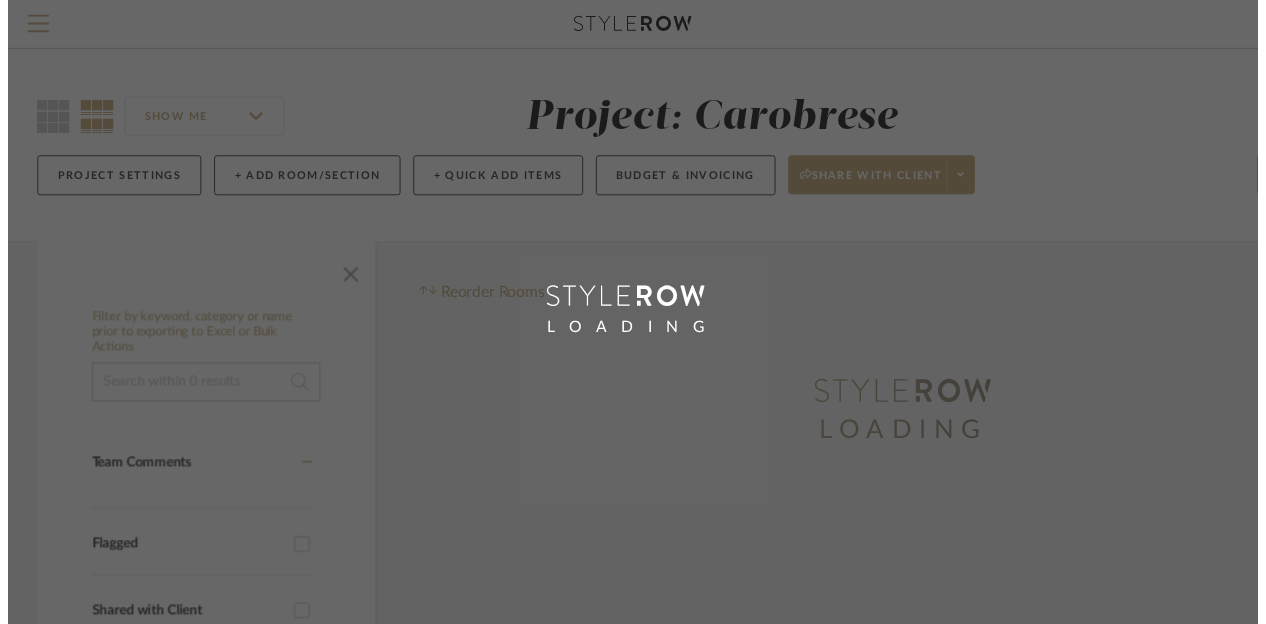 scroll, scrollTop: 0, scrollLeft: 0, axis: both 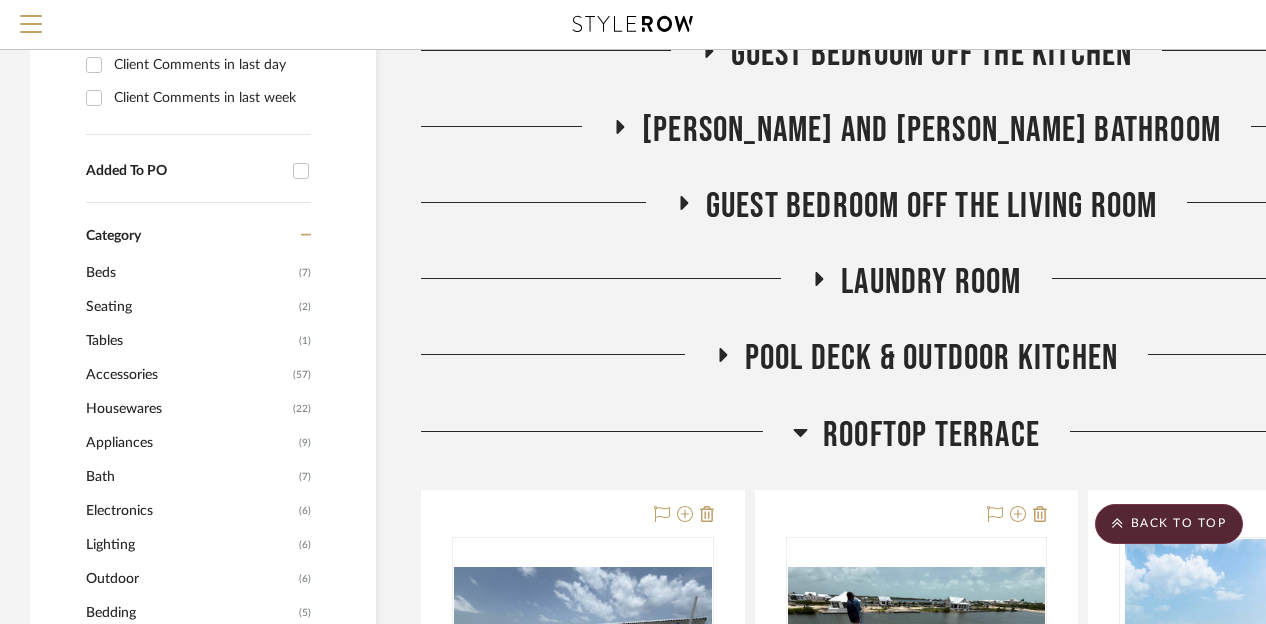 click 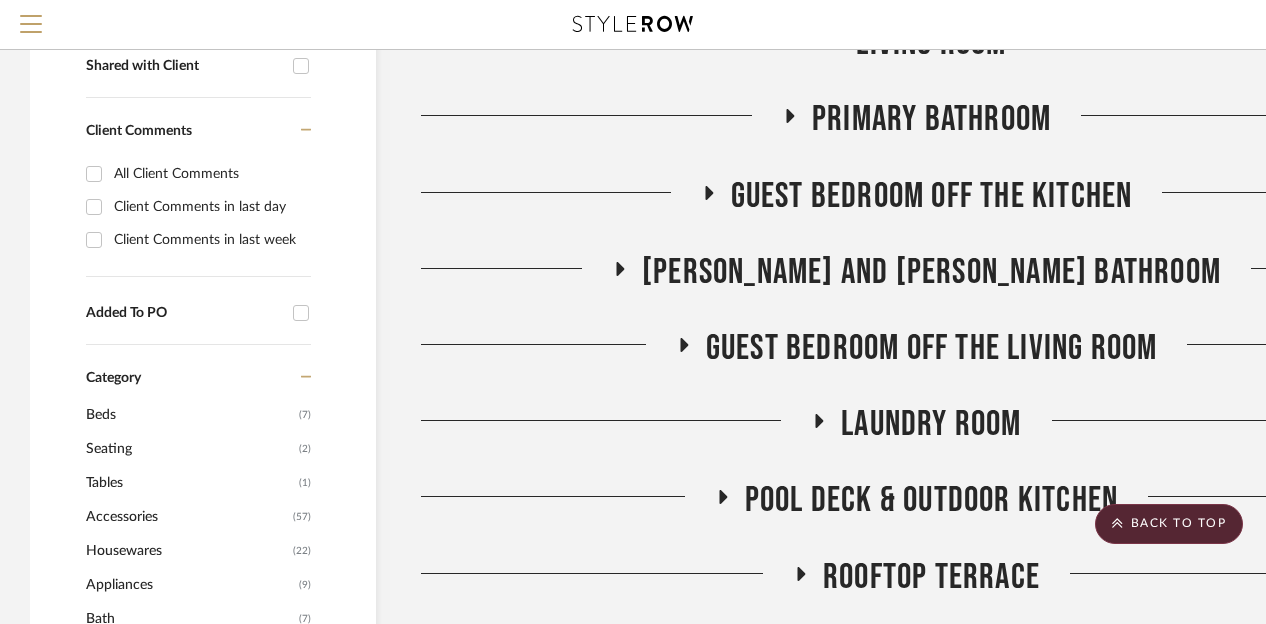 scroll, scrollTop: 700, scrollLeft: 0, axis: vertical 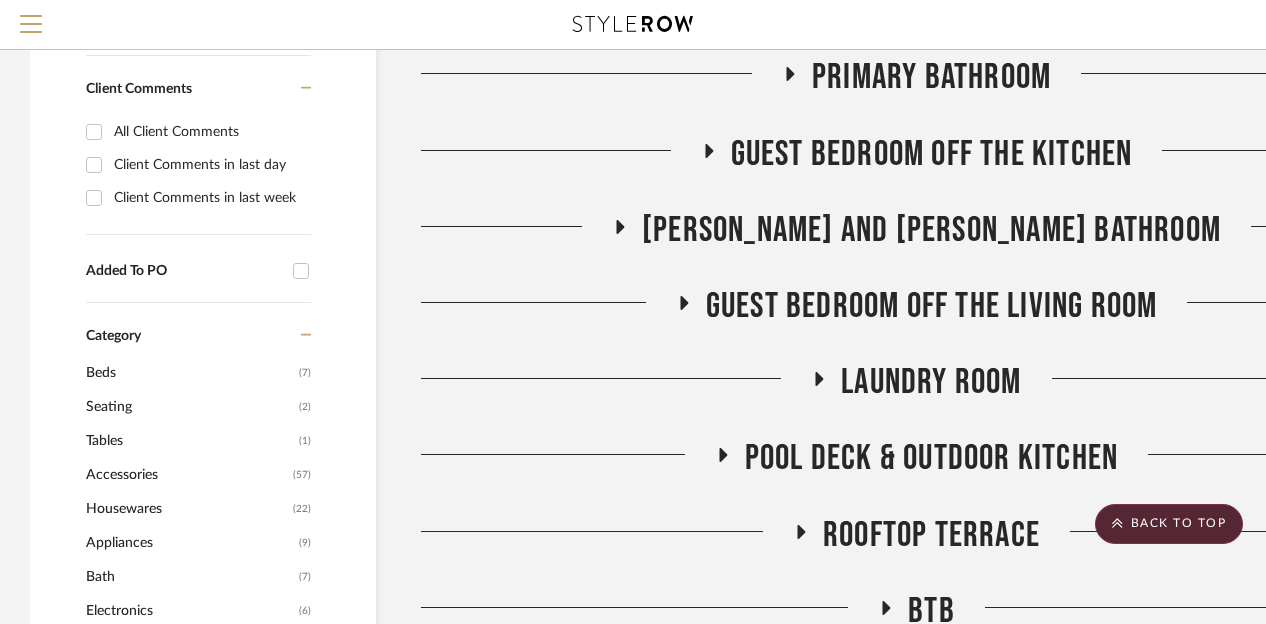 click 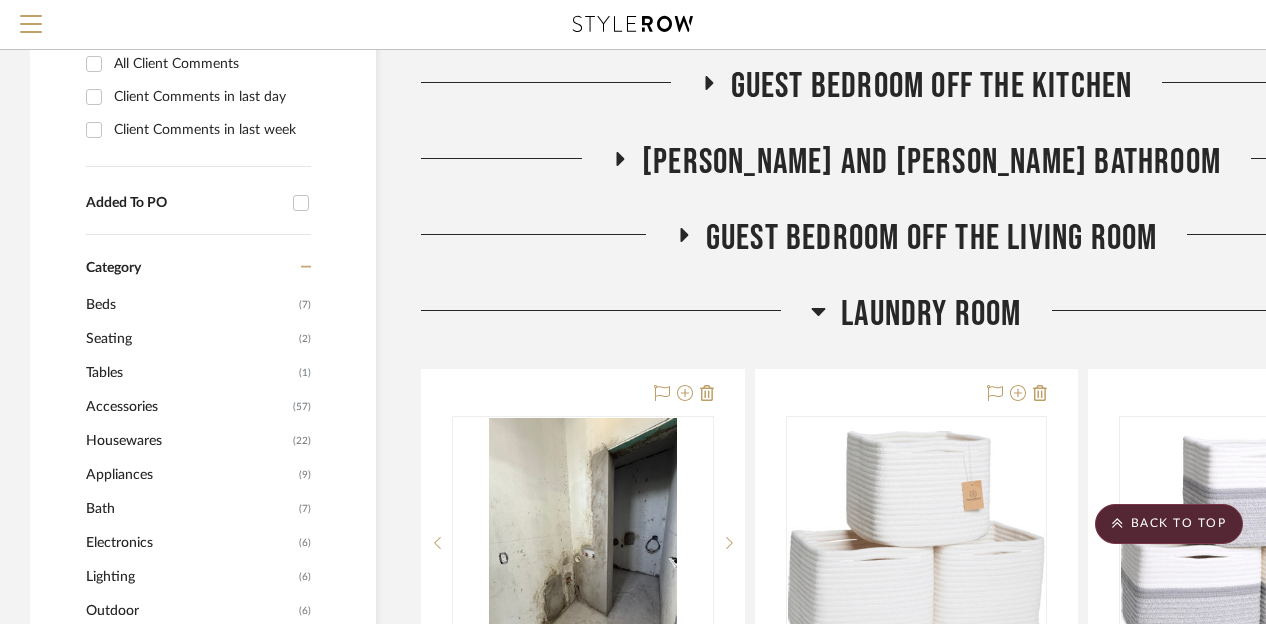 scroll, scrollTop: 800, scrollLeft: 0, axis: vertical 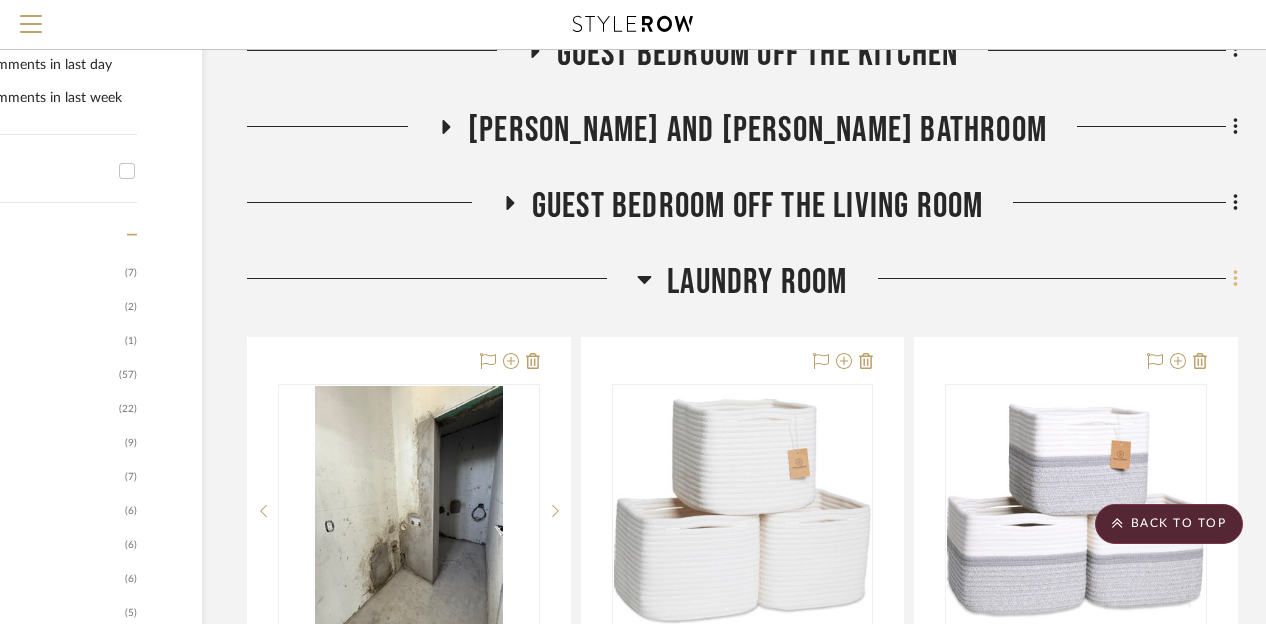 click 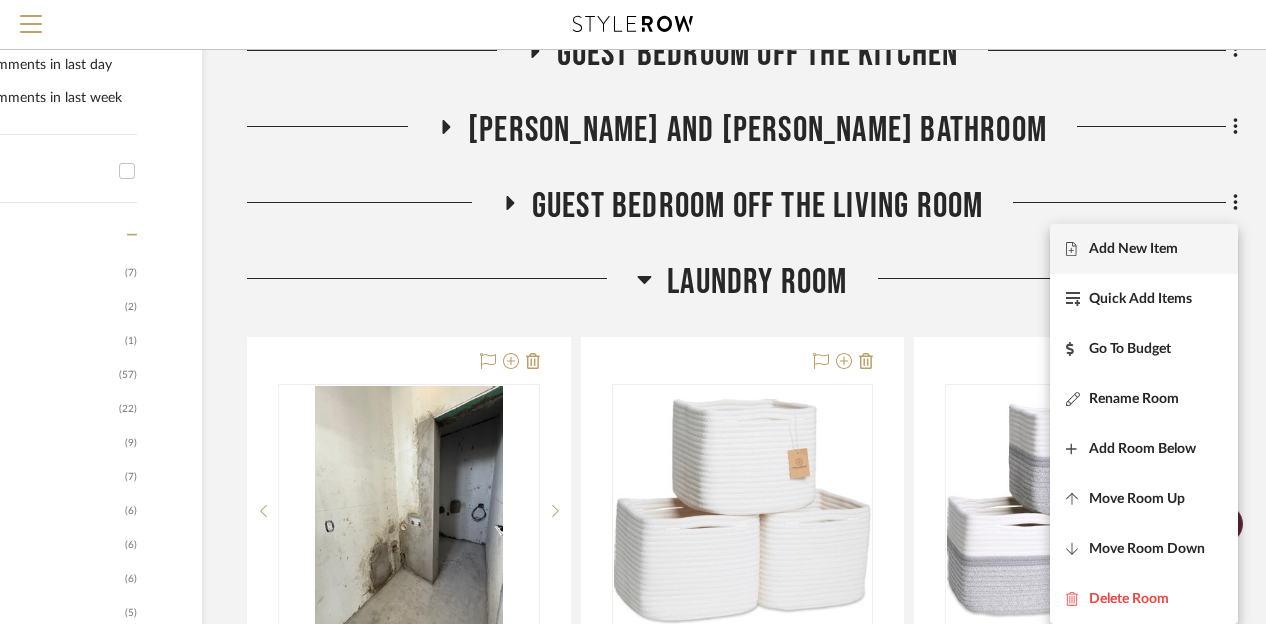 click on "Add New Item" at bounding box center [1133, 249] 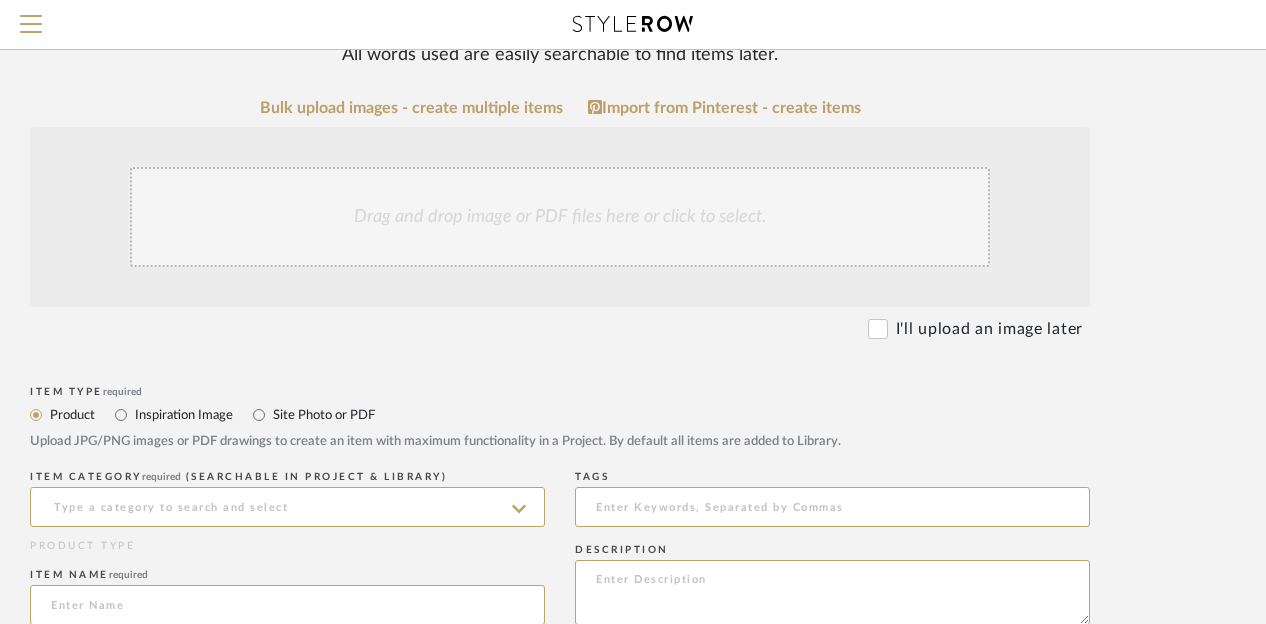 scroll, scrollTop: 400, scrollLeft: 160, axis: both 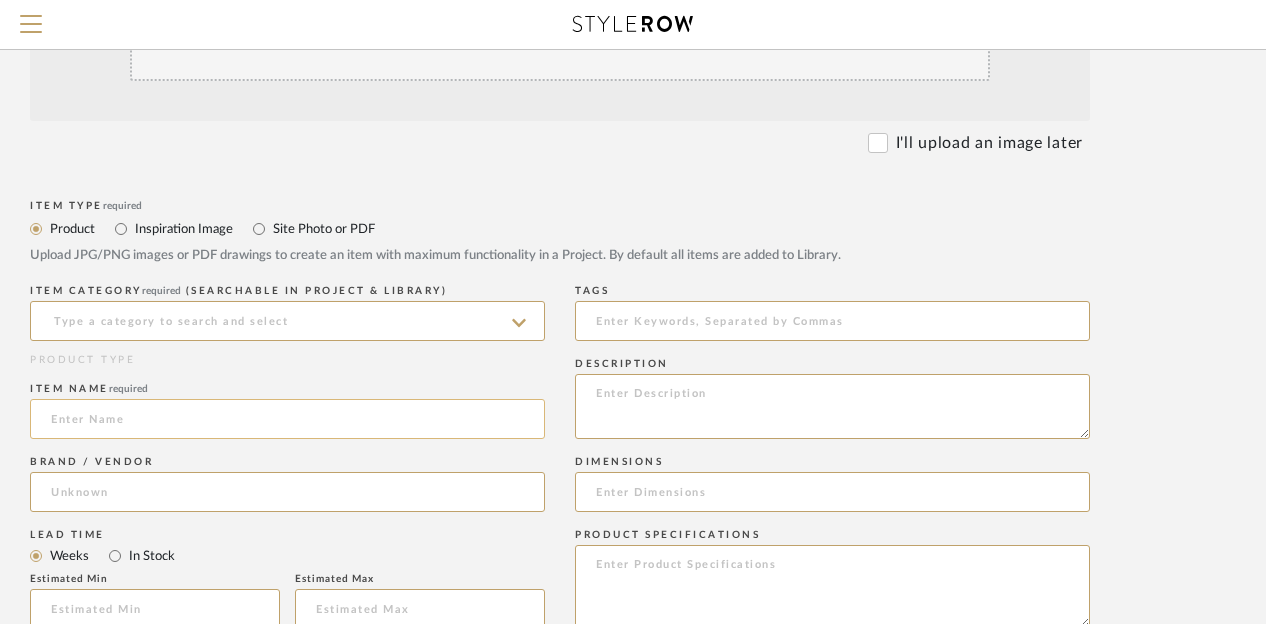 click 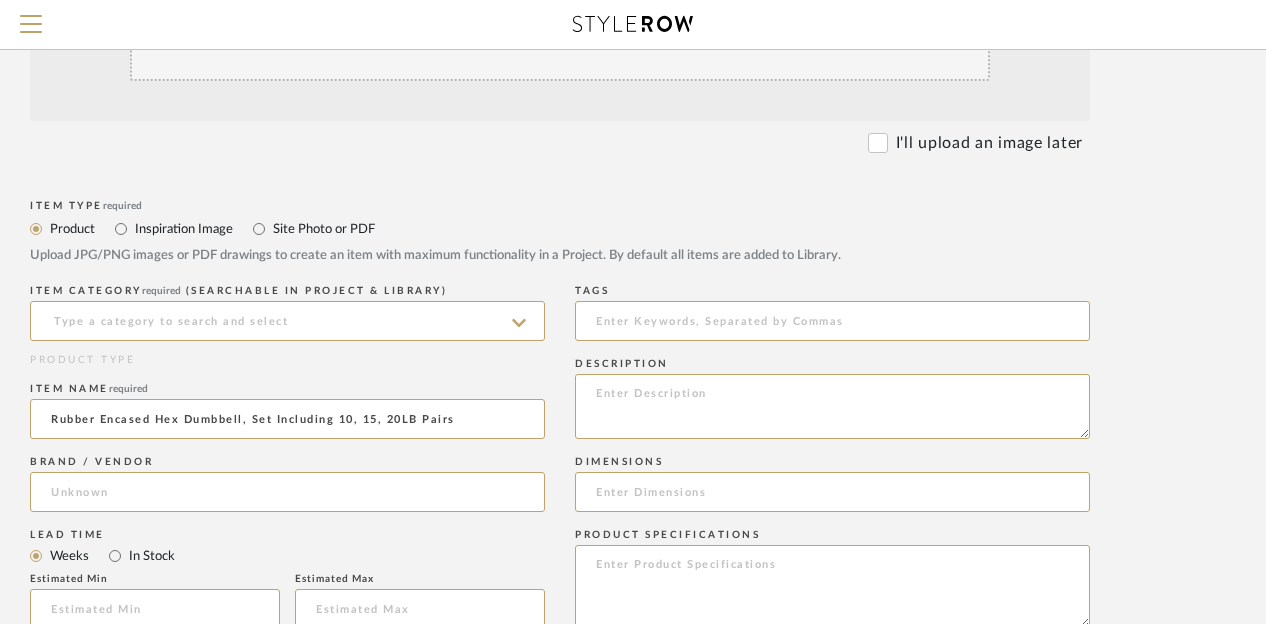 type on "Rubber Encased Hex Dumbbell, Set Including 10, 15, 20LB Pairs" 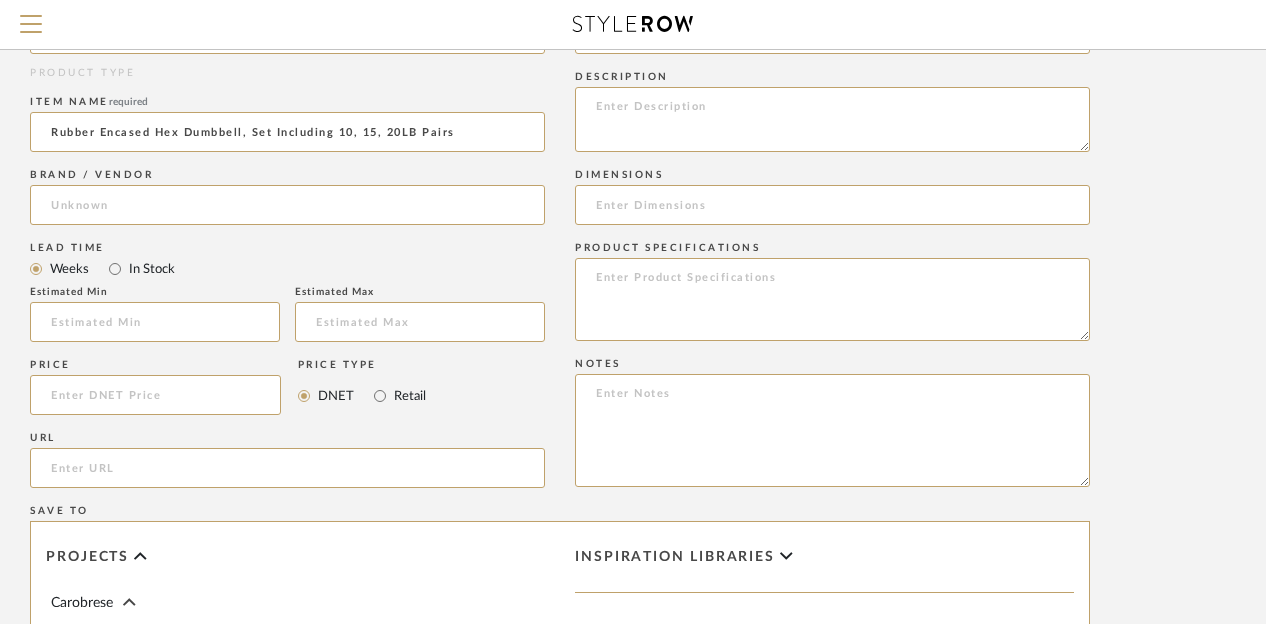 scroll, scrollTop: 700, scrollLeft: 160, axis: both 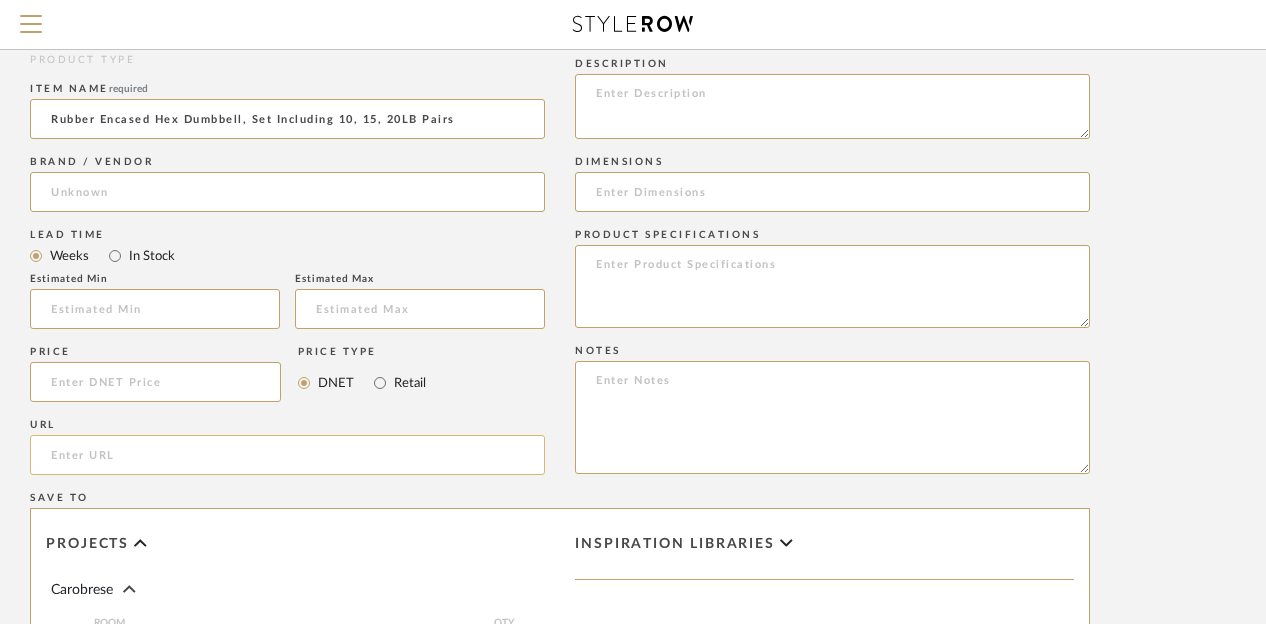 click 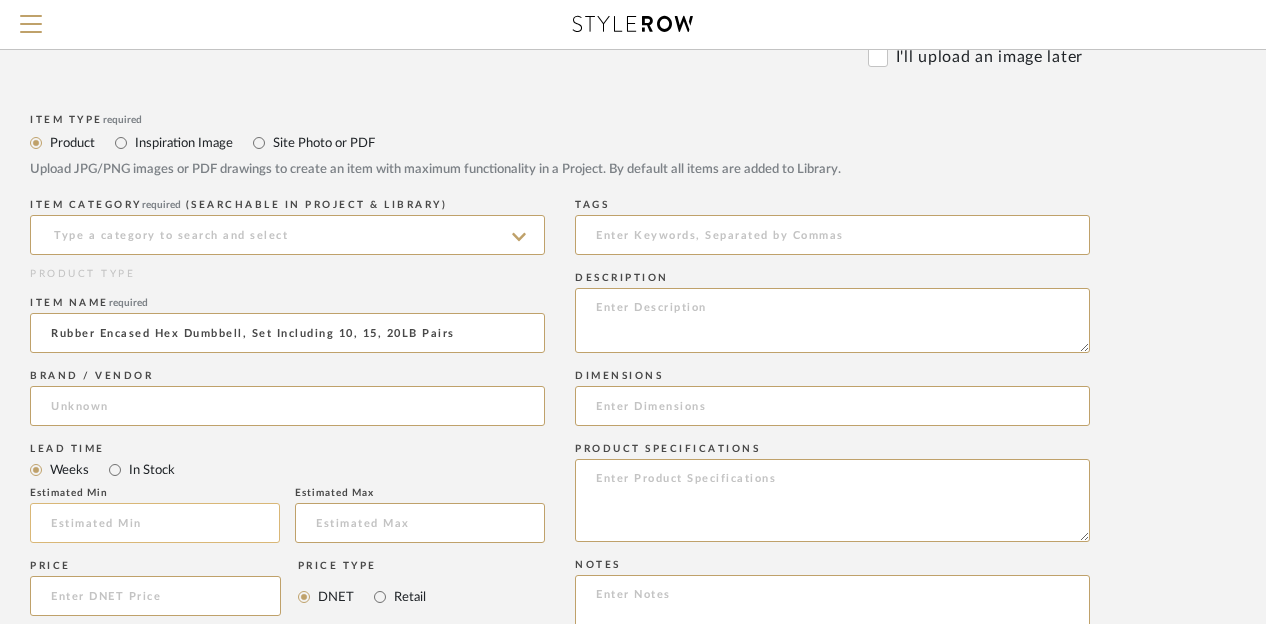 scroll, scrollTop: 300, scrollLeft: 160, axis: both 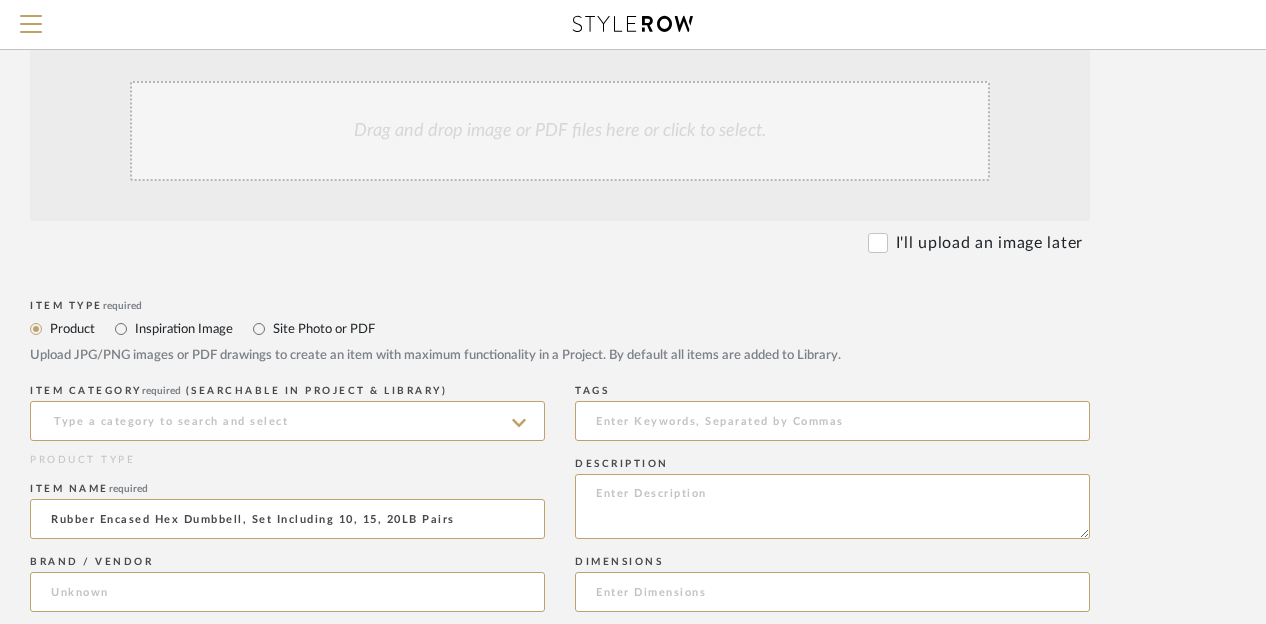 type on "[URL][DOMAIN_NAME]" 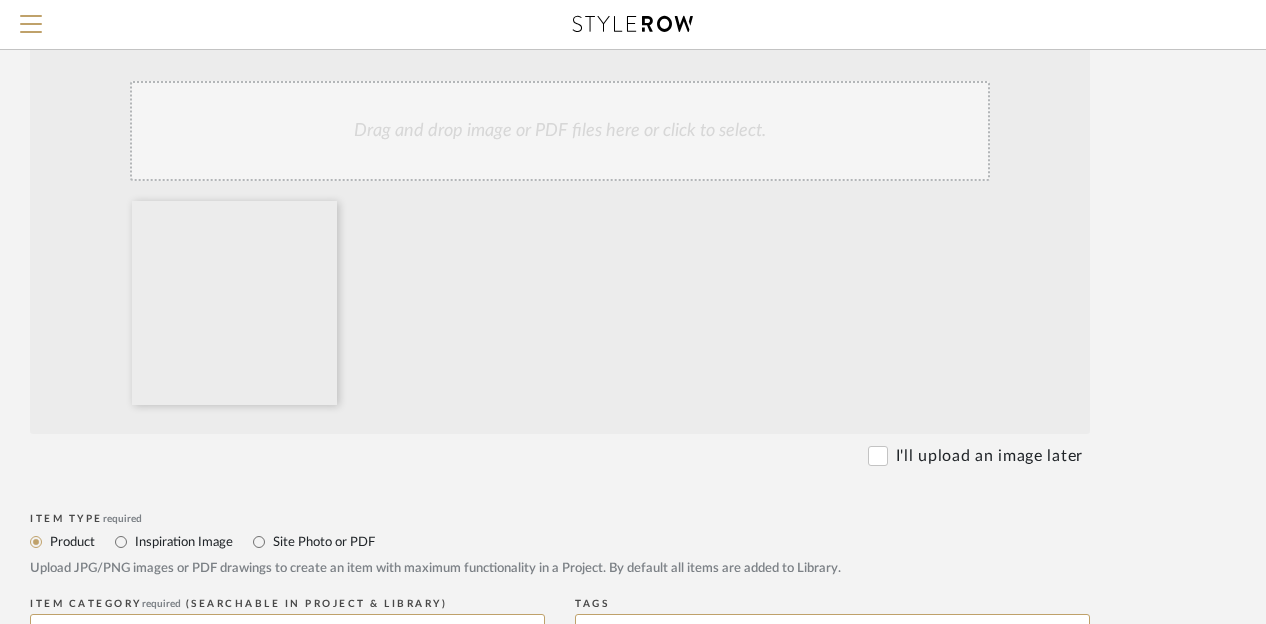 scroll, scrollTop: 600, scrollLeft: 160, axis: both 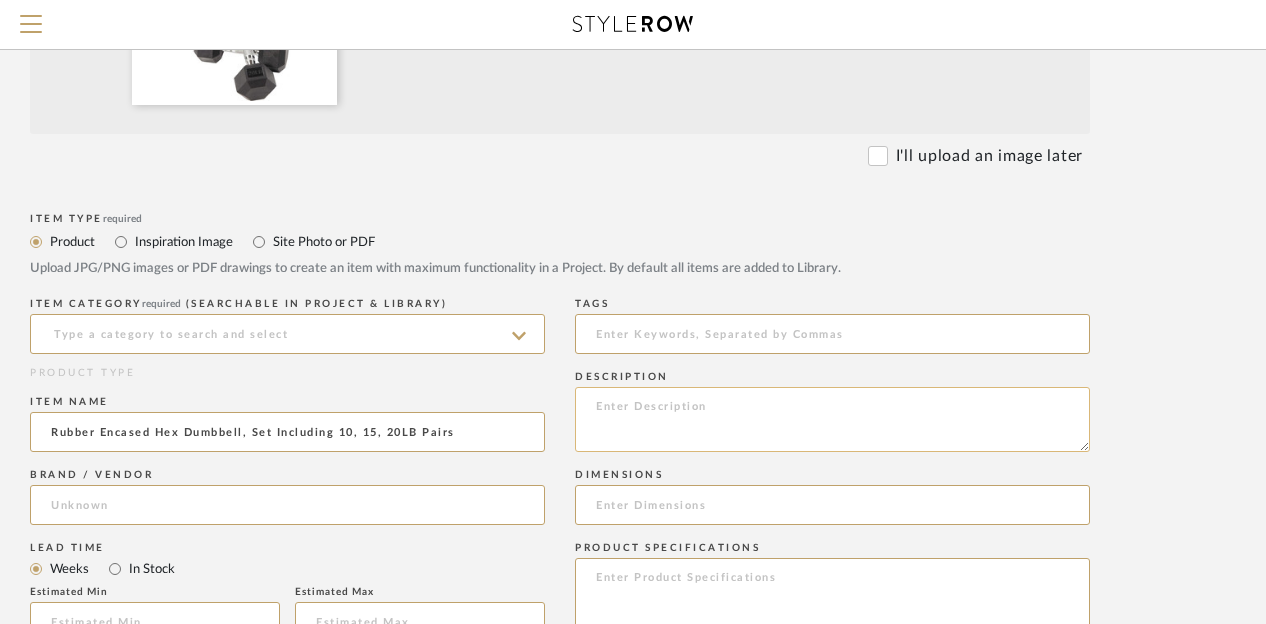 drag, startPoint x: 636, startPoint y: 425, endPoint x: 640, endPoint y: 409, distance: 16.492422 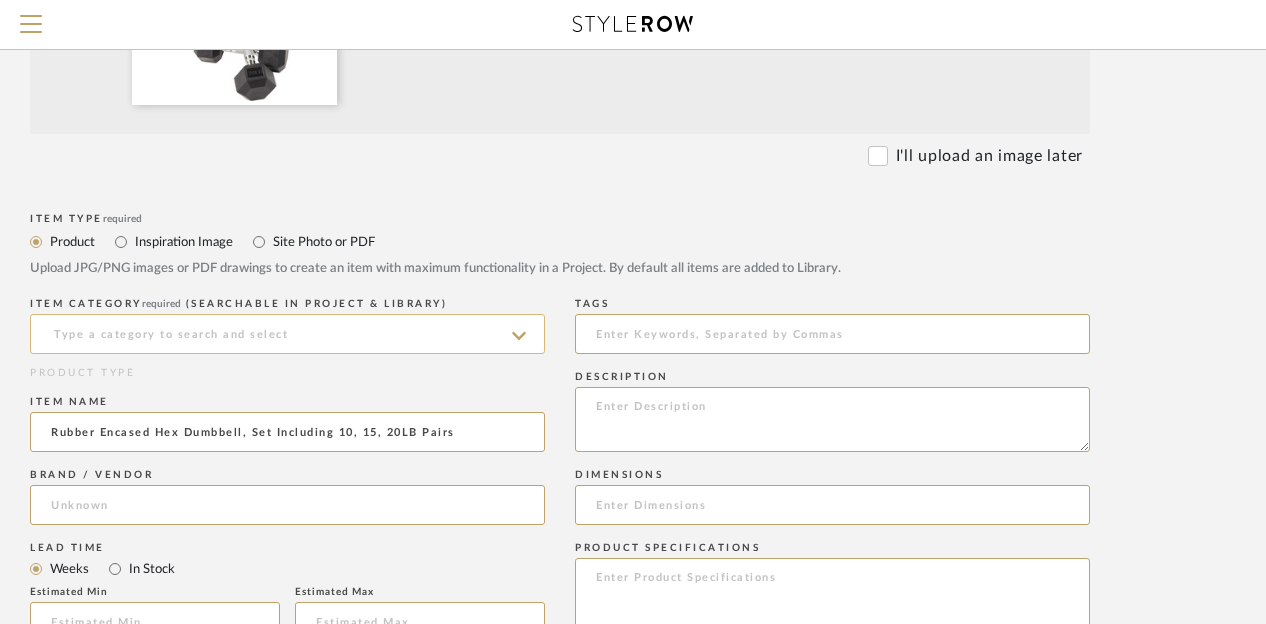 click 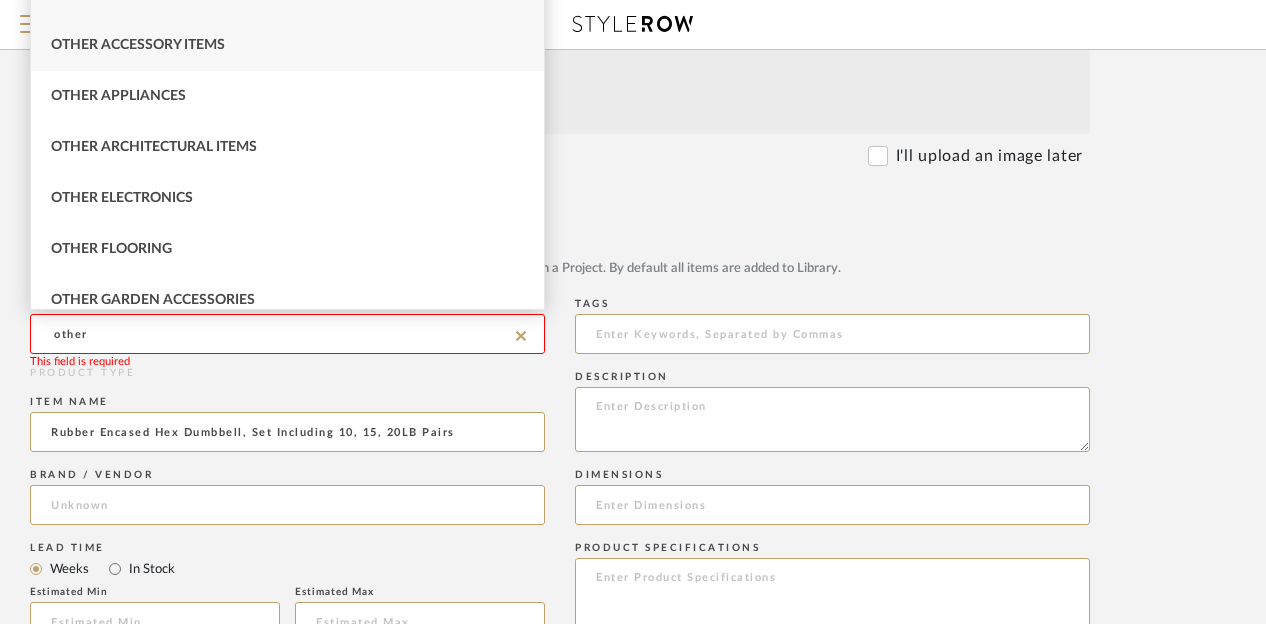 click on "Other Accessory Items" at bounding box center [287, 45] 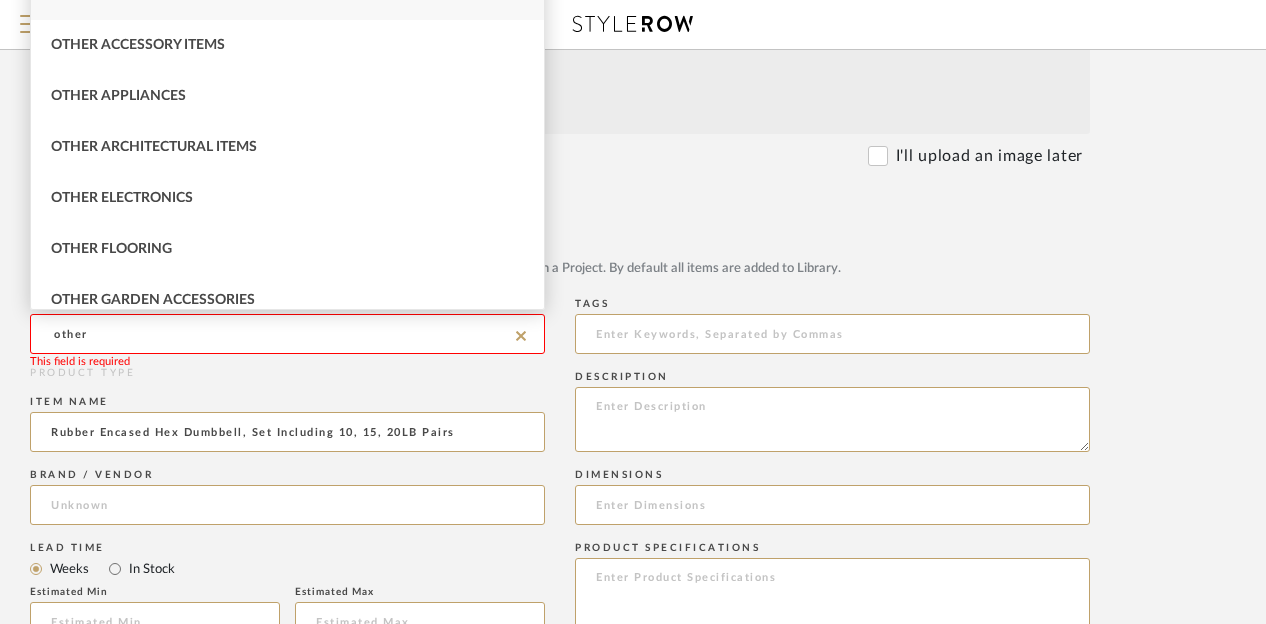 type on "Other Accessory Items" 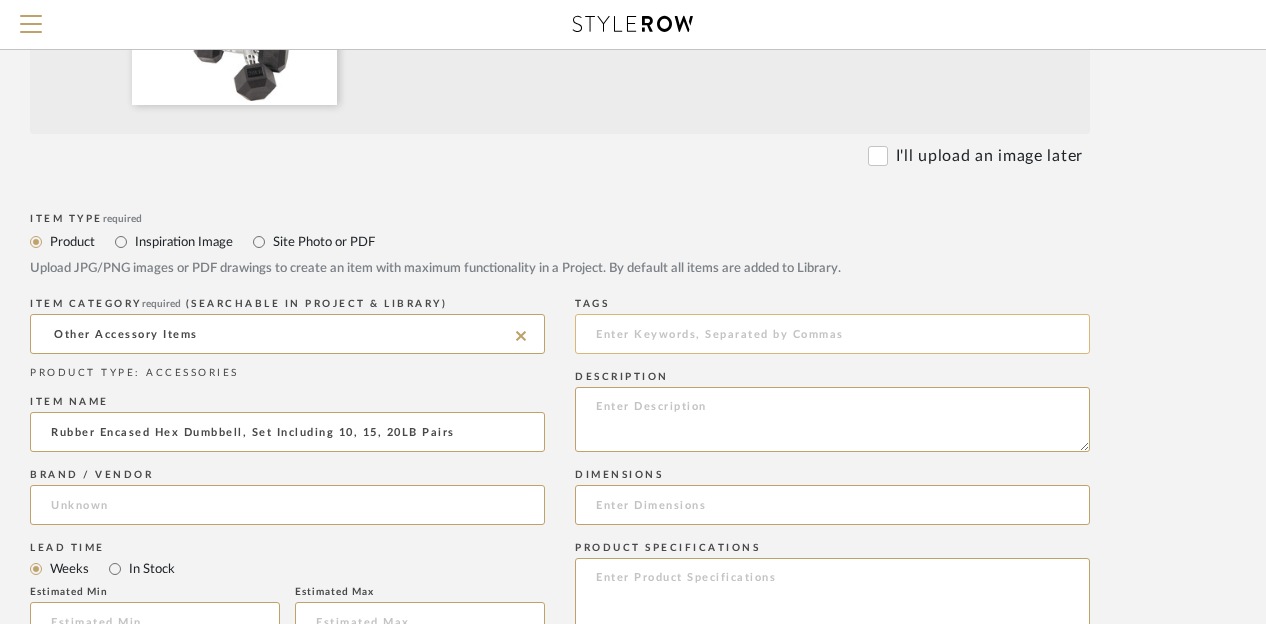 click 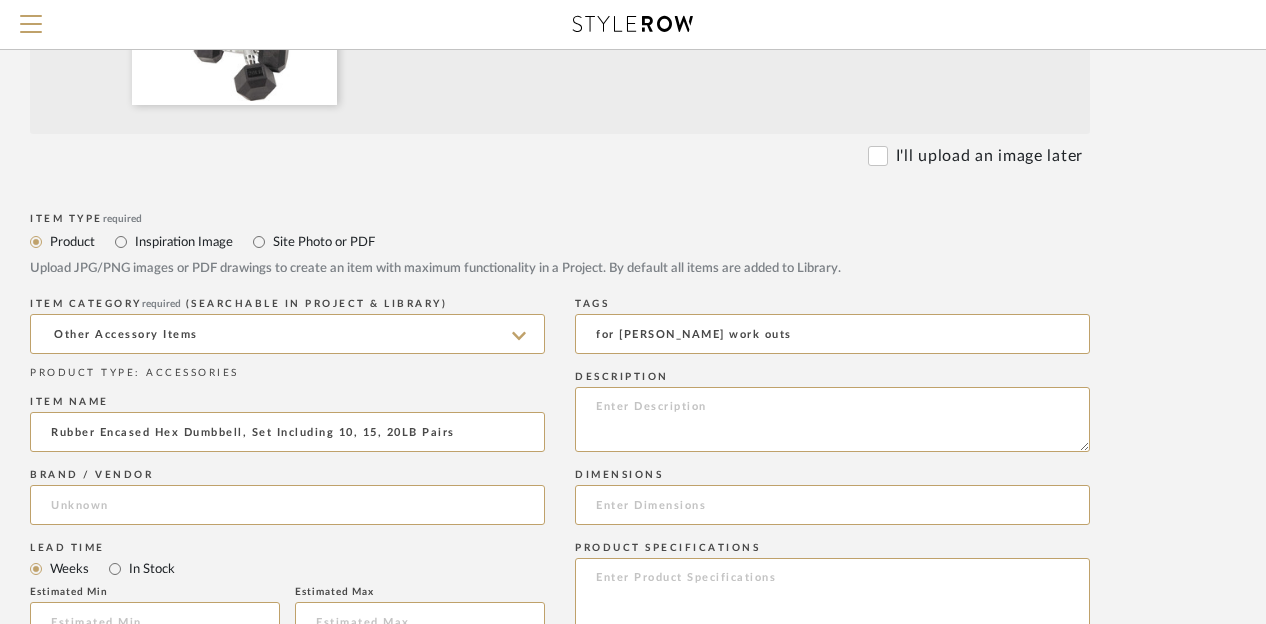 scroll, scrollTop: 800, scrollLeft: 160, axis: both 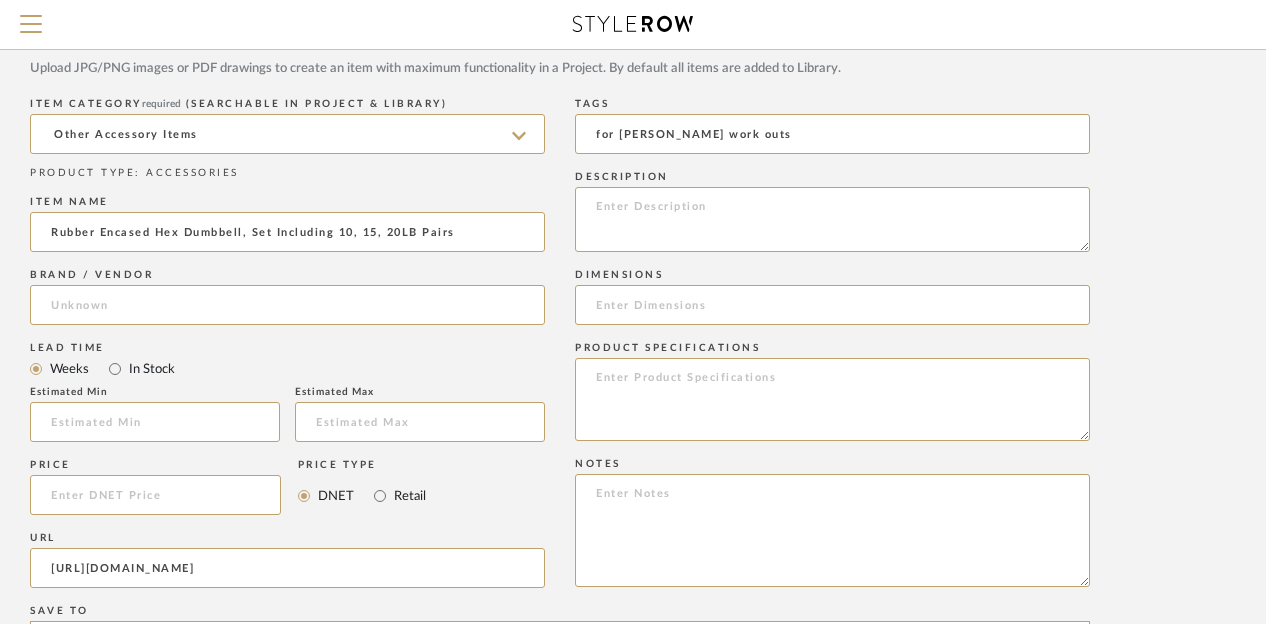 type on "for [PERSON_NAME] work outs" 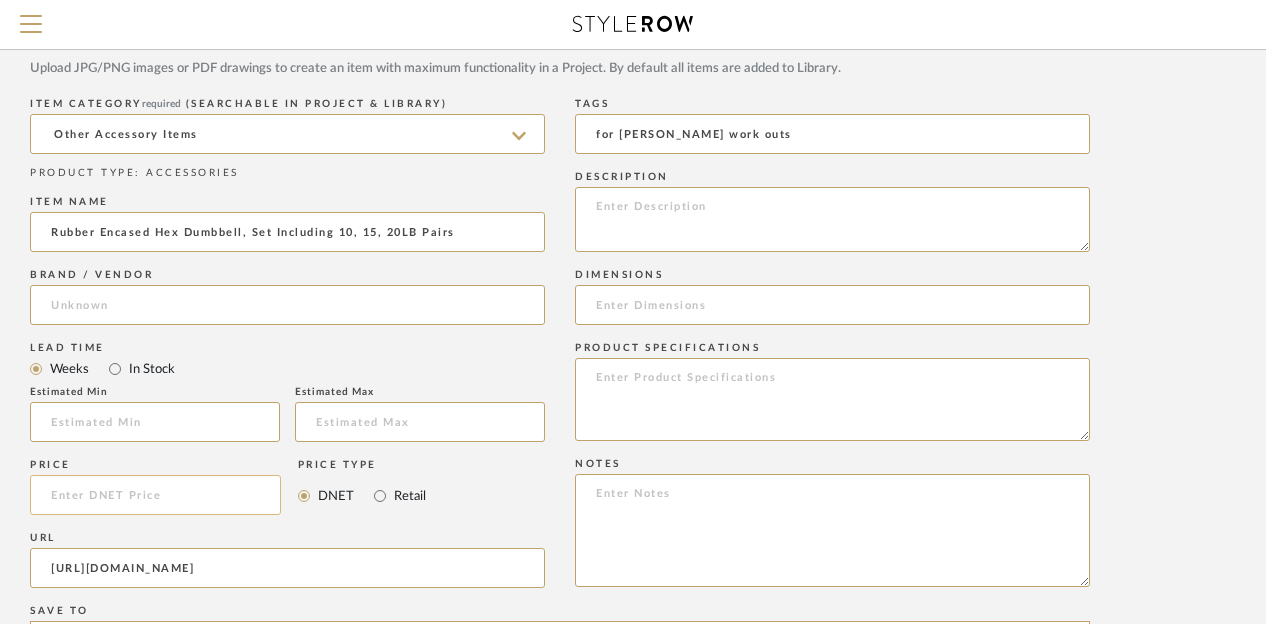click 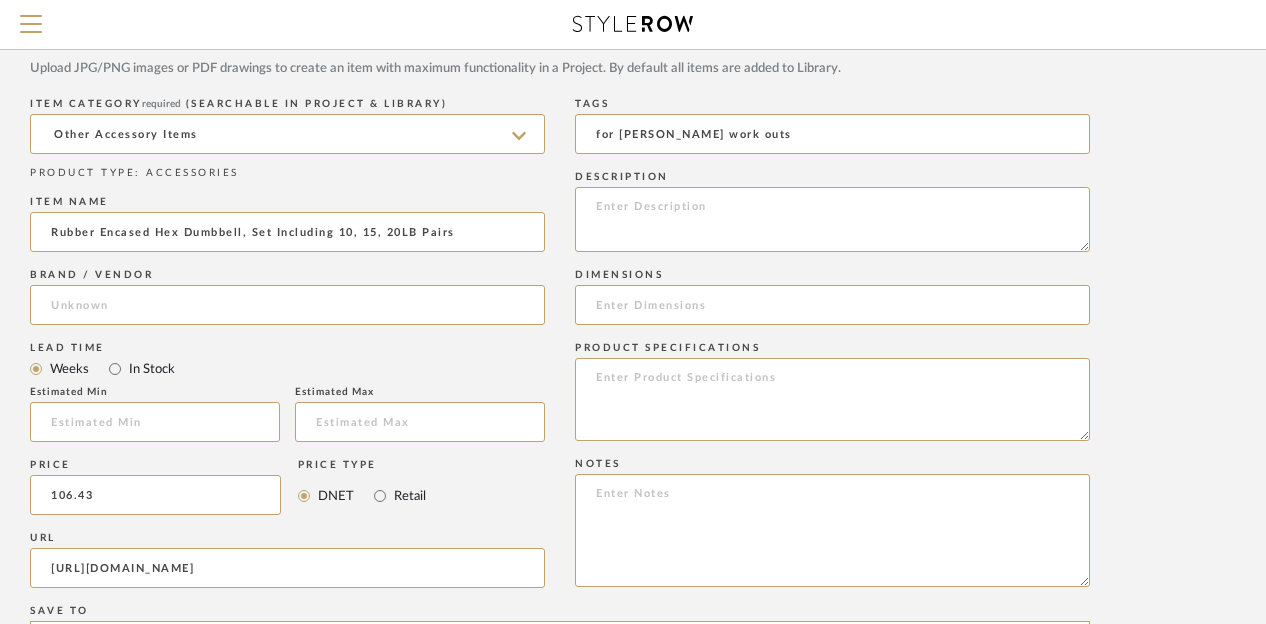 type on "$106.43" 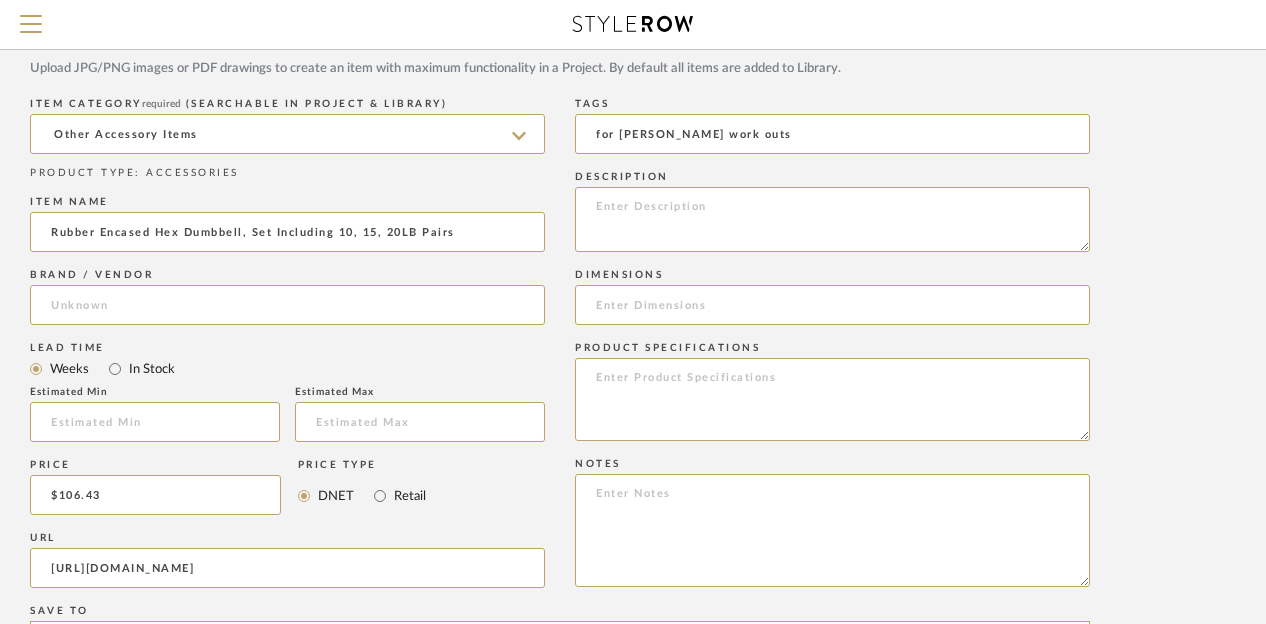click on "Price  $106.43  Price Type  DNET Retail" 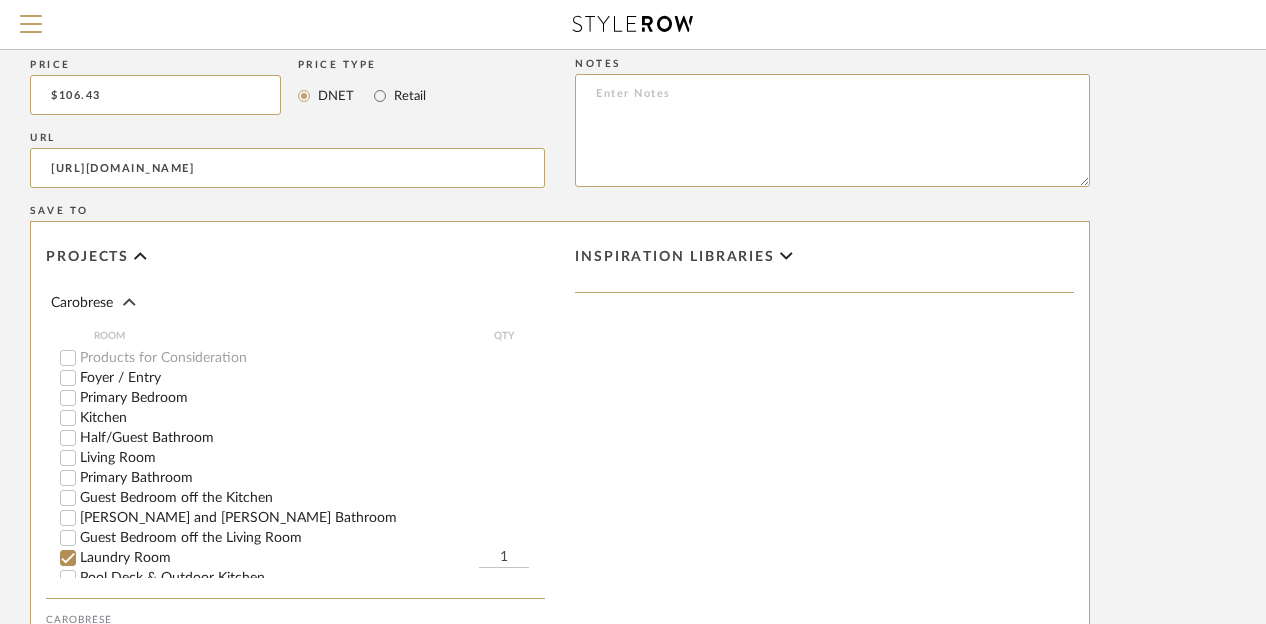 scroll, scrollTop: 1492, scrollLeft: 160, axis: both 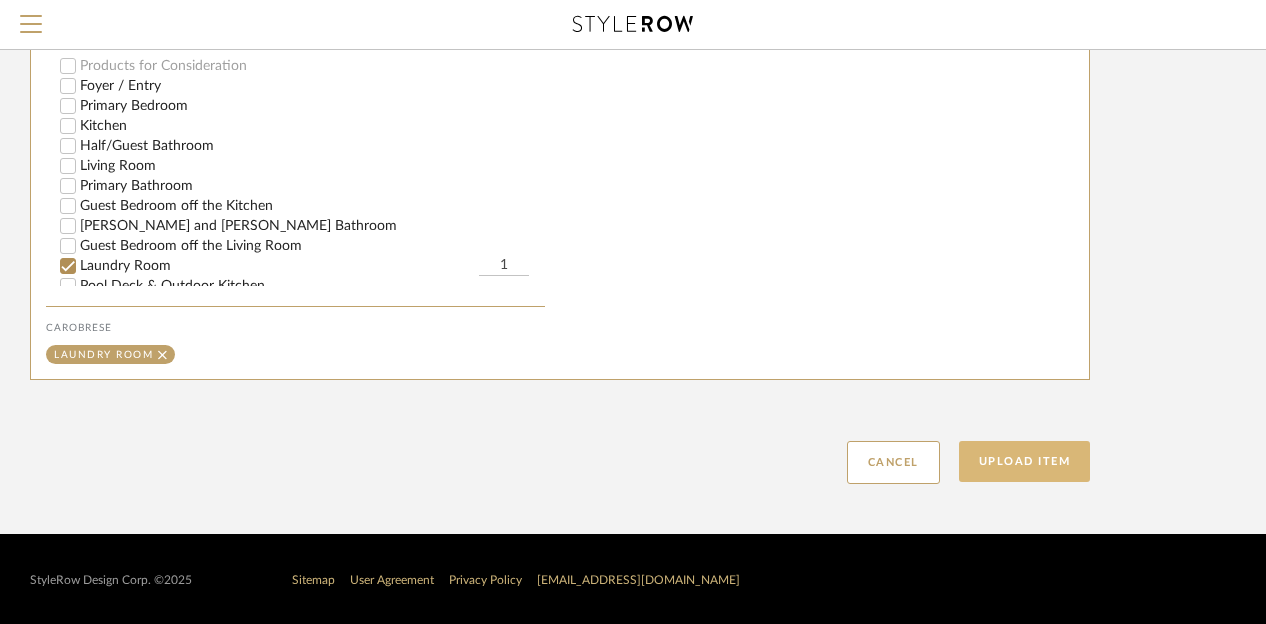click on "Upload Item" 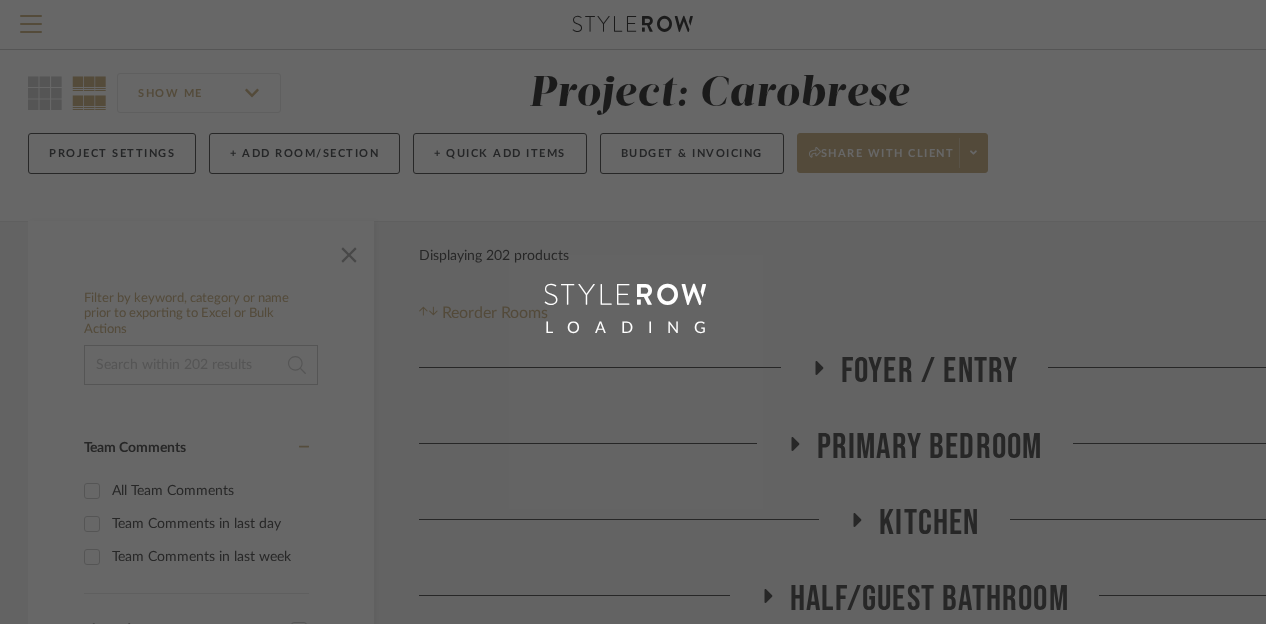 scroll, scrollTop: 0, scrollLeft: 0, axis: both 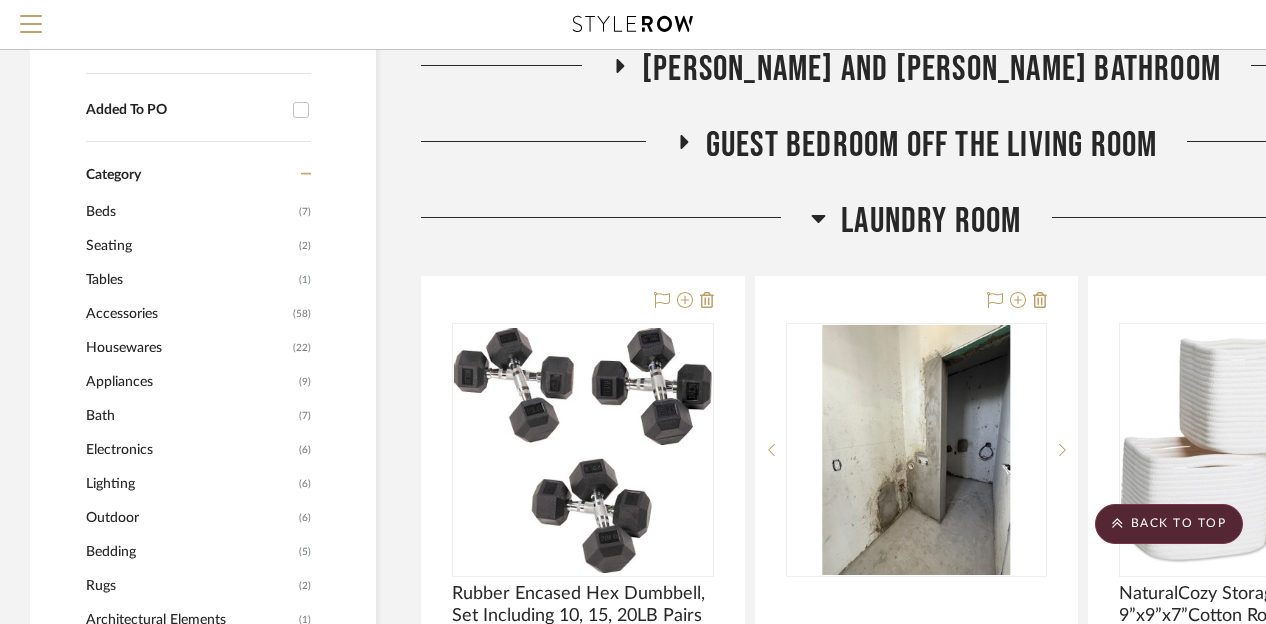 click 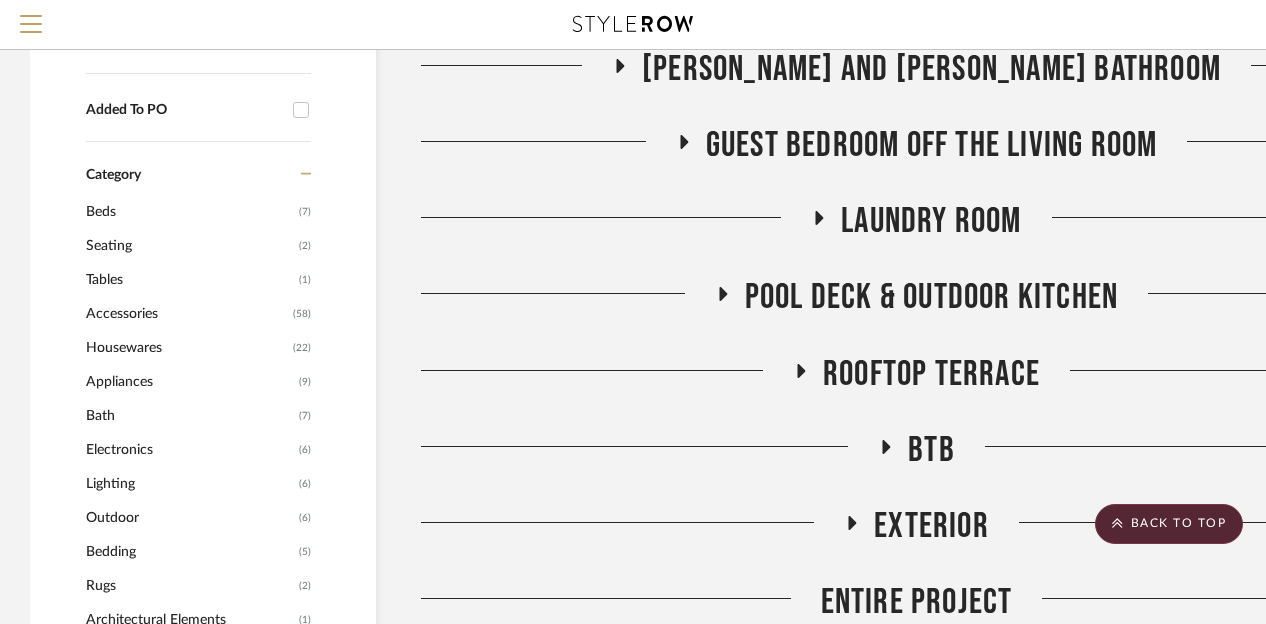 click on "Pool Deck & Outdoor Kitchen" 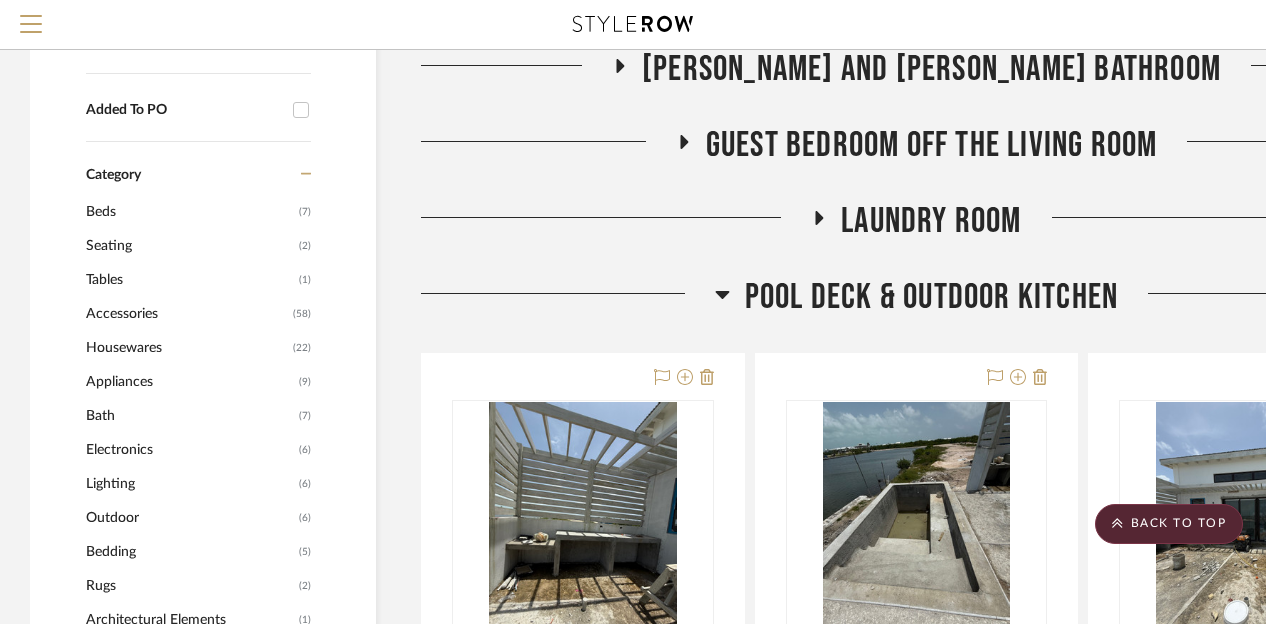 scroll, scrollTop: 861, scrollLeft: 174, axis: both 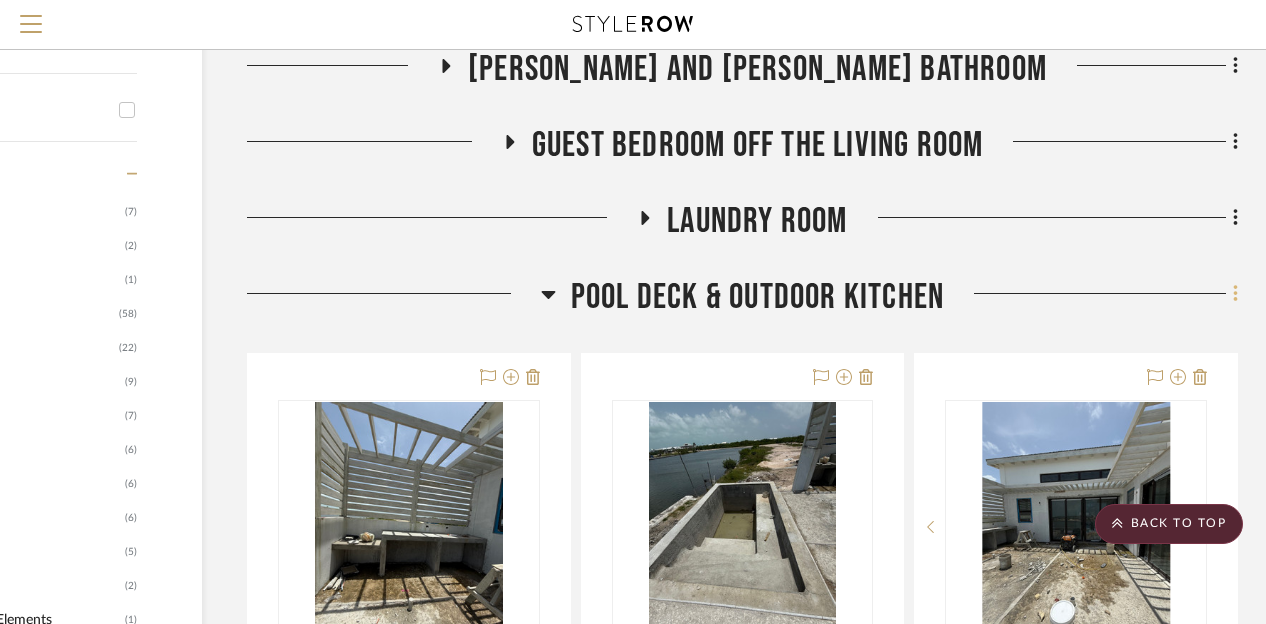 click 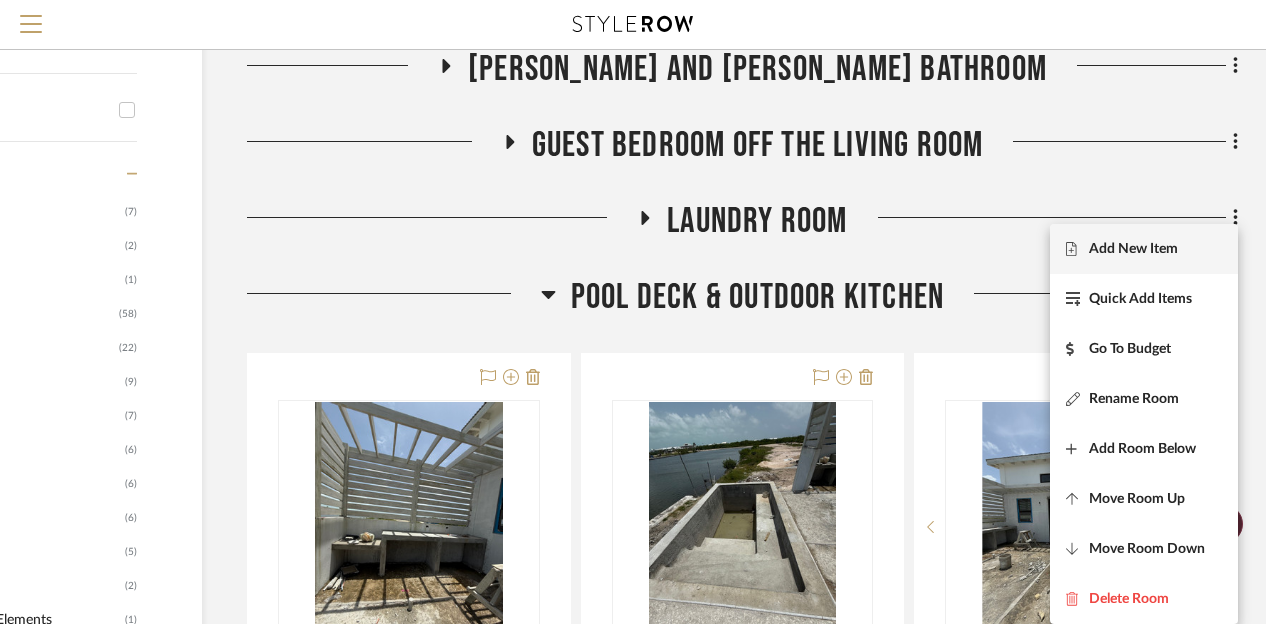 click on "Add New Item" at bounding box center (1133, 249) 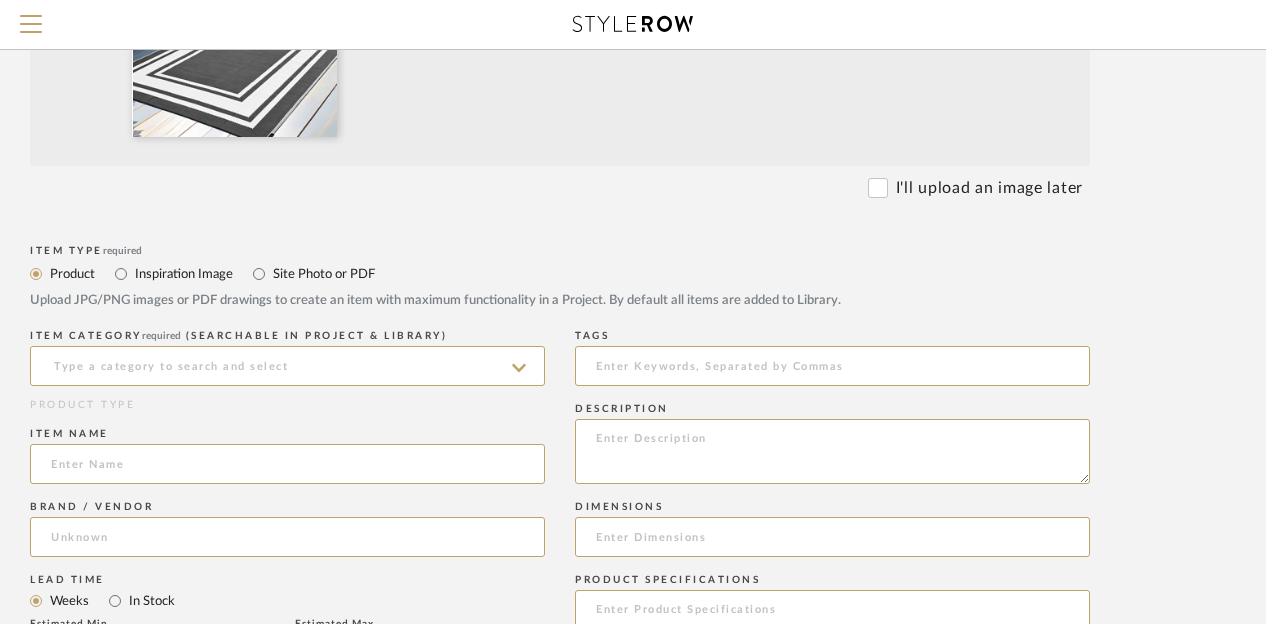 scroll, scrollTop: 600, scrollLeft: 160, axis: both 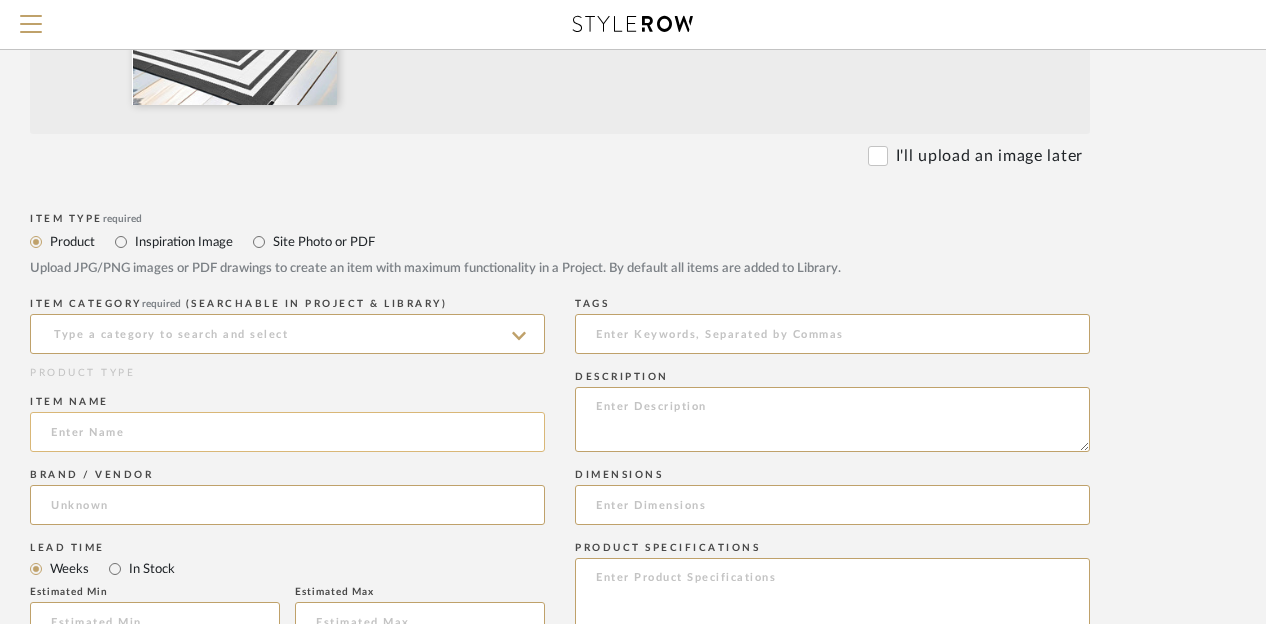 click 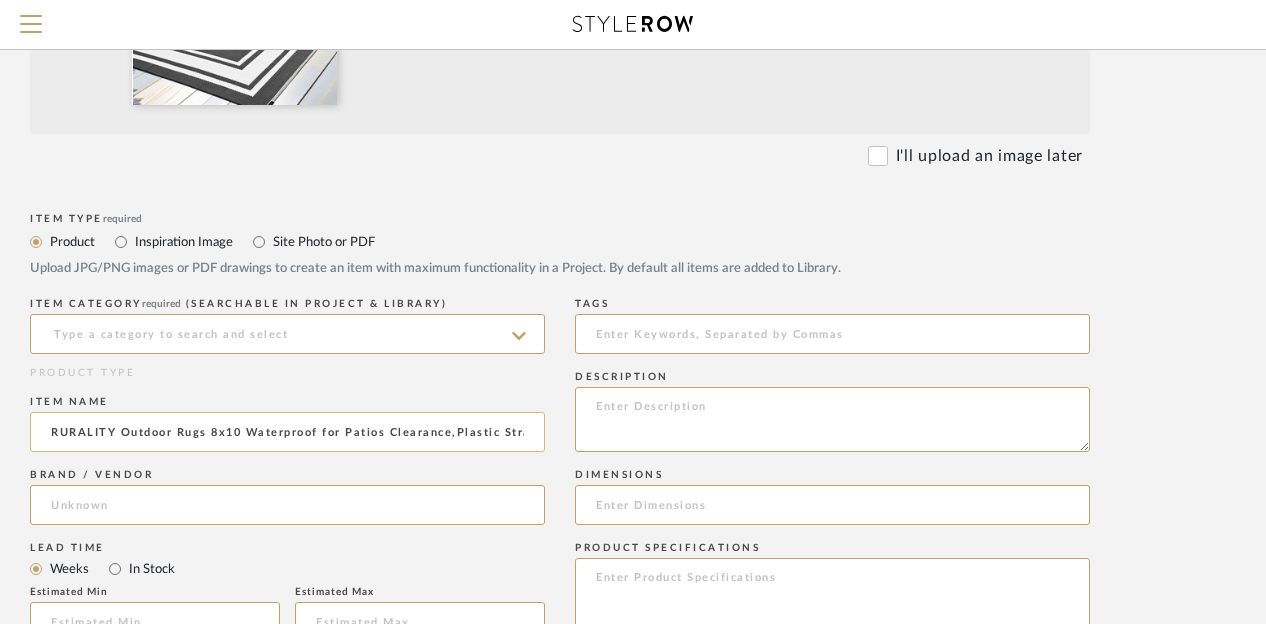 scroll, scrollTop: 0, scrollLeft: 434, axis: horizontal 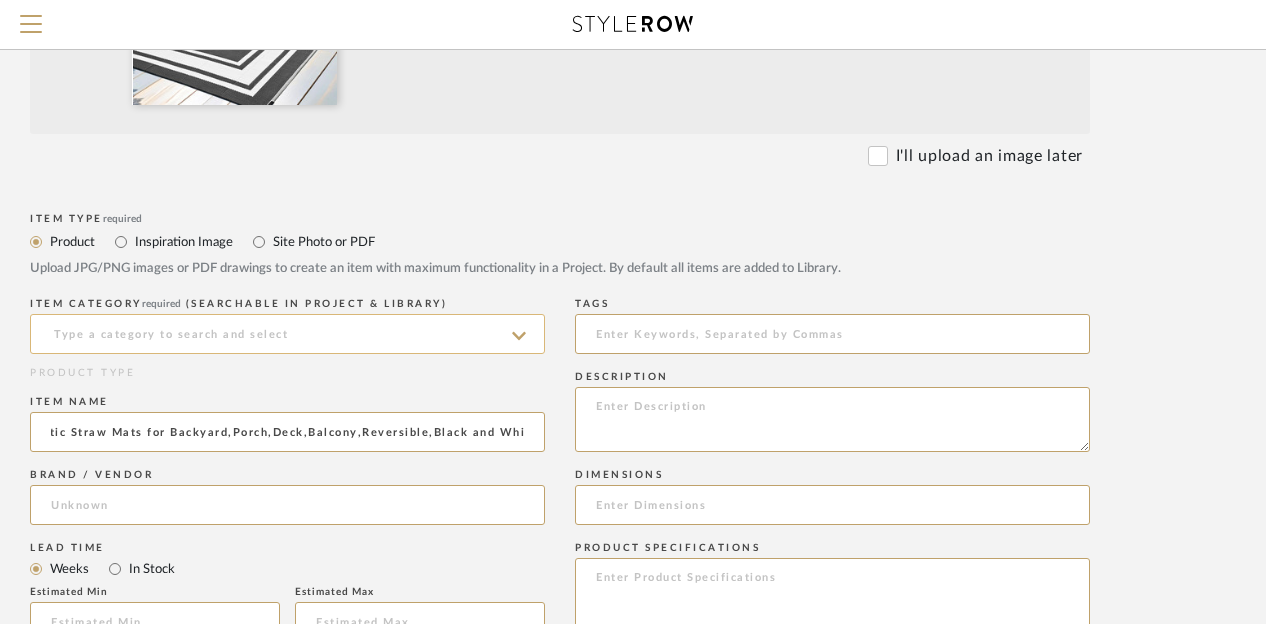 type on "RURALITY Outdoor Rugs 8x10 Waterproof for Patios Clearance,Plastic Straw Mats for Backyard,Porch,Deck,Balcony,Reversible,Black and White" 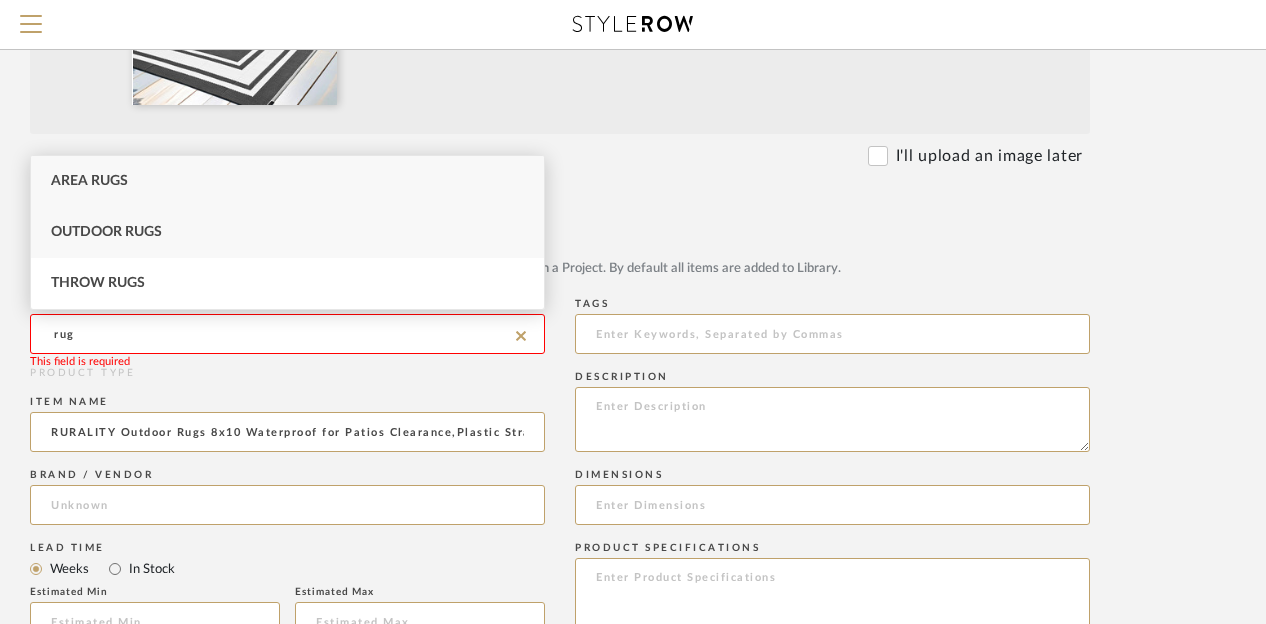click on "Outdoor Rugs" at bounding box center [287, 232] 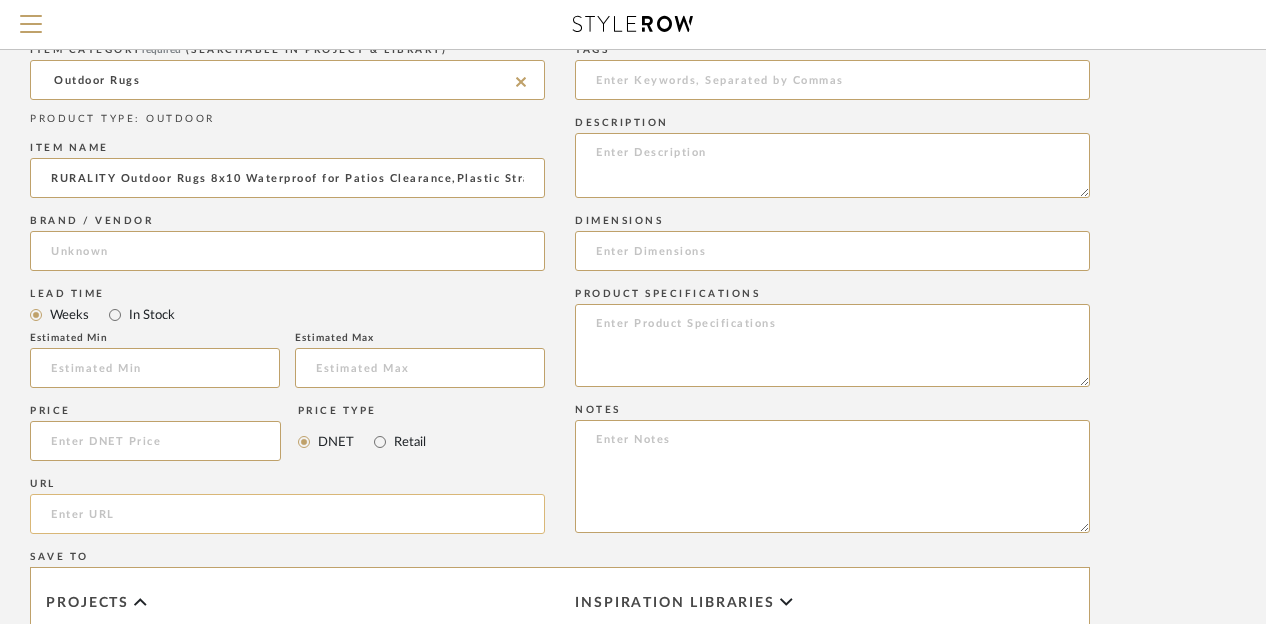 scroll, scrollTop: 900, scrollLeft: 160, axis: both 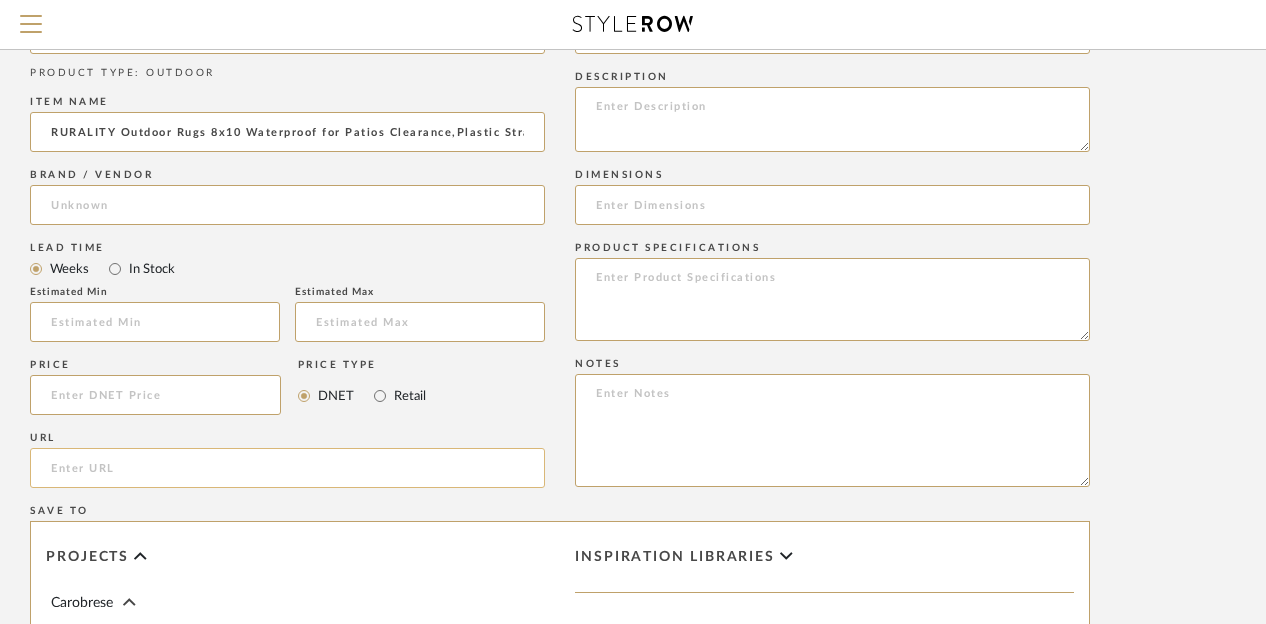 click 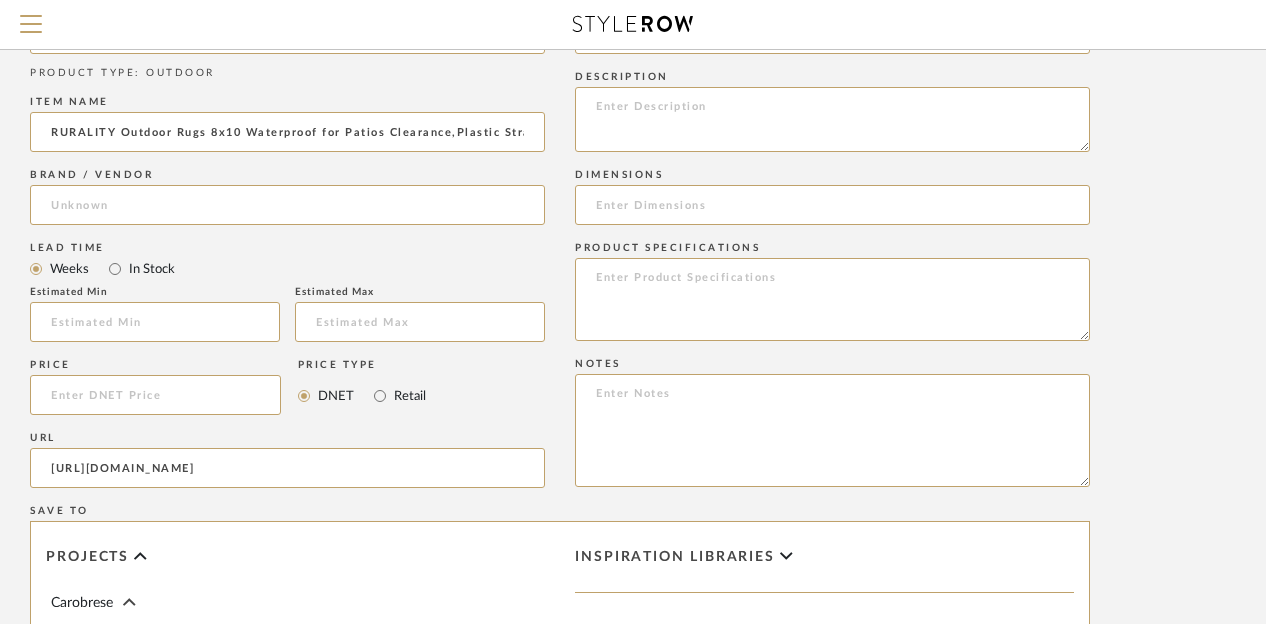 type on "[URL][DOMAIN_NAME]" 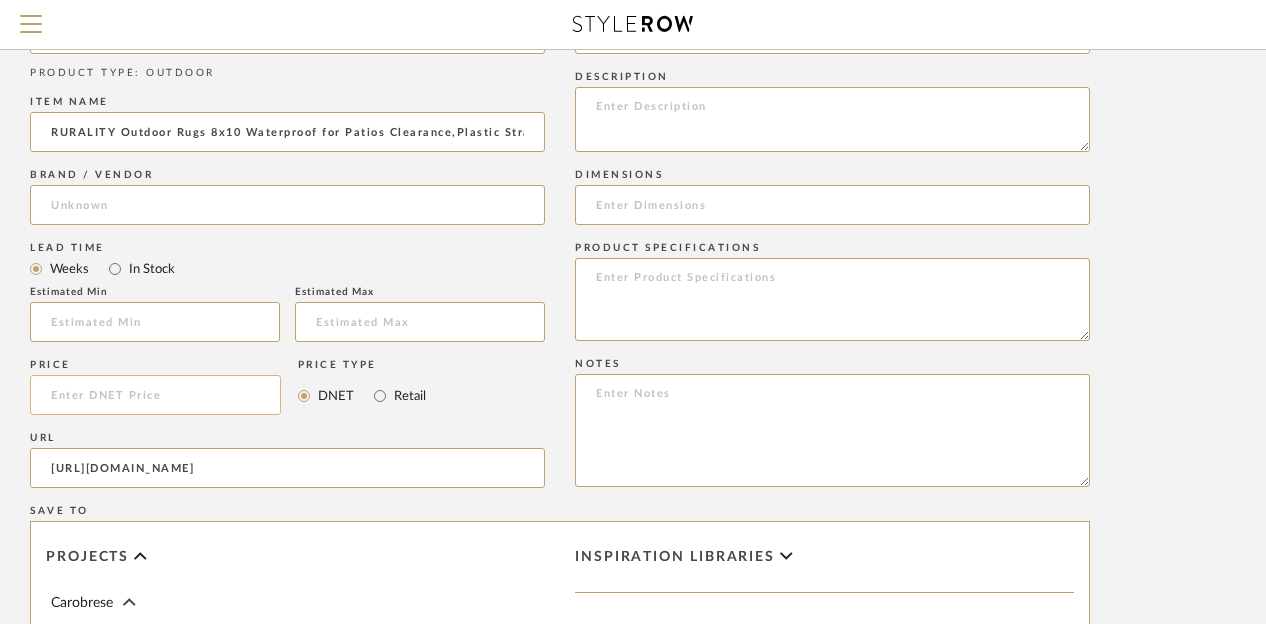 click 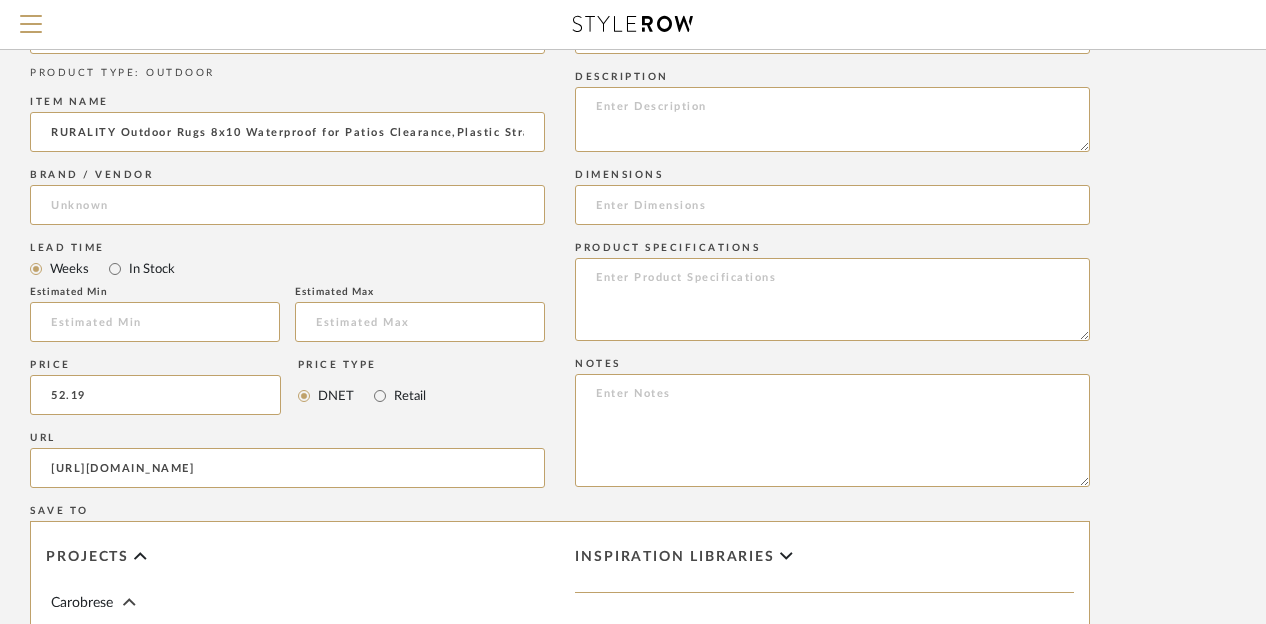 type on "$52.19" 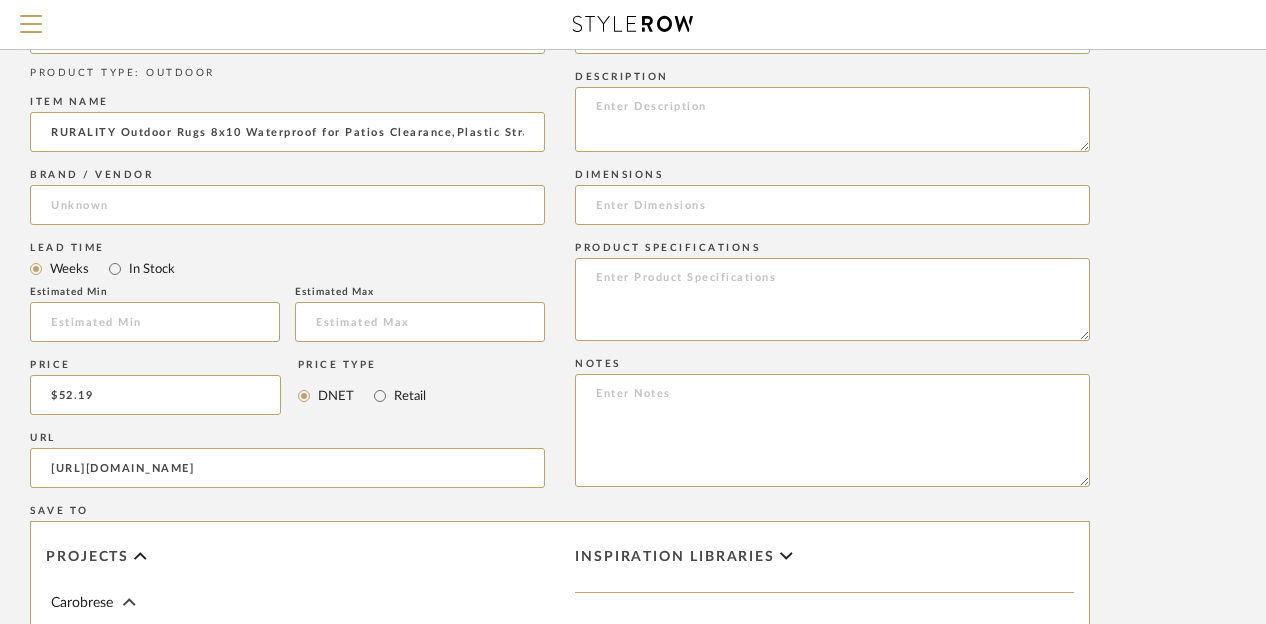 click on "Lead Time" 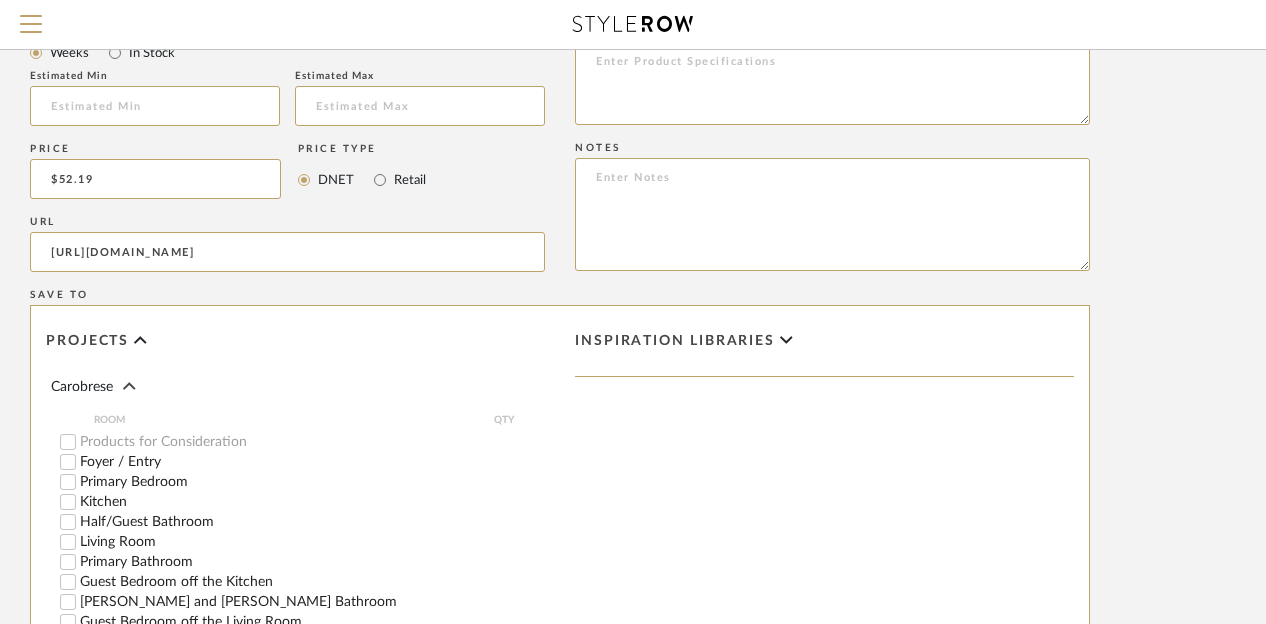 scroll, scrollTop: 1200, scrollLeft: 160, axis: both 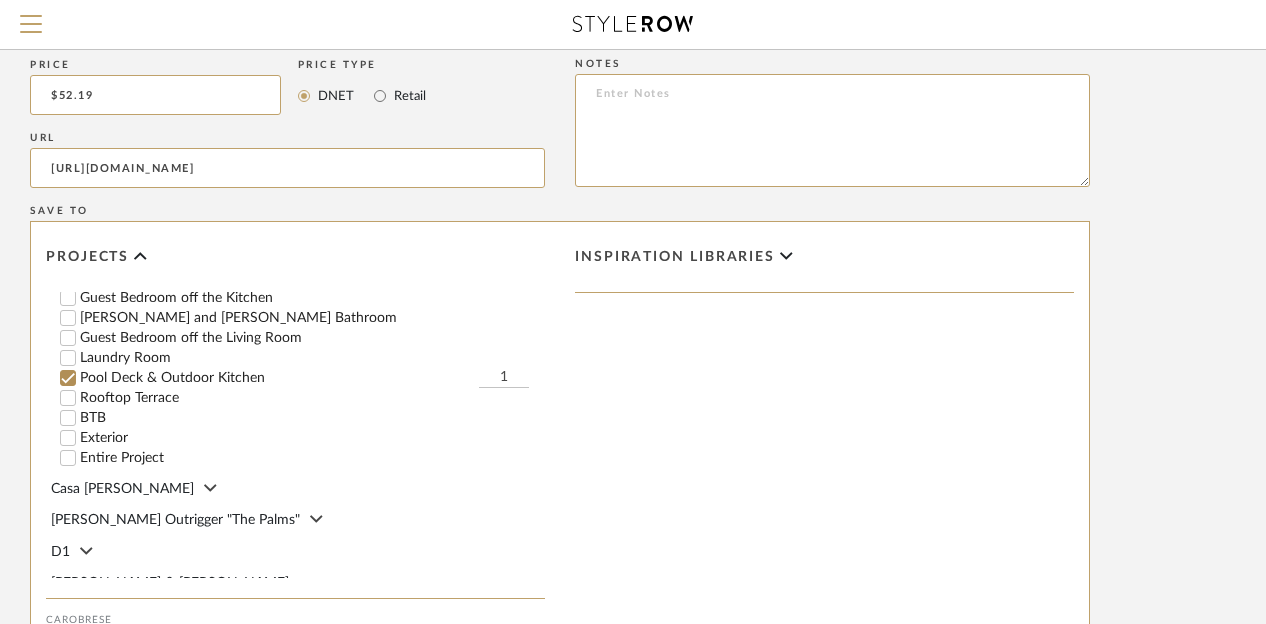 click on "Rooftop Terrace" at bounding box center [68, 398] 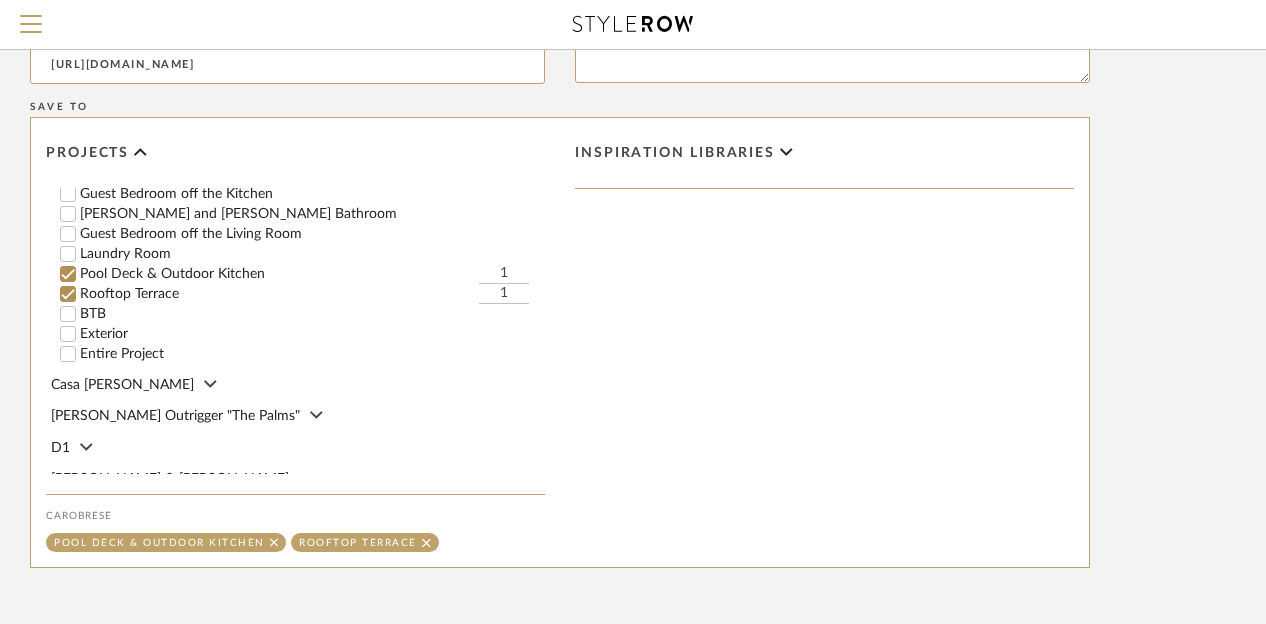 scroll, scrollTop: 1492, scrollLeft: 160, axis: both 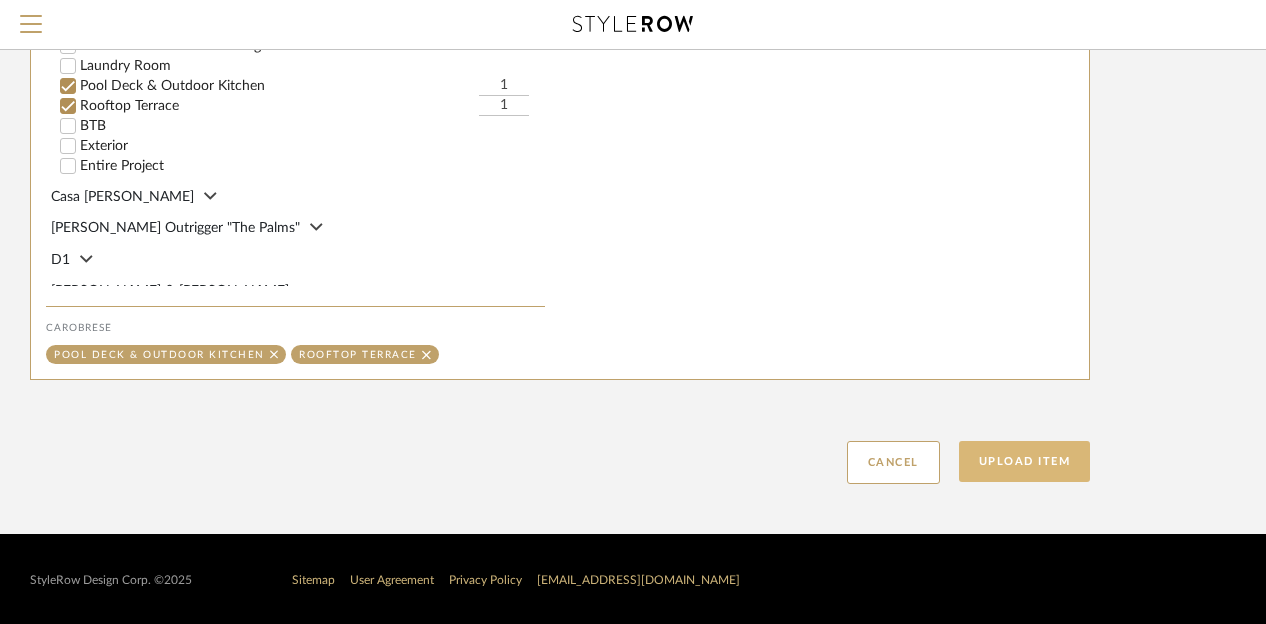 click on "Upload Item" 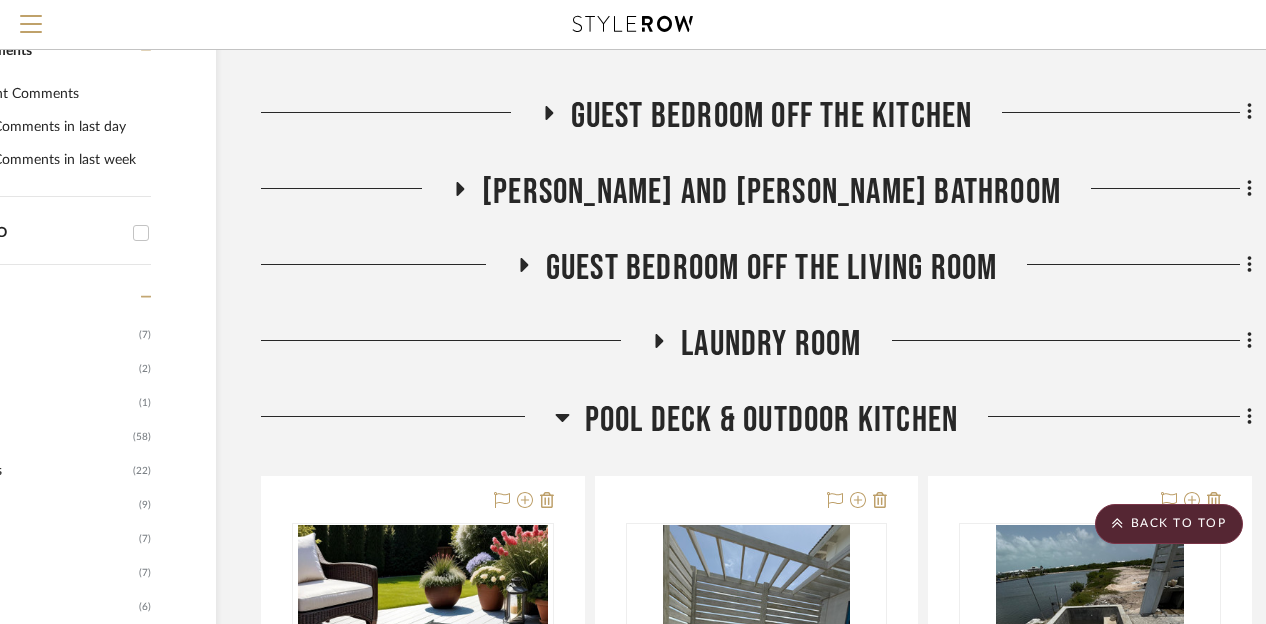 scroll, scrollTop: 737, scrollLeft: 160, axis: both 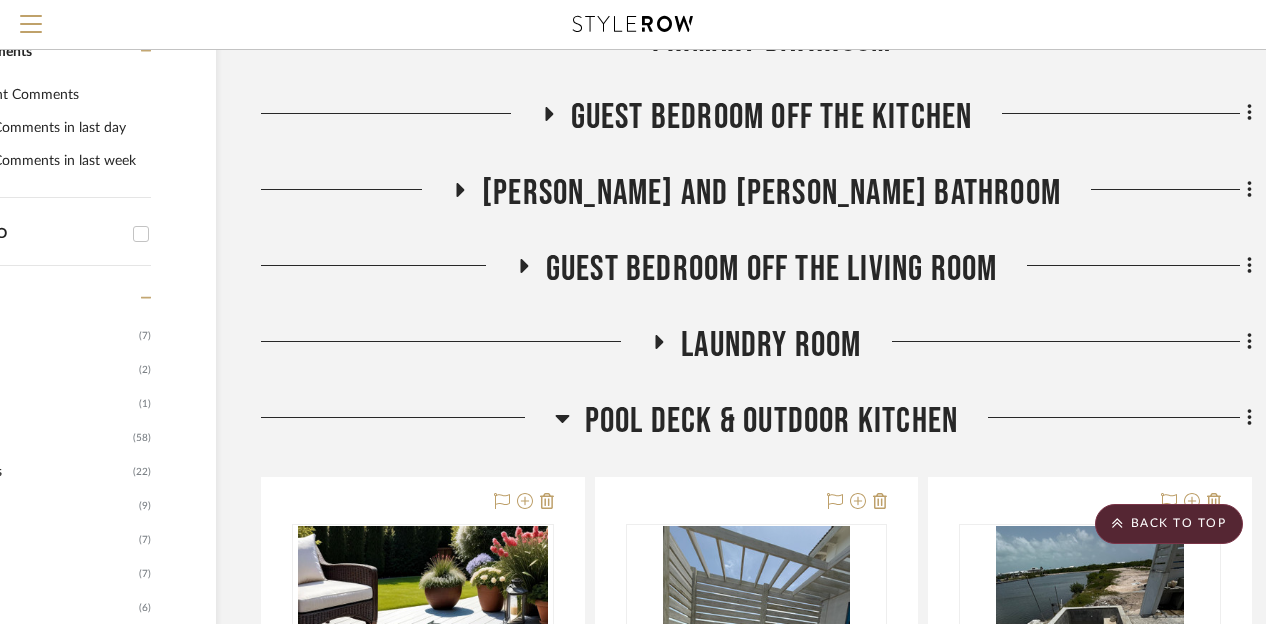 click 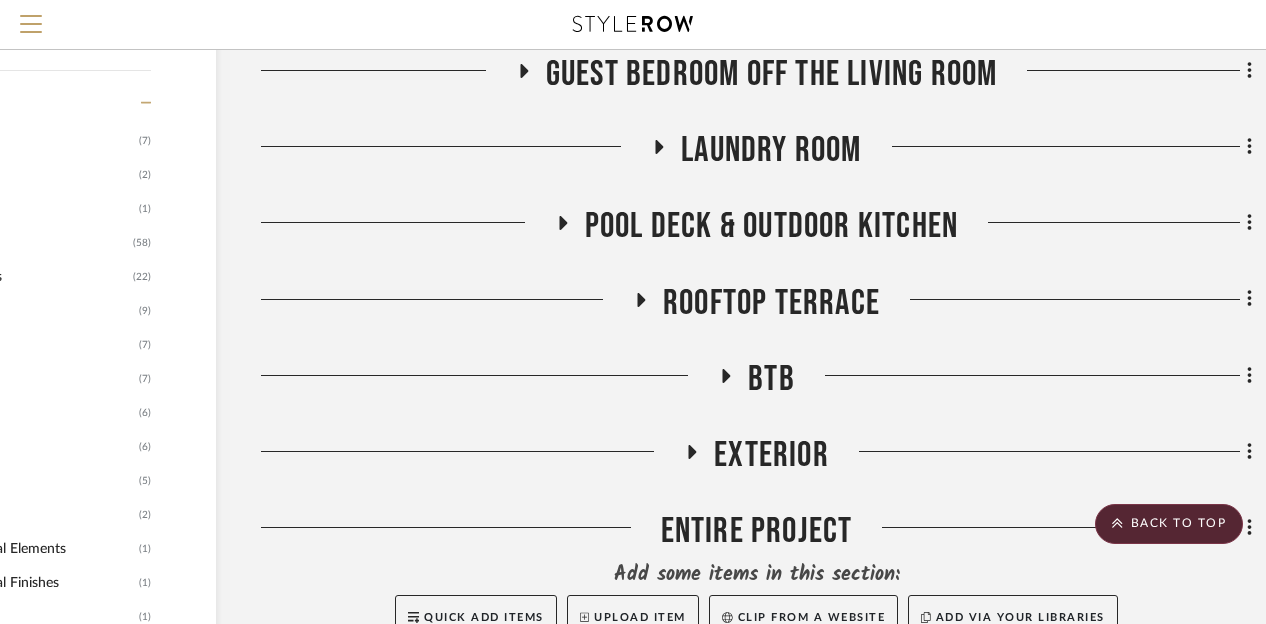 scroll, scrollTop: 937, scrollLeft: 160, axis: both 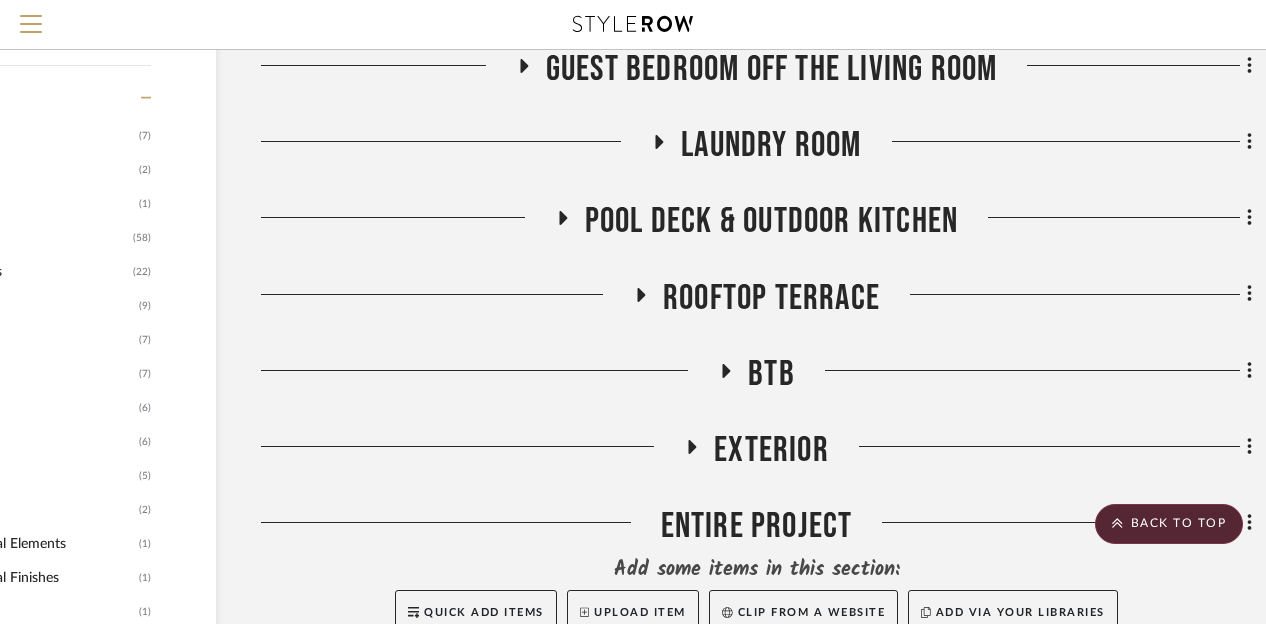 drag, startPoint x: 630, startPoint y: 304, endPoint x: 634, endPoint y: 293, distance: 11.7046995 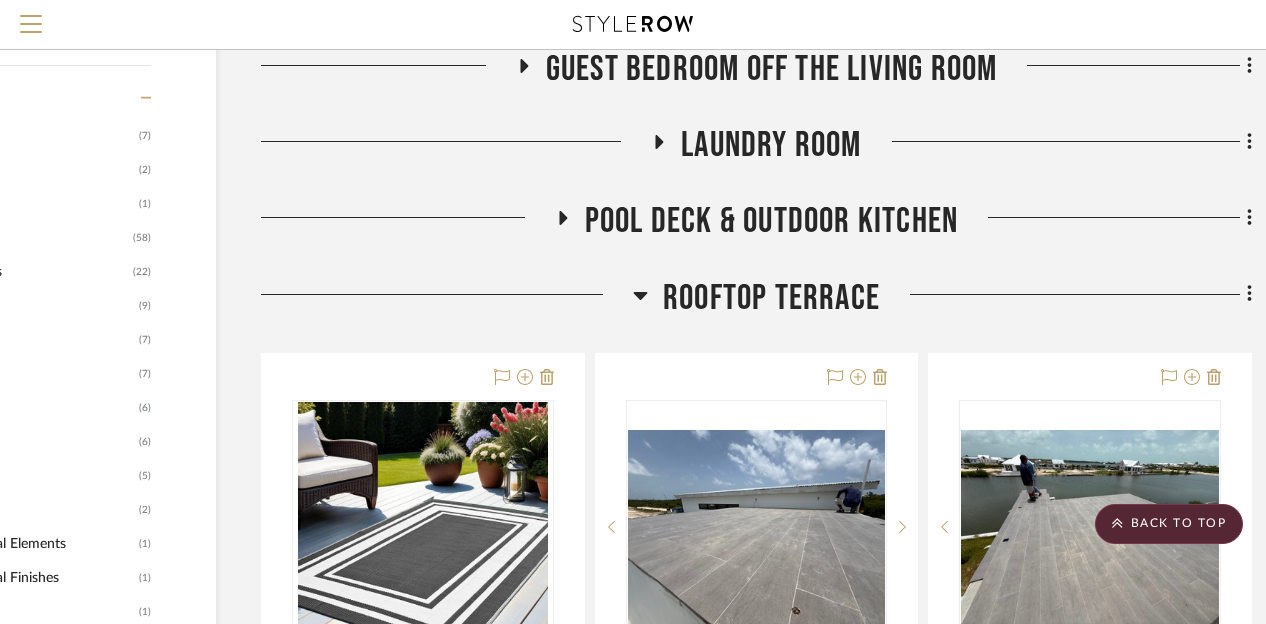 click on "Filter by keyword, category or name prior to exporting to Excel or Bulk Actions Team Comments All Team Comments Team Comments in last day Team Comments in last week Flagged Shared with Client Client Comments All Client Comments Client Comments in last day Client Comments in last week Added To PO Category  Beds    (7)   Seating   (2)   Tables   (1)   Accessories    (58)   Housewares   (22)   Appliances   (9)   Bath   (7)   Outdoor   (7)   Electronics   (6)   Lighting   (6)   Bedding   (5)   Rugs   (2)   Architectural Elements   (1)   Architectural Finishes   (1)   Hardware   (1)   Mirrors   (1)  Brand amazon  (6)  Custom Contract Furnishings  (1)  Samsung  (2)  Wayfair  (3)  Upload Method Uploaded  (164)  Added By [PERSON_NAME]  (136)  [PERSON_NAME]  (28)  Item Type Product  (136)  Site Photo or PDF  (28)  Lead Time Weeks In Stock Price 0  7,500 +  0 7500  Filter Products   Displaying 204 products  Reorder Rooms LOADING Foyer / Entry Primary Bedroom Kitchen Half/Guest Bathroom Living Room Primary Bathroom By" 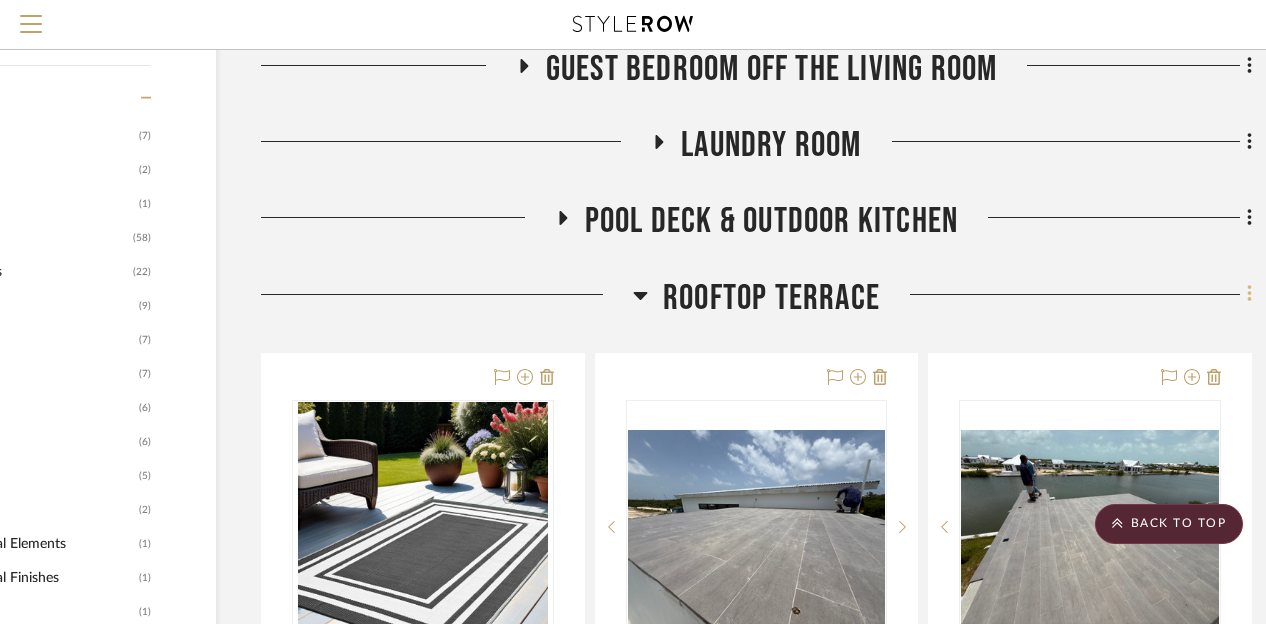 click 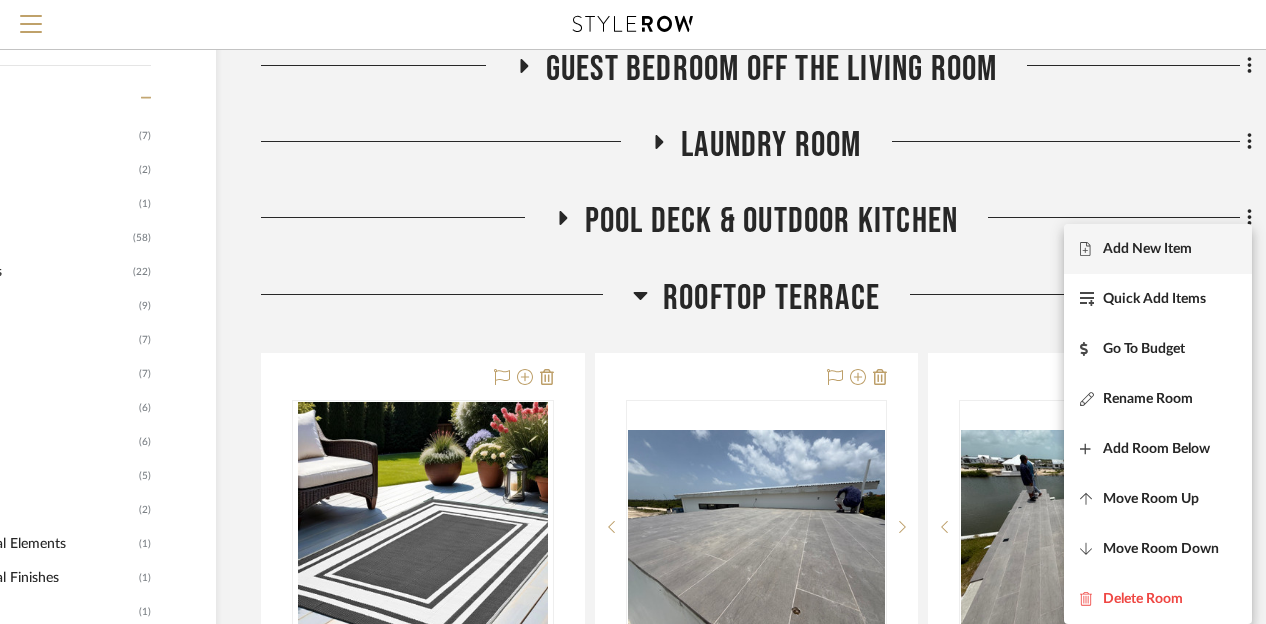 click on "Add New Item" at bounding box center (1147, 249) 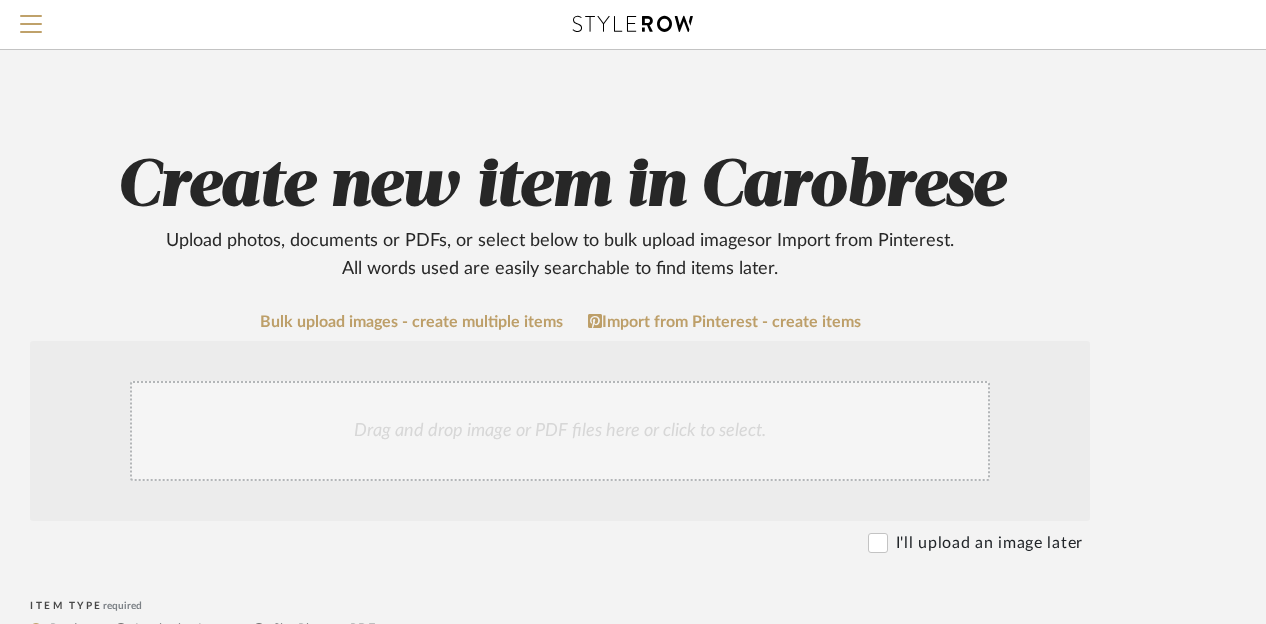 scroll, scrollTop: 500, scrollLeft: 160, axis: both 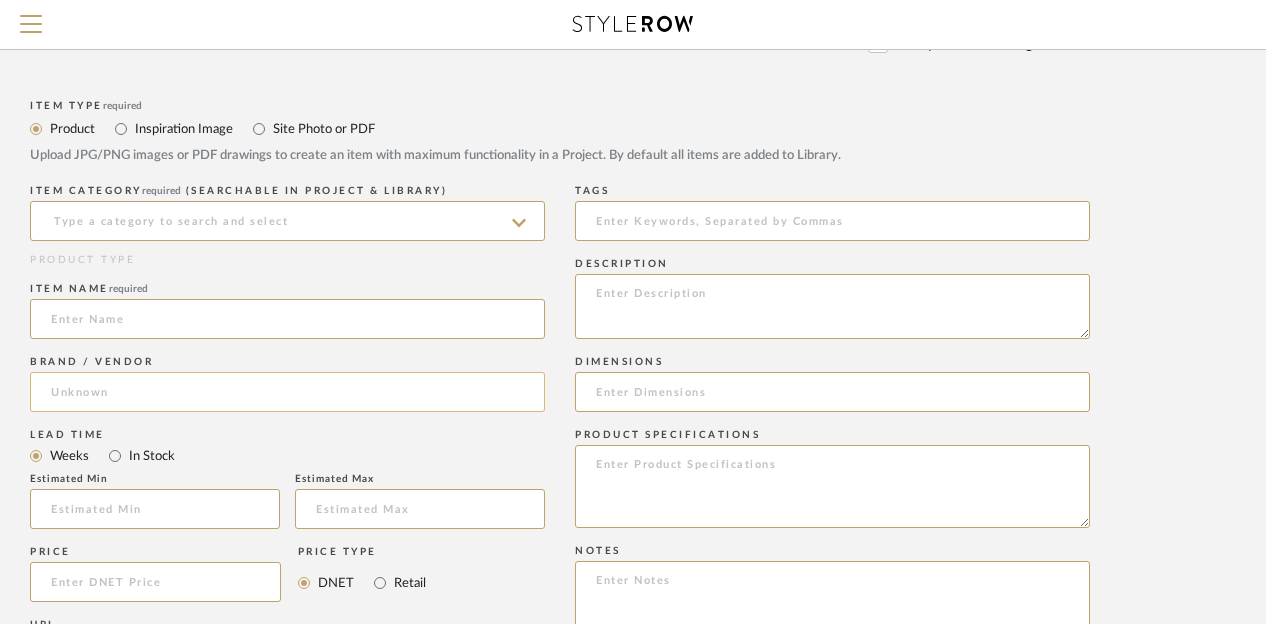 click 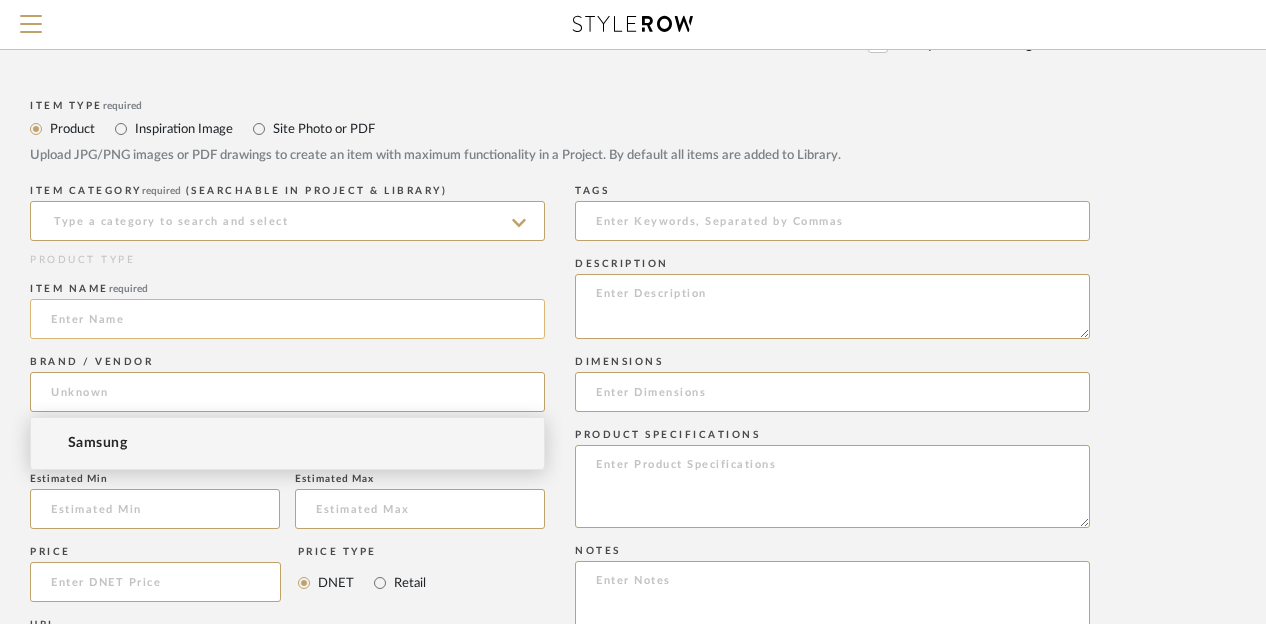 click 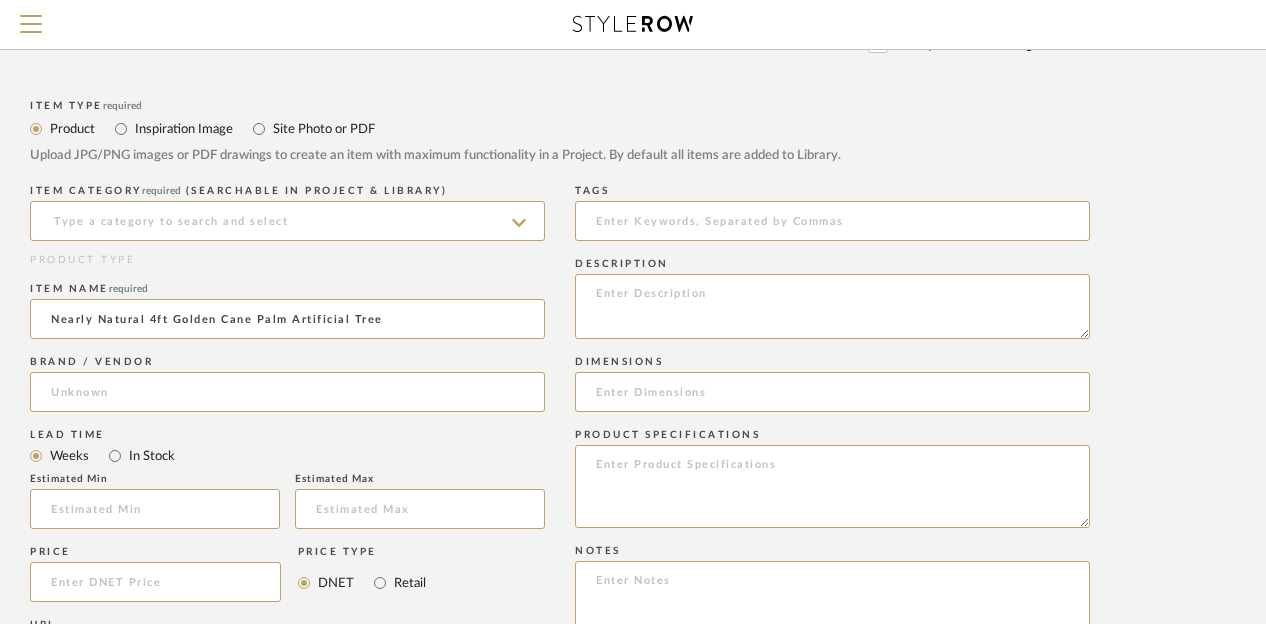 type on "Nearly Natural 4ft Golden Cane Palm Artificial Tree" 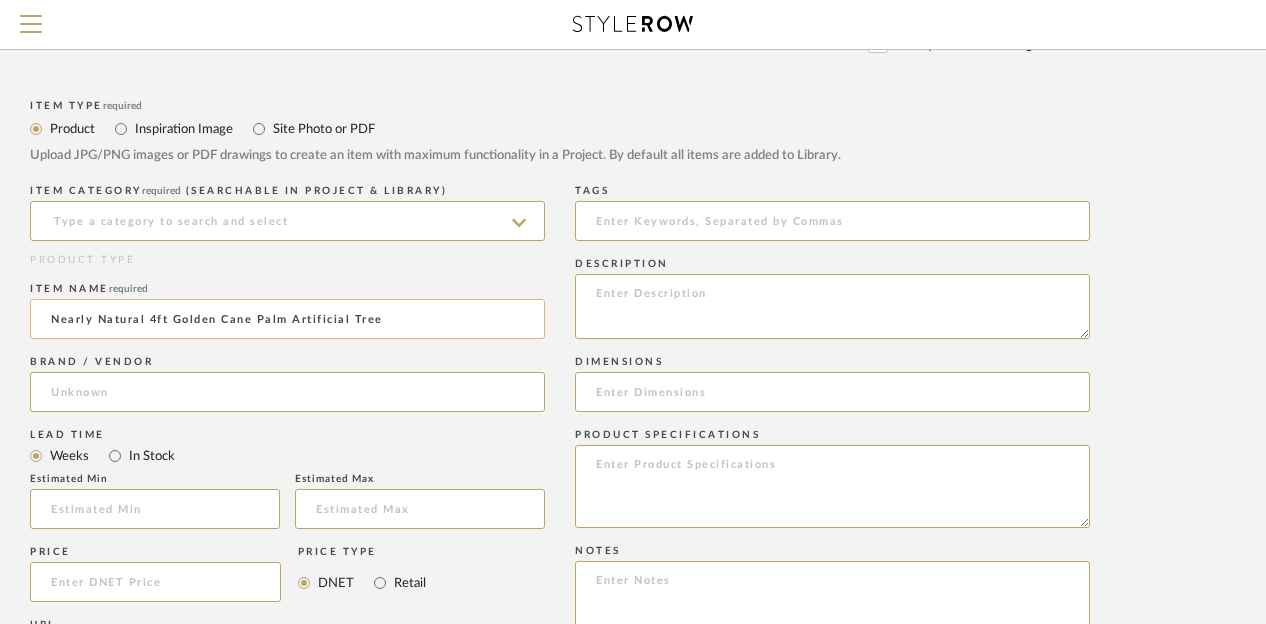 scroll, scrollTop: 100, scrollLeft: 160, axis: both 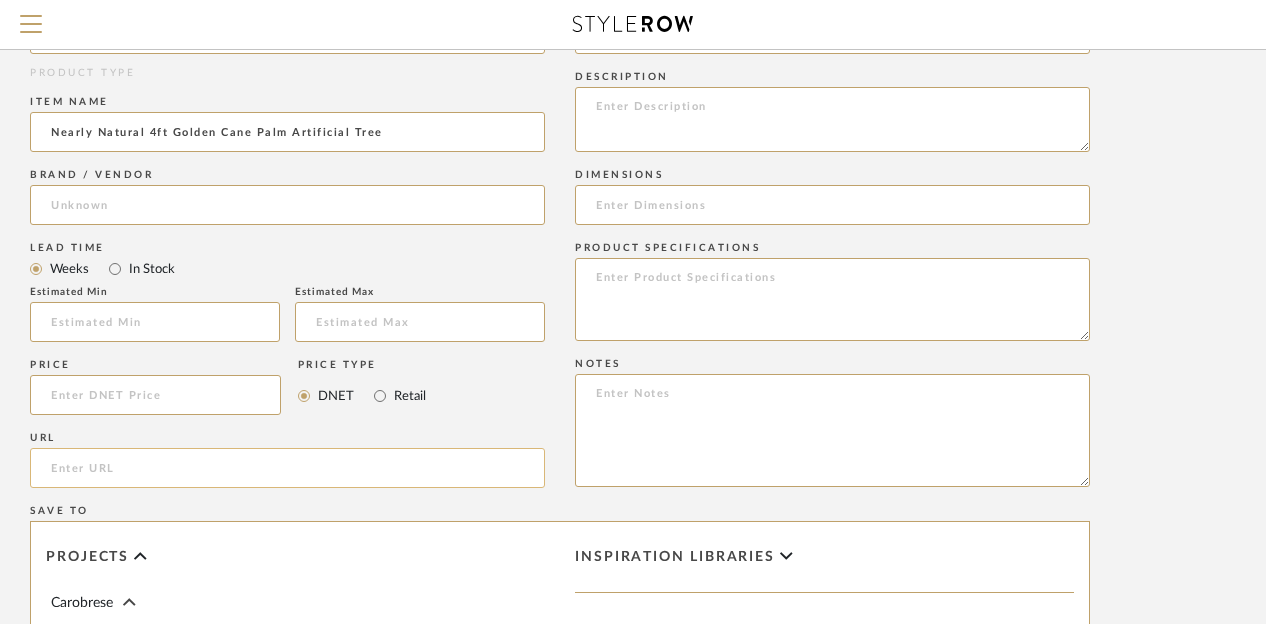 click 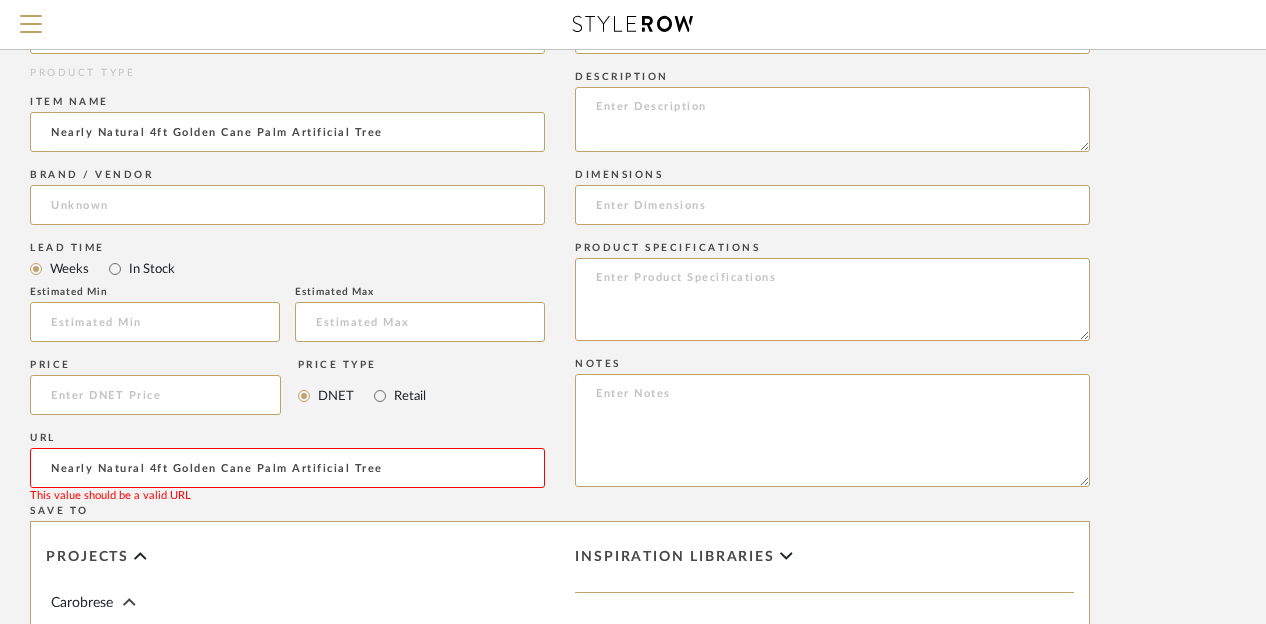 click on "Nearly Natural 4ft Golden Cane Palm Artificial Tree" 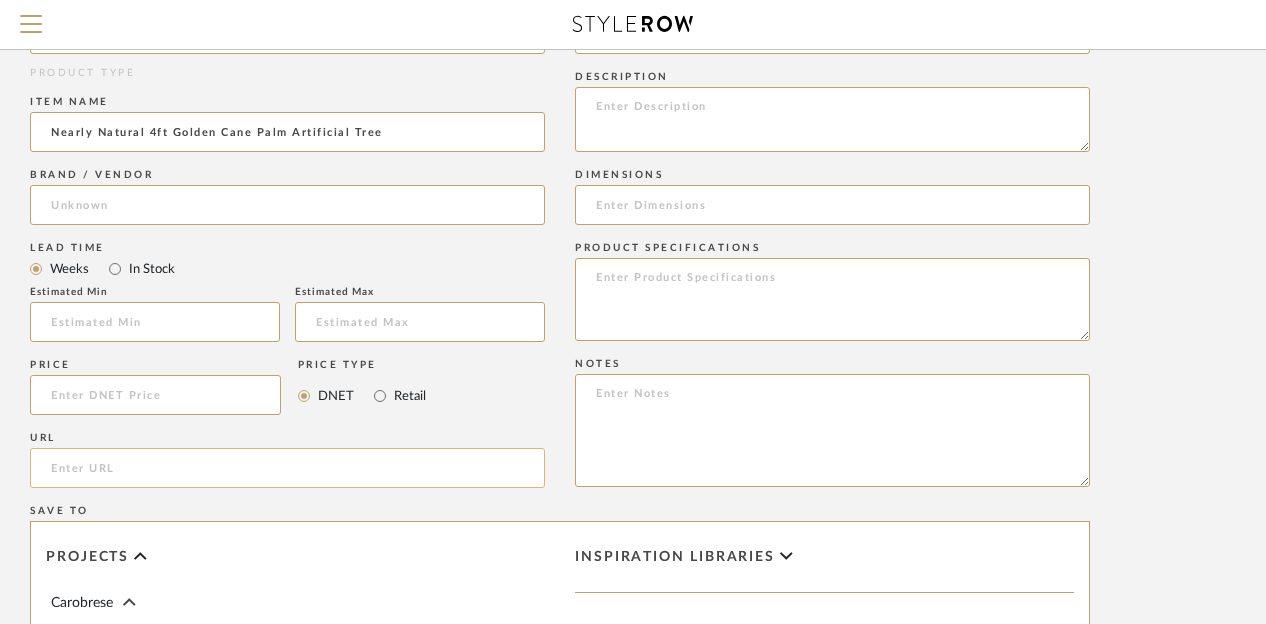 paste on "[URL][DOMAIN_NAME]" 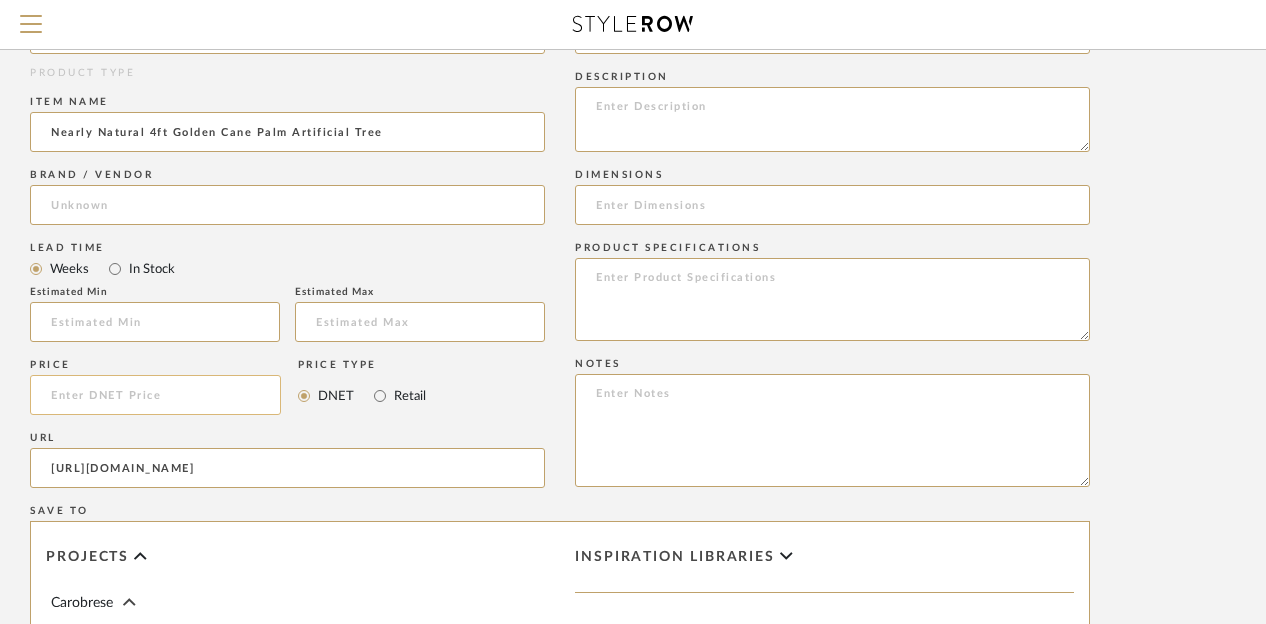 type on "[URL][DOMAIN_NAME]" 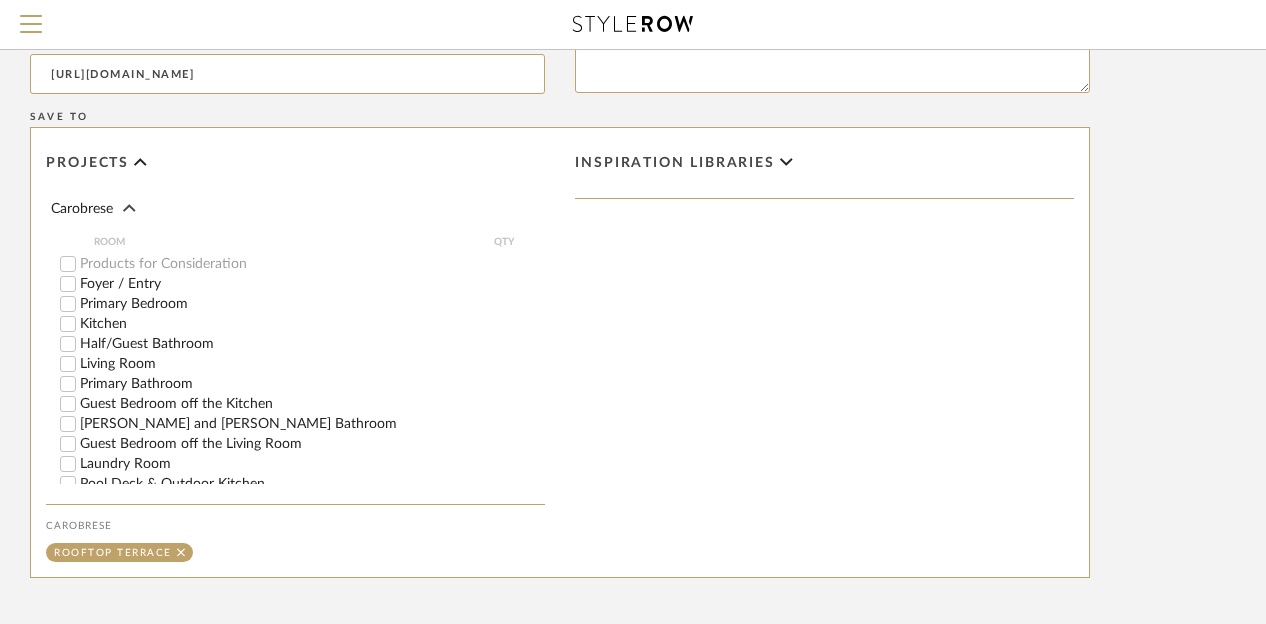 scroll, scrollTop: 1300, scrollLeft: 160, axis: both 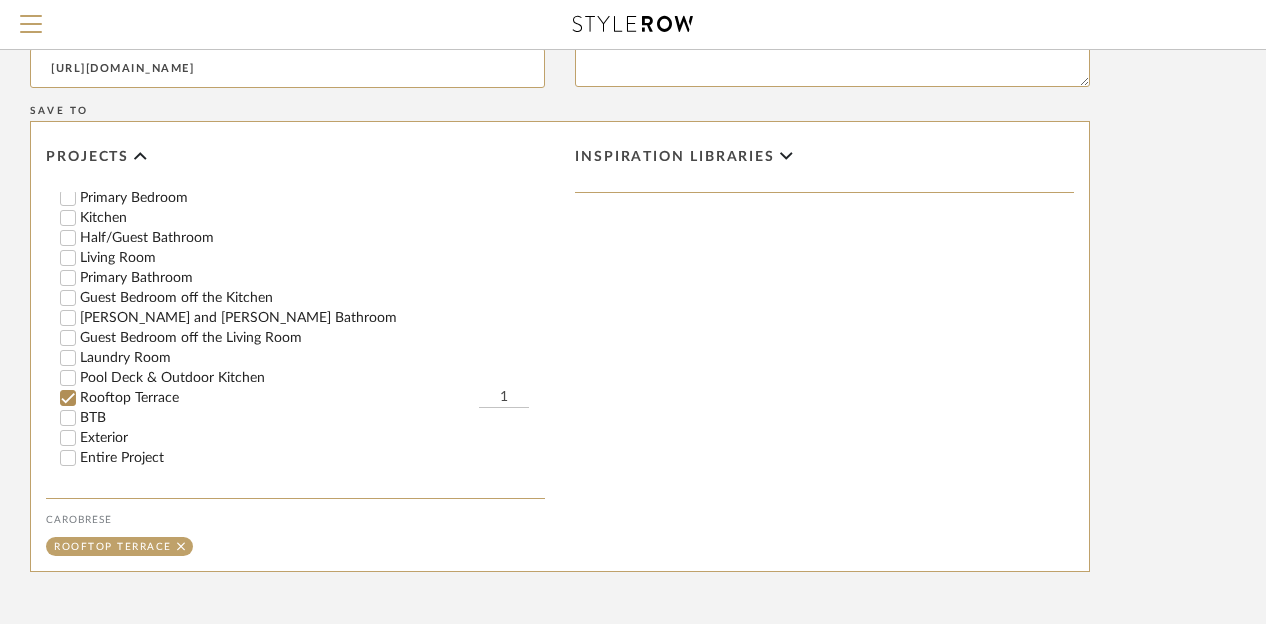 type on "$44.99" 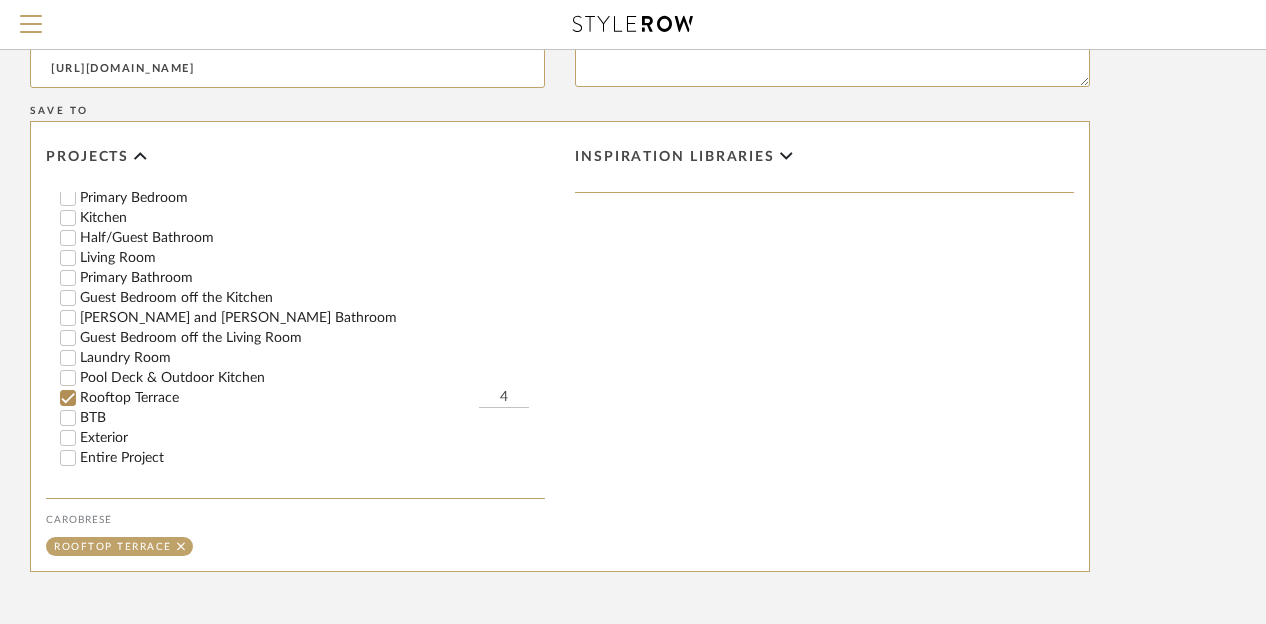 type on "4" 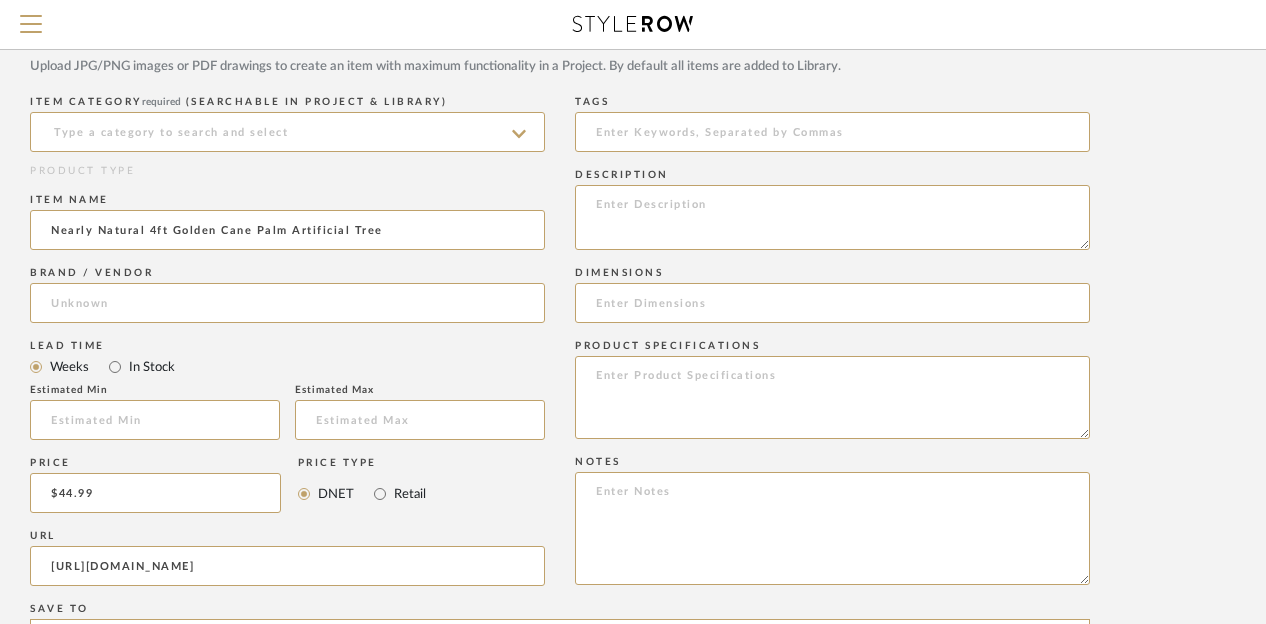 scroll, scrollTop: 800, scrollLeft: 160, axis: both 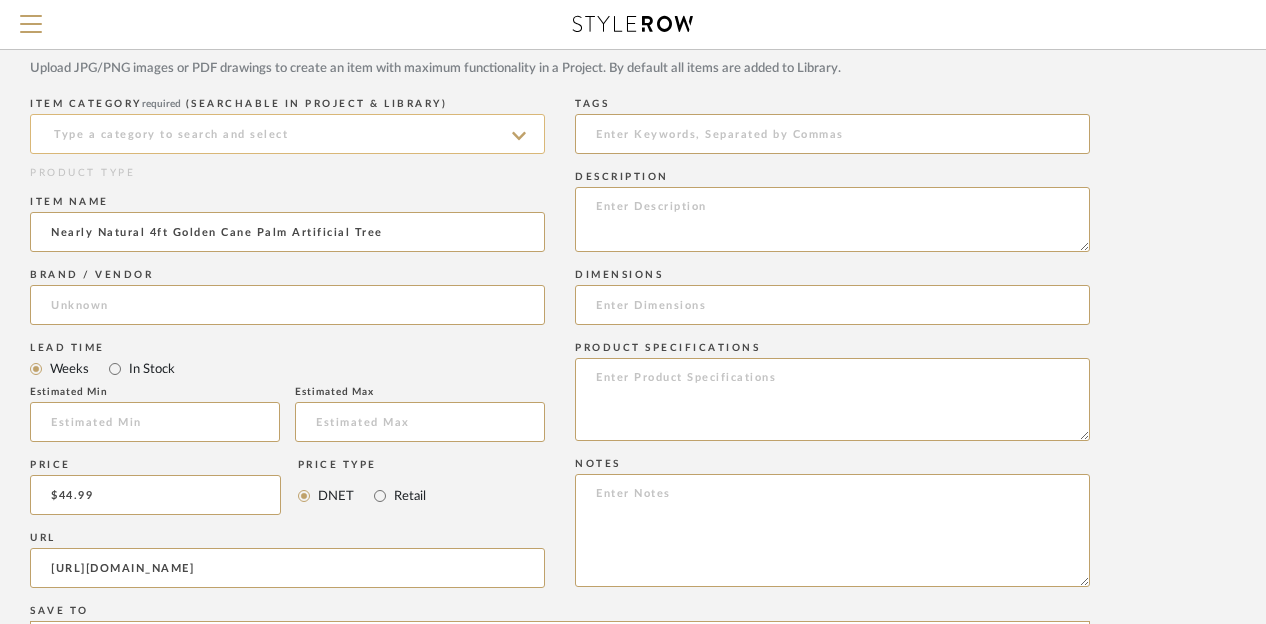 click 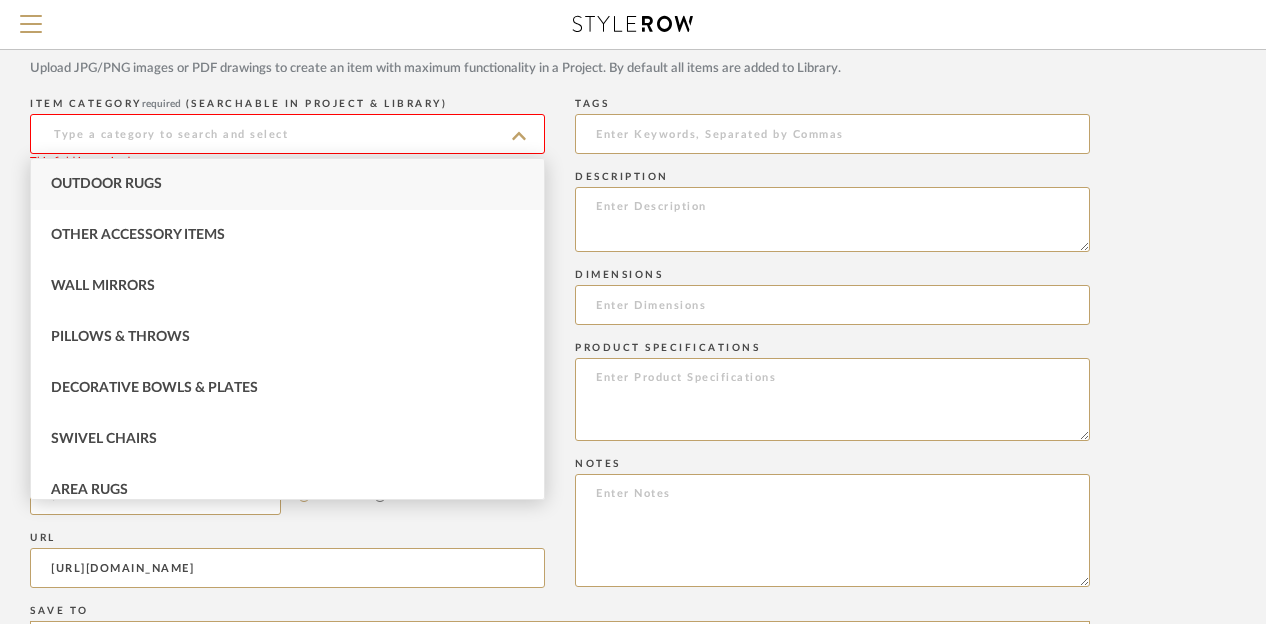 type on "o" 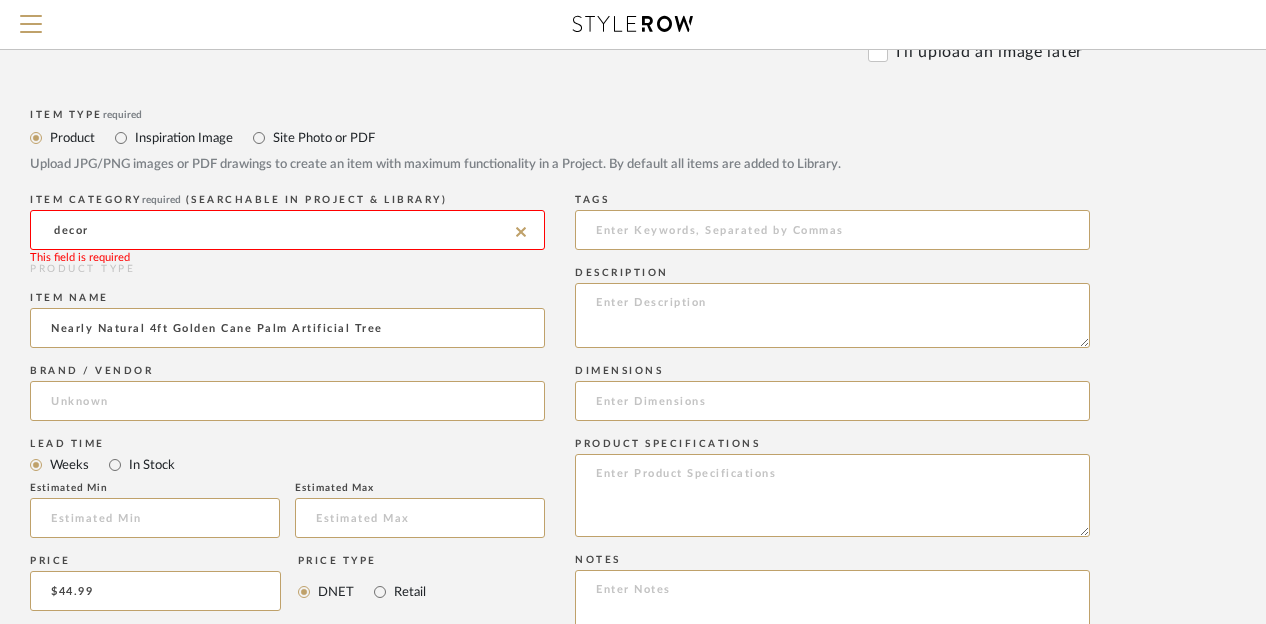 scroll, scrollTop: 700, scrollLeft: 160, axis: both 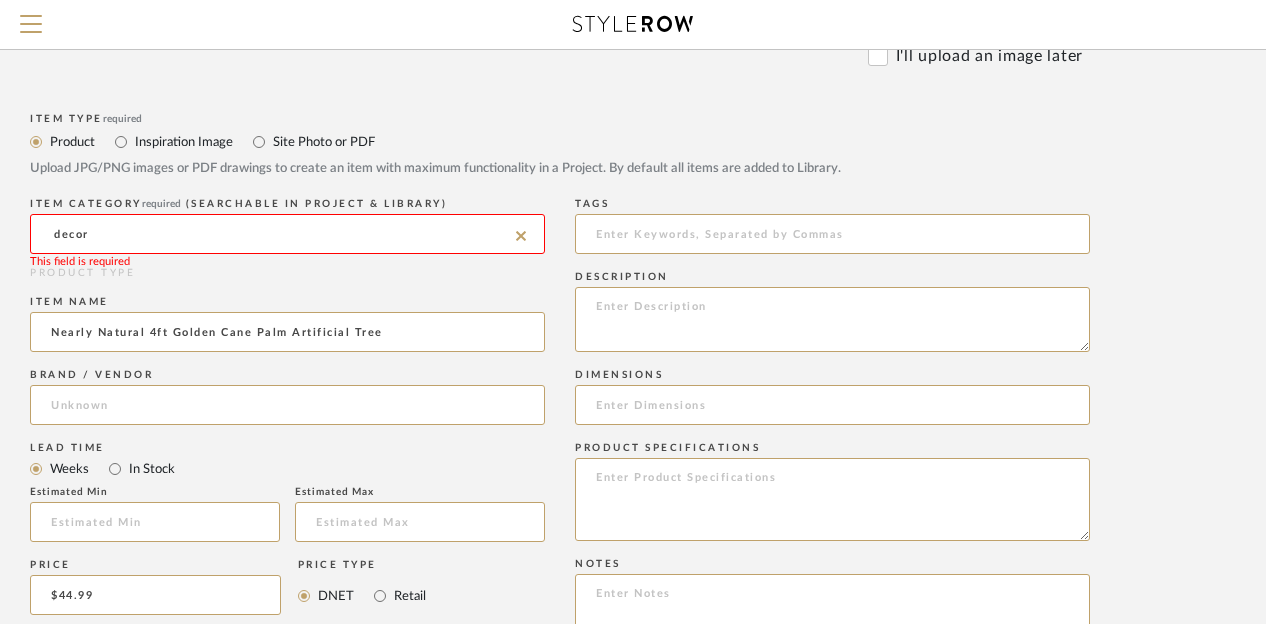 click on "decor" 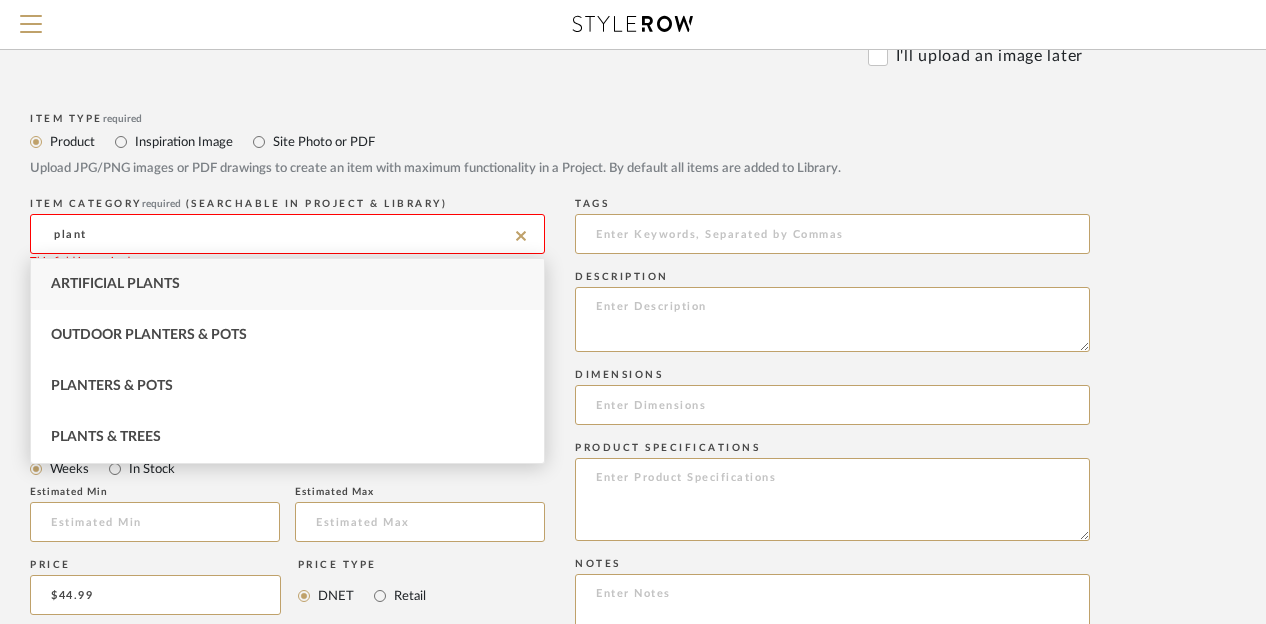 click on "Artificial Plants" at bounding box center (287, 284) 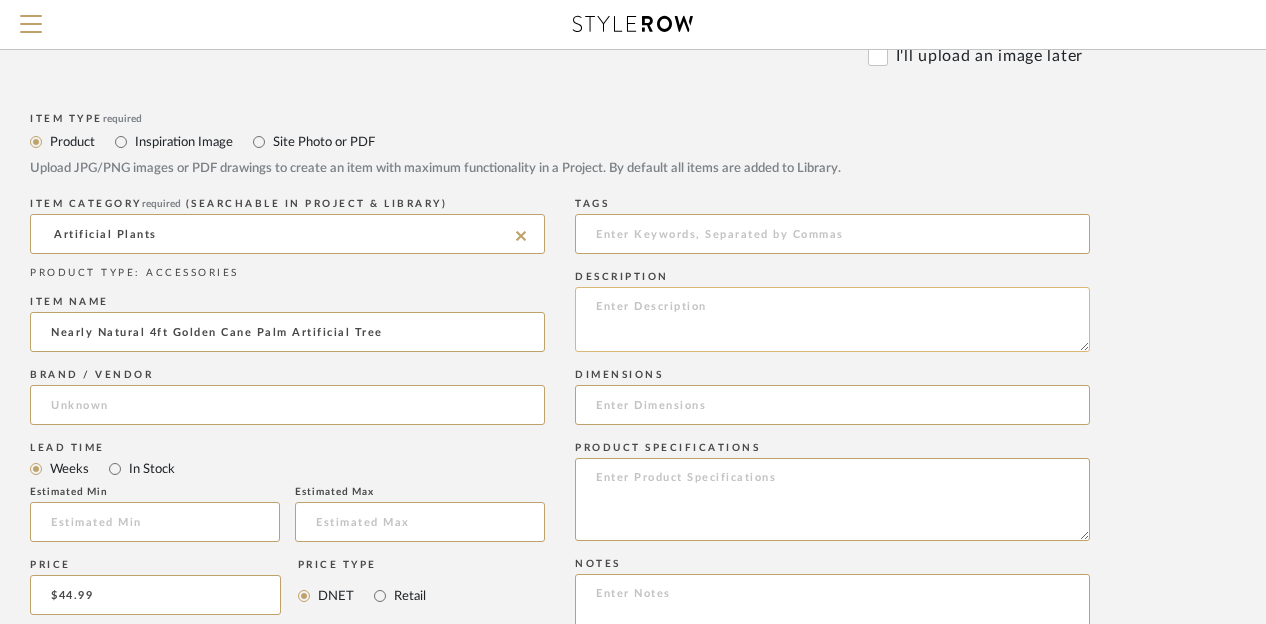 click 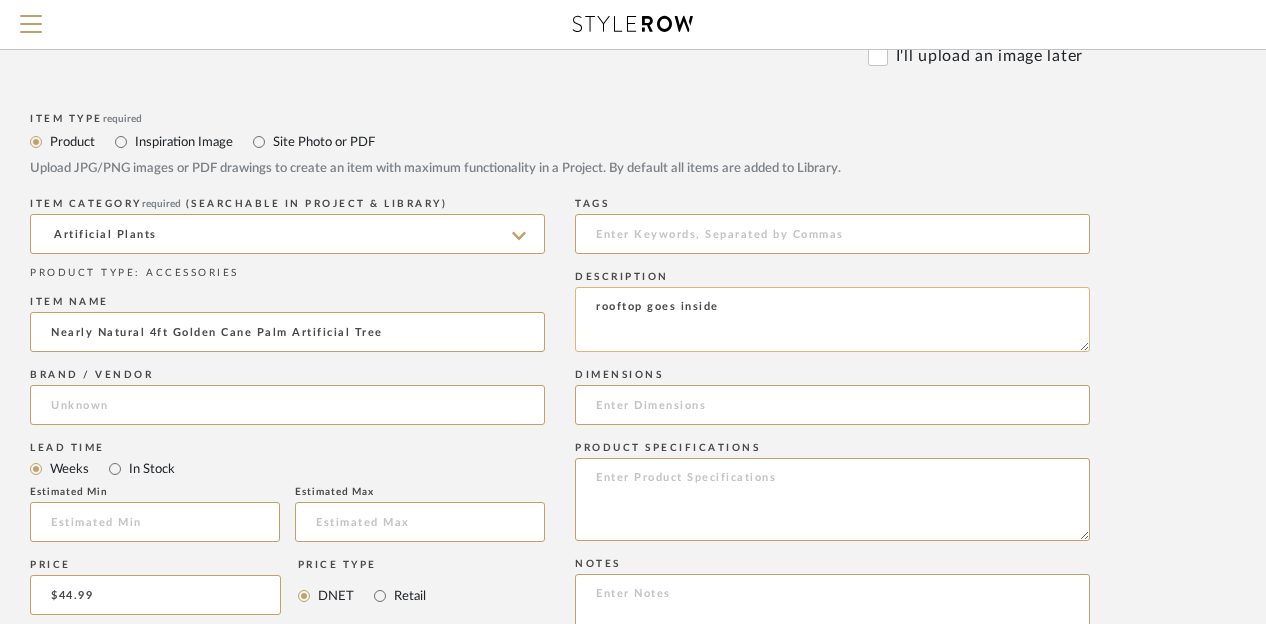 click on "rooftop goes inside" 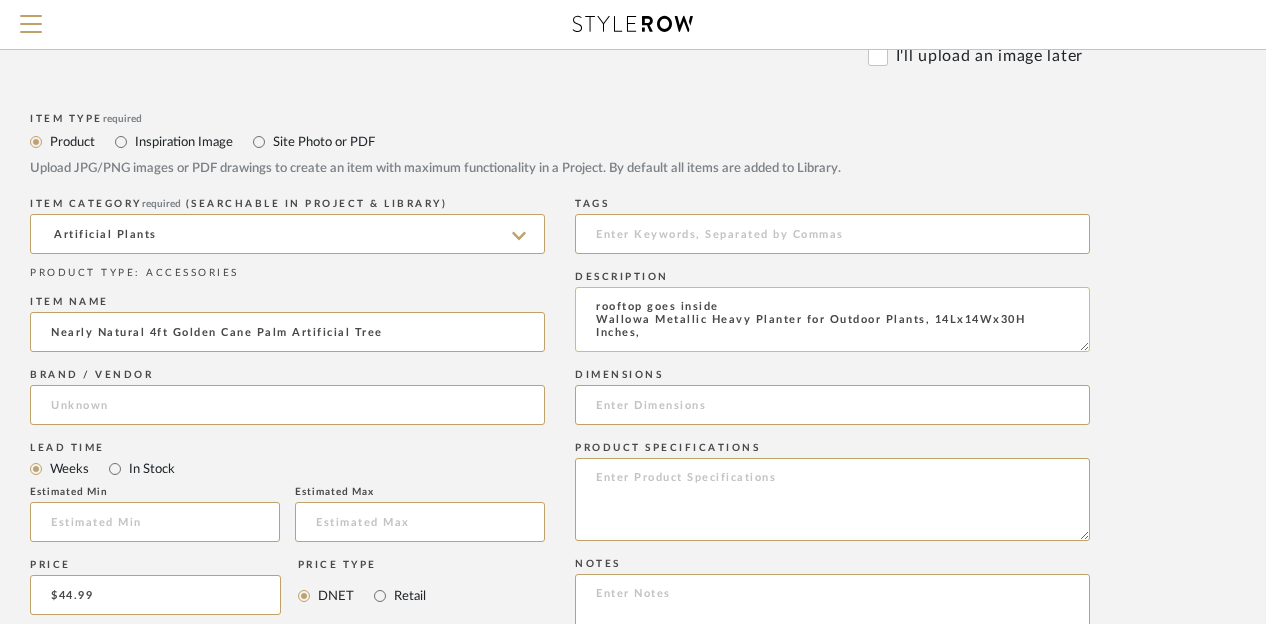 click on "rooftop goes inside
Wallowa Metallic Heavy Planter for Outdoor Plants, 14Lx14Wx30H Inches," 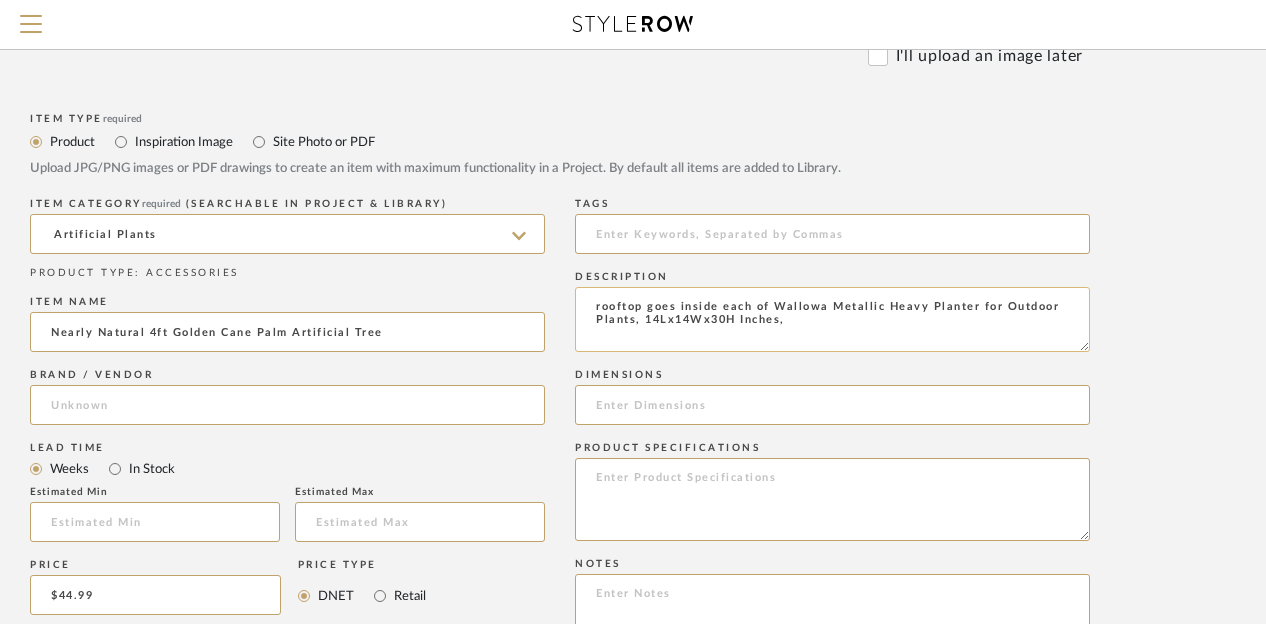 click on "rooftop goes inside each of Wallowa Metallic Heavy Planter for Outdoor Plants, 14Lx14Wx30H Inches," 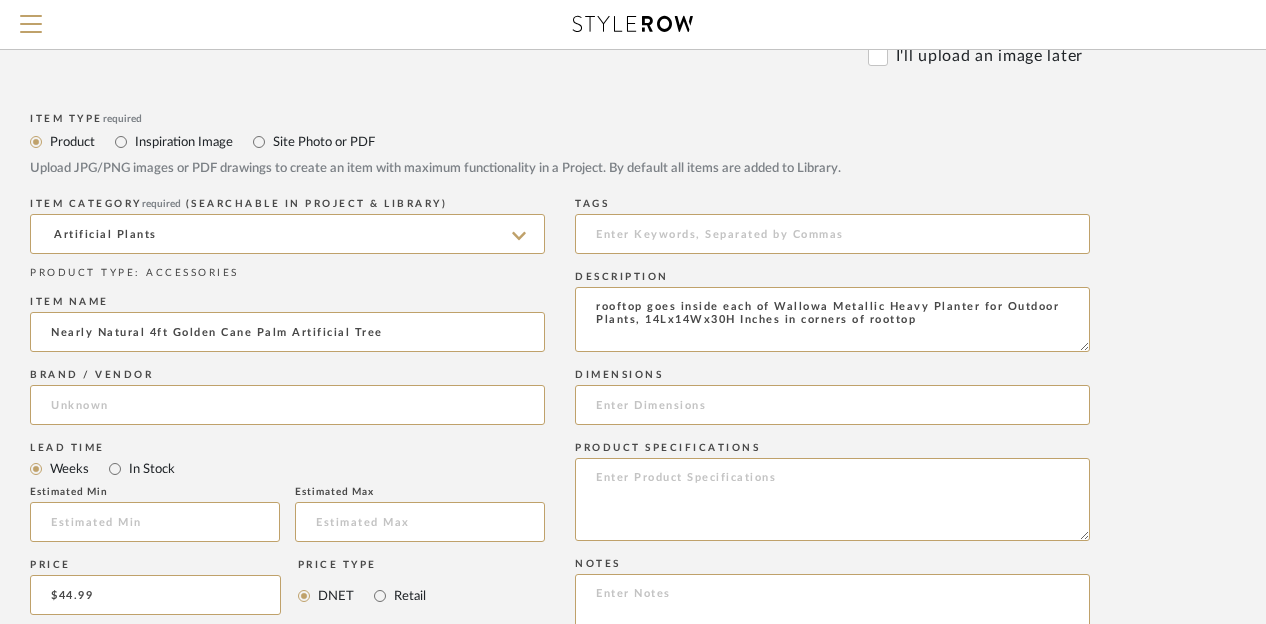 type on "rooftop goes inside each of Wallowa Metallic Heavy Planter for Outdoor Plants, 14Lx14Wx30H Inches in corners of roottop" 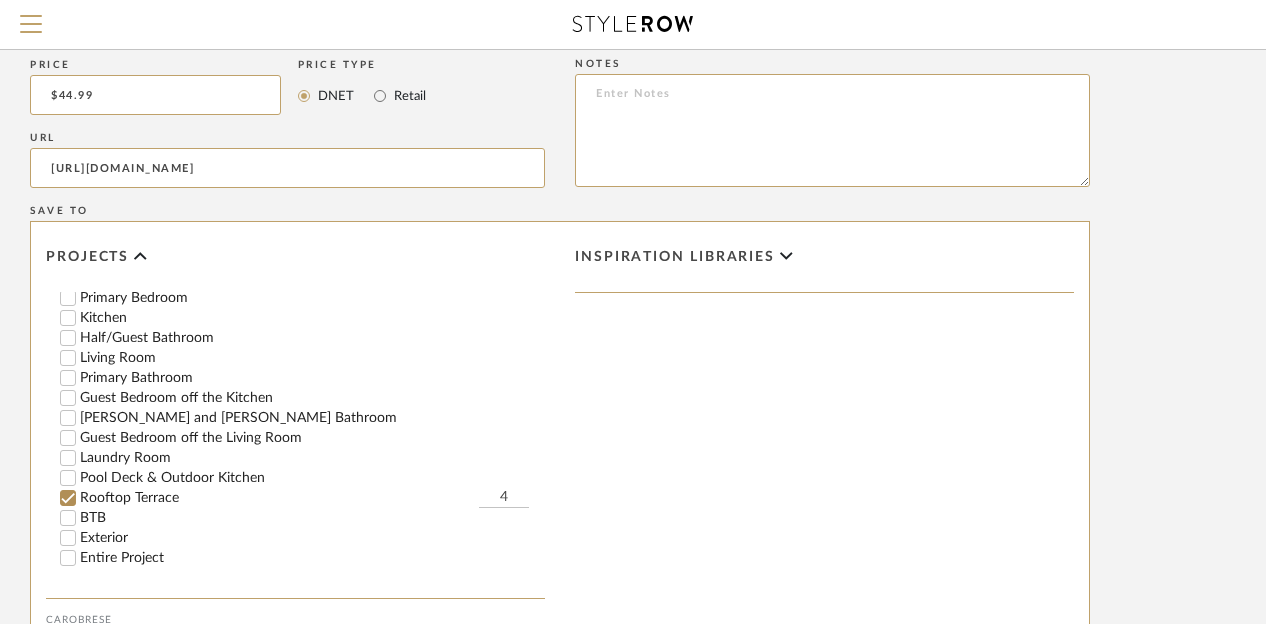 scroll, scrollTop: 1492, scrollLeft: 160, axis: both 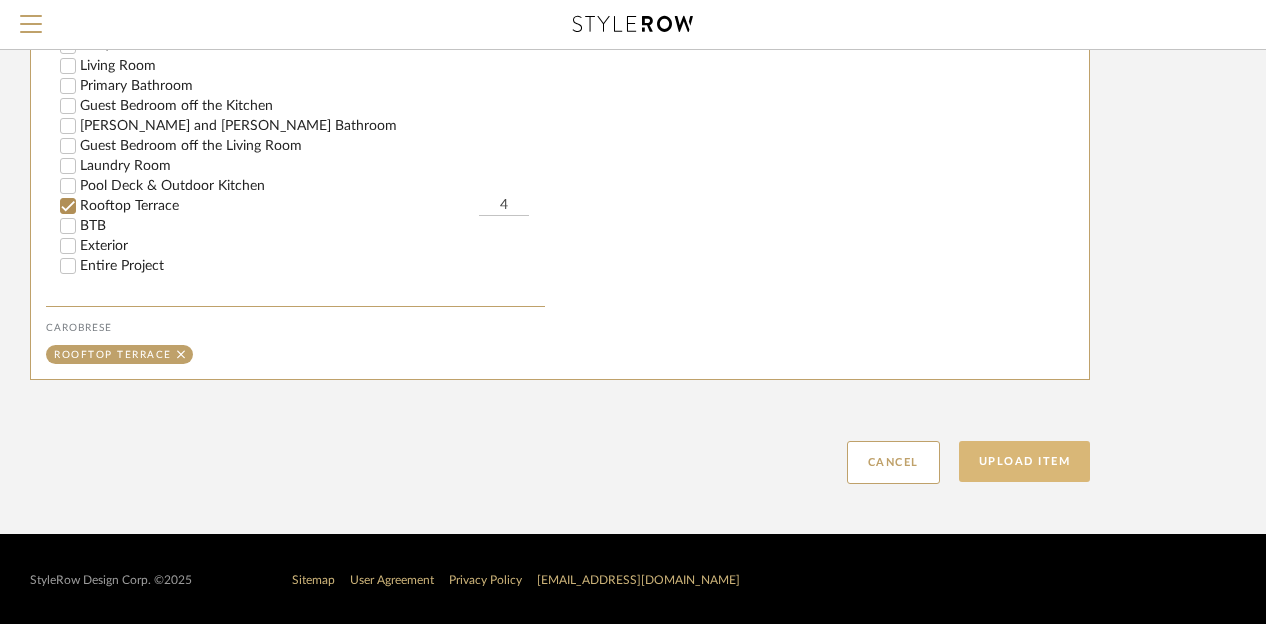 click on "Upload Item" 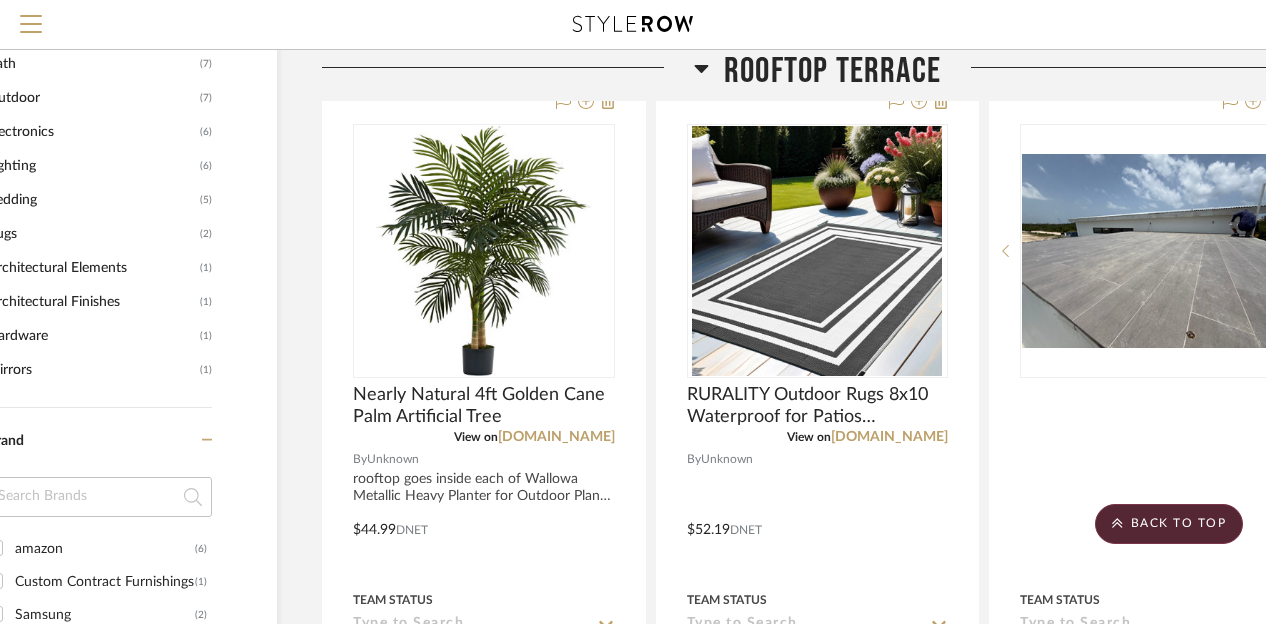 scroll, scrollTop: 1113, scrollLeft: 99, axis: both 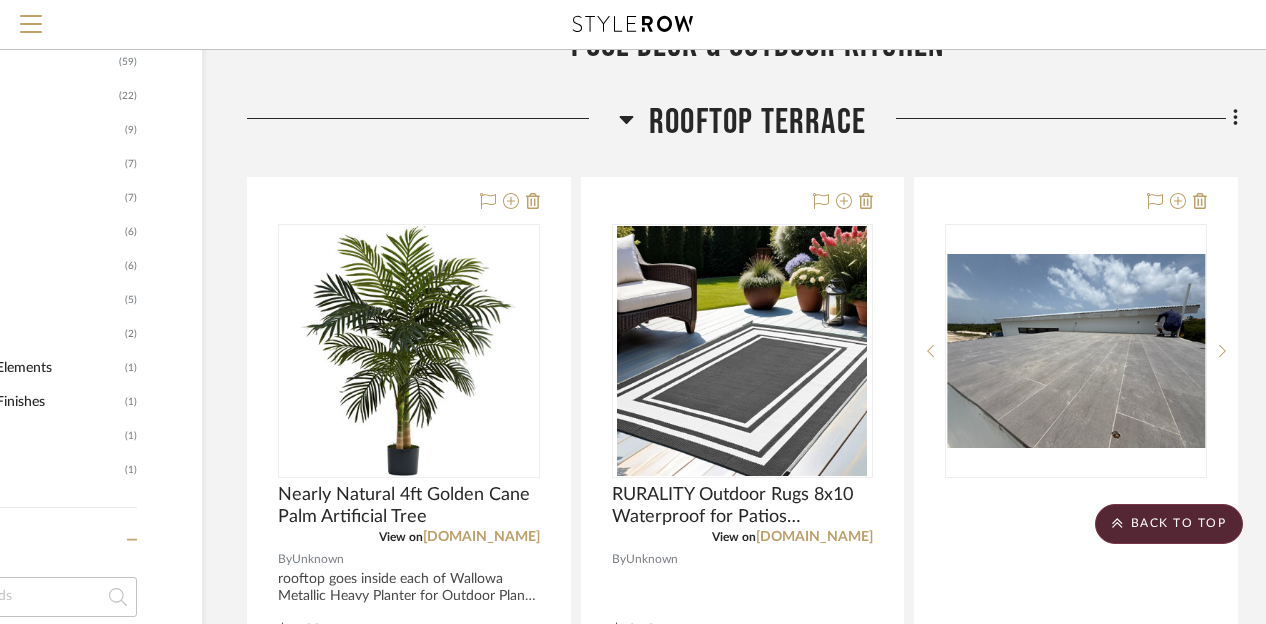 click on "Filter by keyword, category or name prior to exporting to Excel or Bulk Actions Team Comments All Team Comments Team Comments in last day Team Comments in last week Flagged Shared with Client Client Comments All Client Comments Client Comments in last day Client Comments in last week Added To PO Category  Beds    (7)   Seating   (2)   Tables   (1)   Accessories    (59)   Housewares   (22)   Appliances   (9)   Bath   (7)   Outdoor   (7)   Electronics   (6)   Lighting   (6)   Bedding   (5)   Rugs   (2)   Architectural Elements   (1)   Architectural Finishes   (1)   Hardware   (1)   Mirrors   (1)  Brand amazon  (6)  Custom Contract Furnishings  (1)  Samsung  (2)  Wayfair  (3)  Upload Method Uploaded  (165)  Added By [PERSON_NAME]  (137)  [PERSON_NAME]  (28)  Item Type Product  (137)  Site Photo or PDF  (28)  Lead Time Weeks In Stock Price 0  7,500 +  0 7500  Filter Products   Displaying 205 products  Reorder Rooms LOADING Foyer / Entry Primary Bedroom Kitchen Half/Guest Bathroom Living Room Primary Bathroom By" 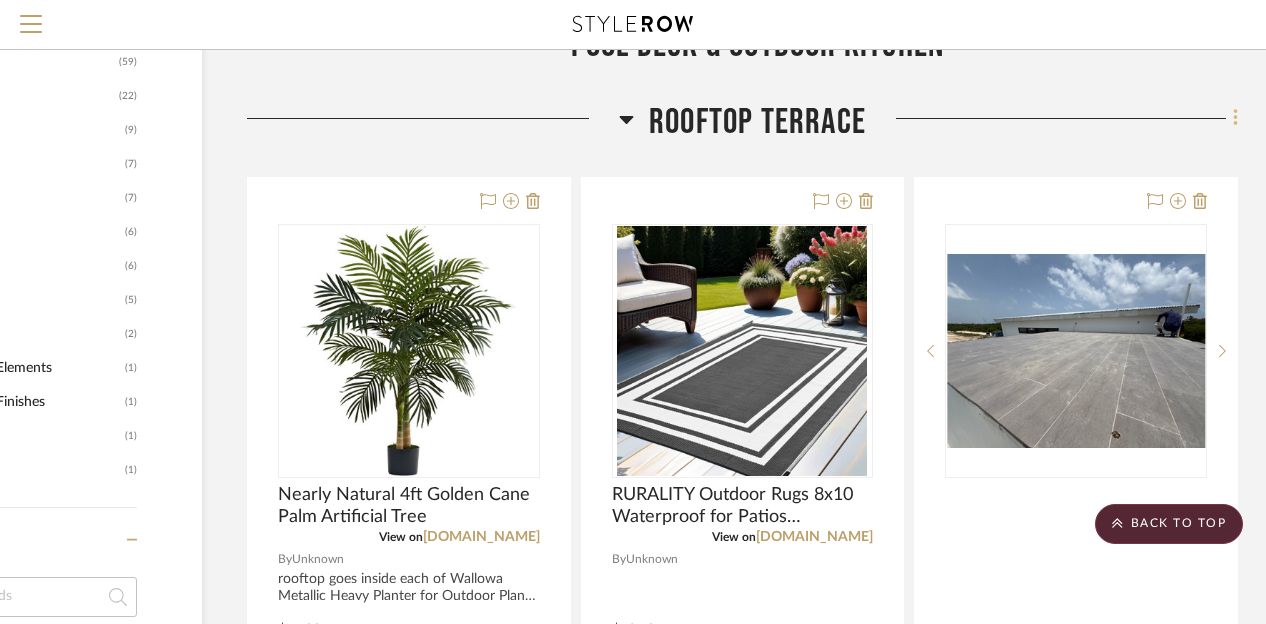 click 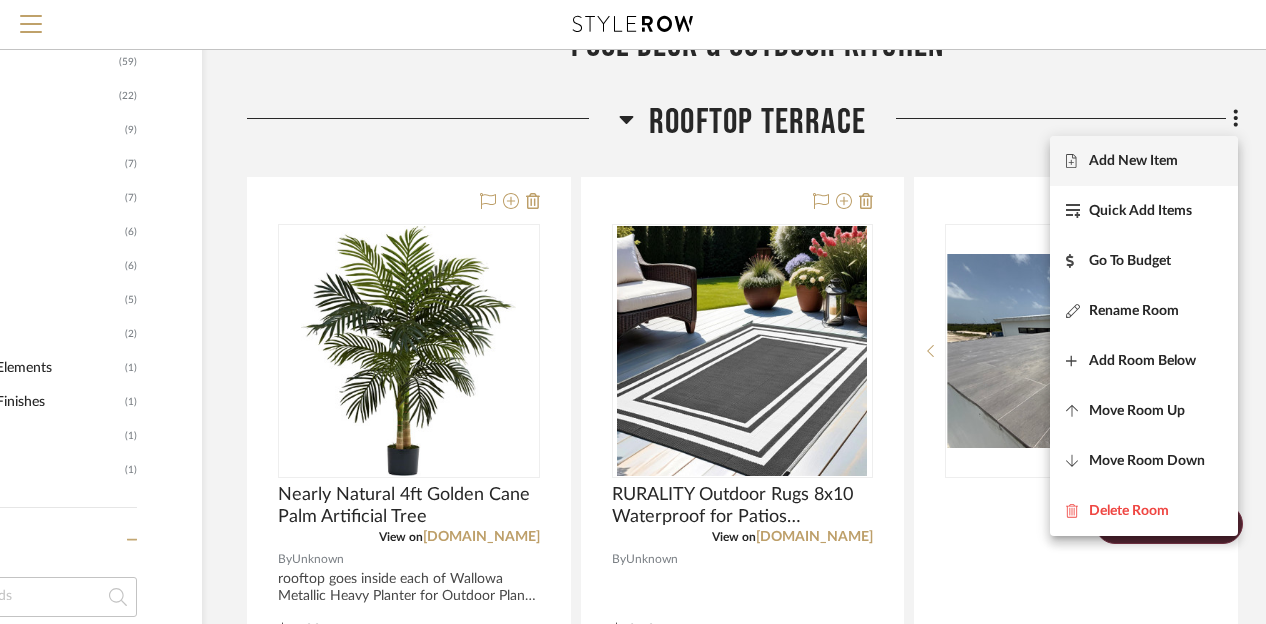 click on "Add New Item" at bounding box center (1133, 161) 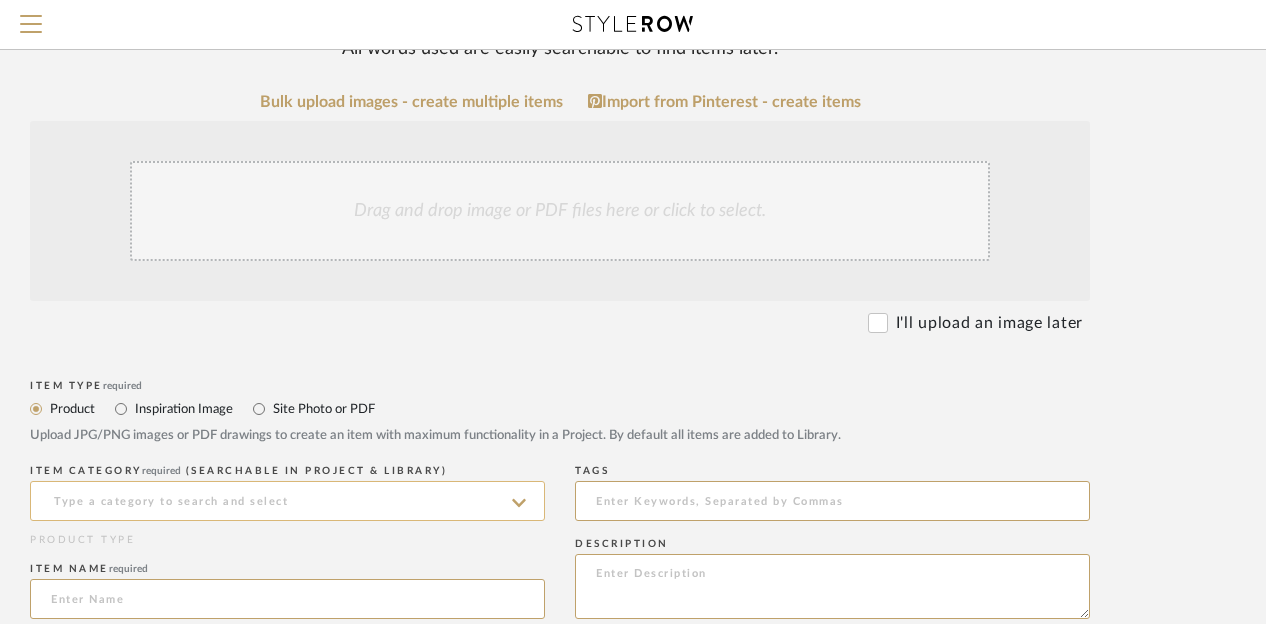 scroll, scrollTop: 400, scrollLeft: 160, axis: both 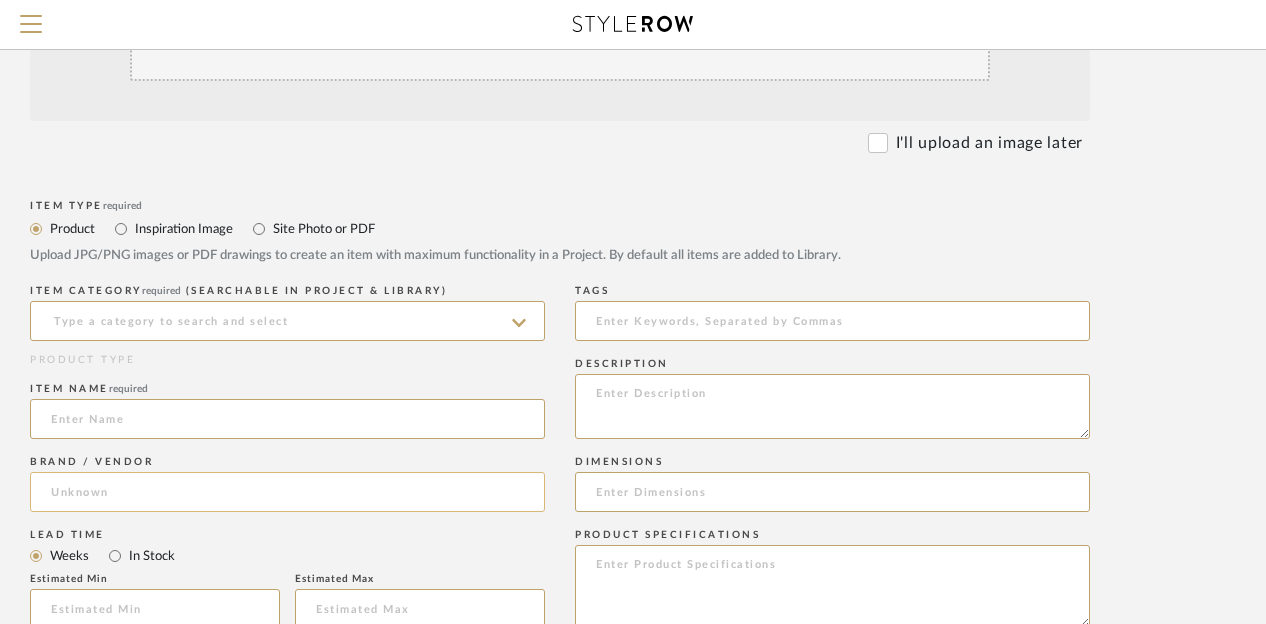 click 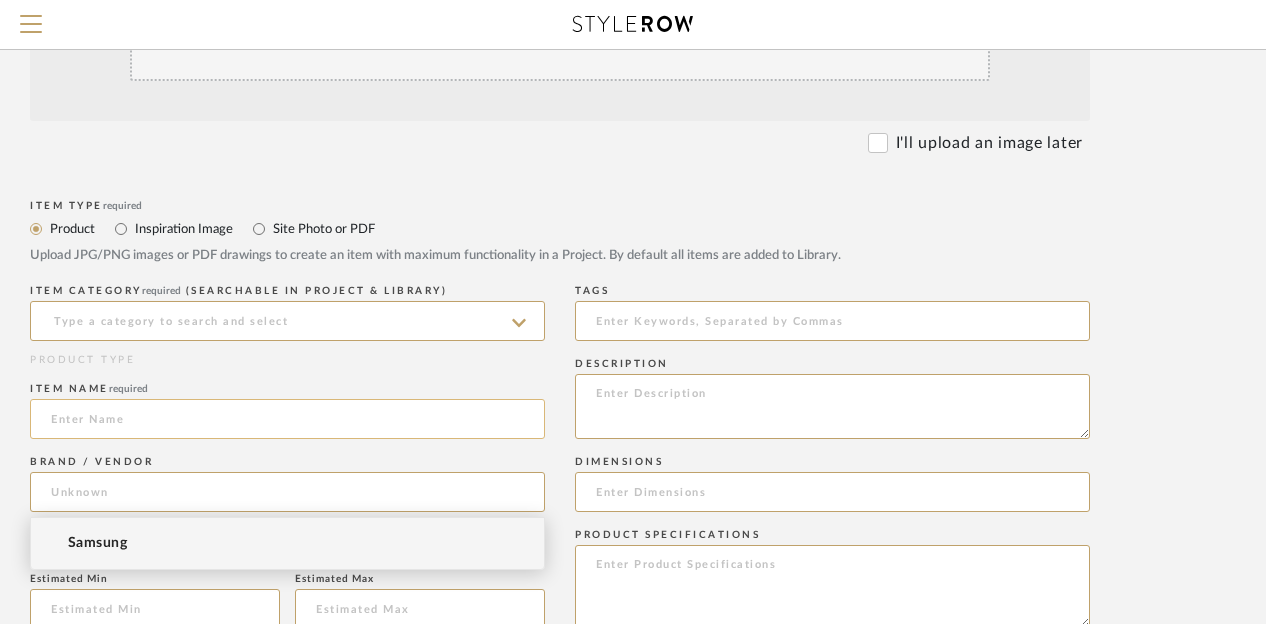 click 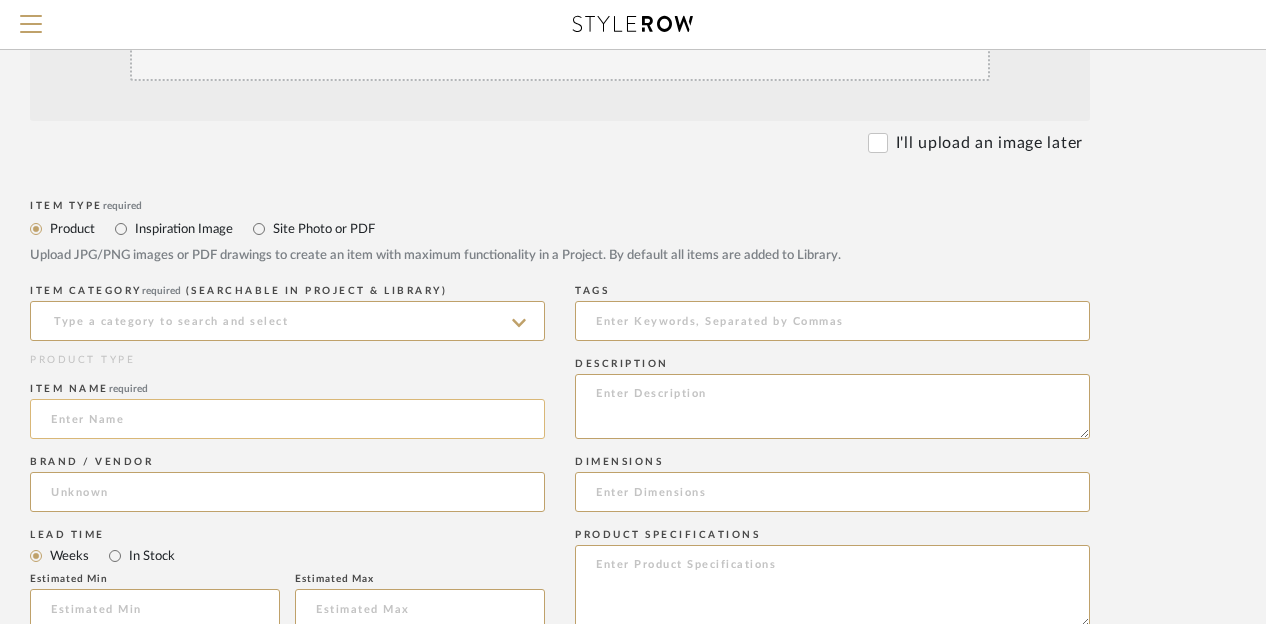 paste on "Metallic Heavy Planter for Outdoor Plants, 14Lx14Wx30H Inches, Tall Metal Planter Box with Hand Brushed Gold Edge for Outside & Indoor, 25 Pounds, No Assembly and Seamless, Set of 2 (Black)" 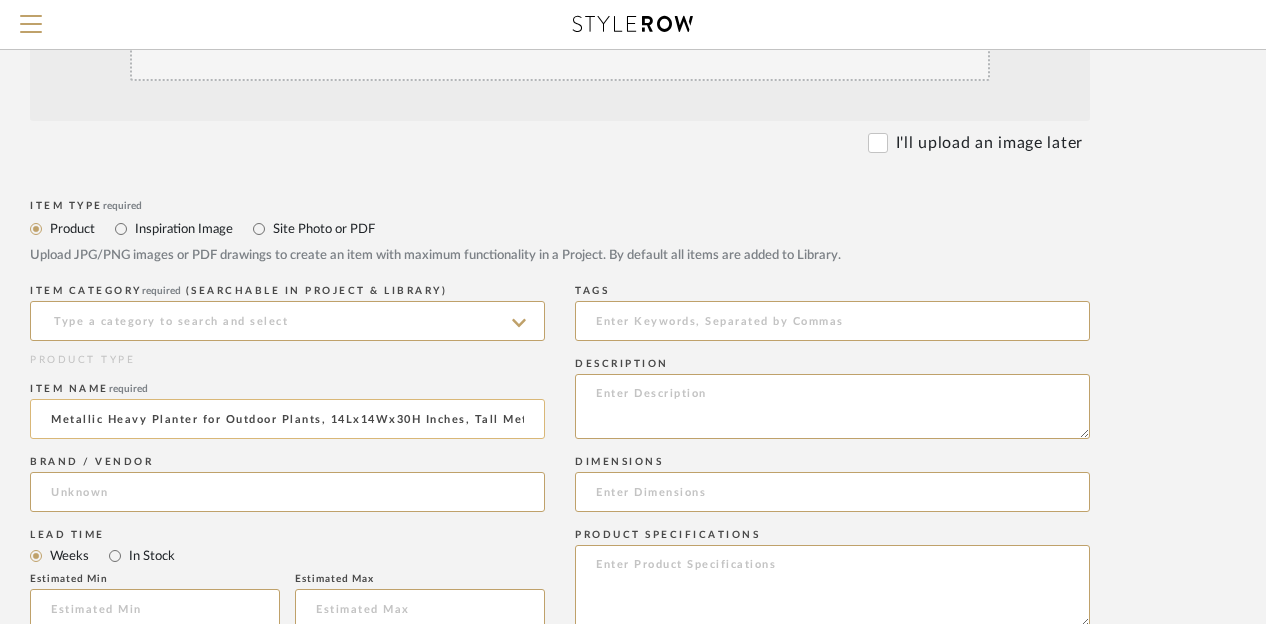 scroll, scrollTop: 0, scrollLeft: 766, axis: horizontal 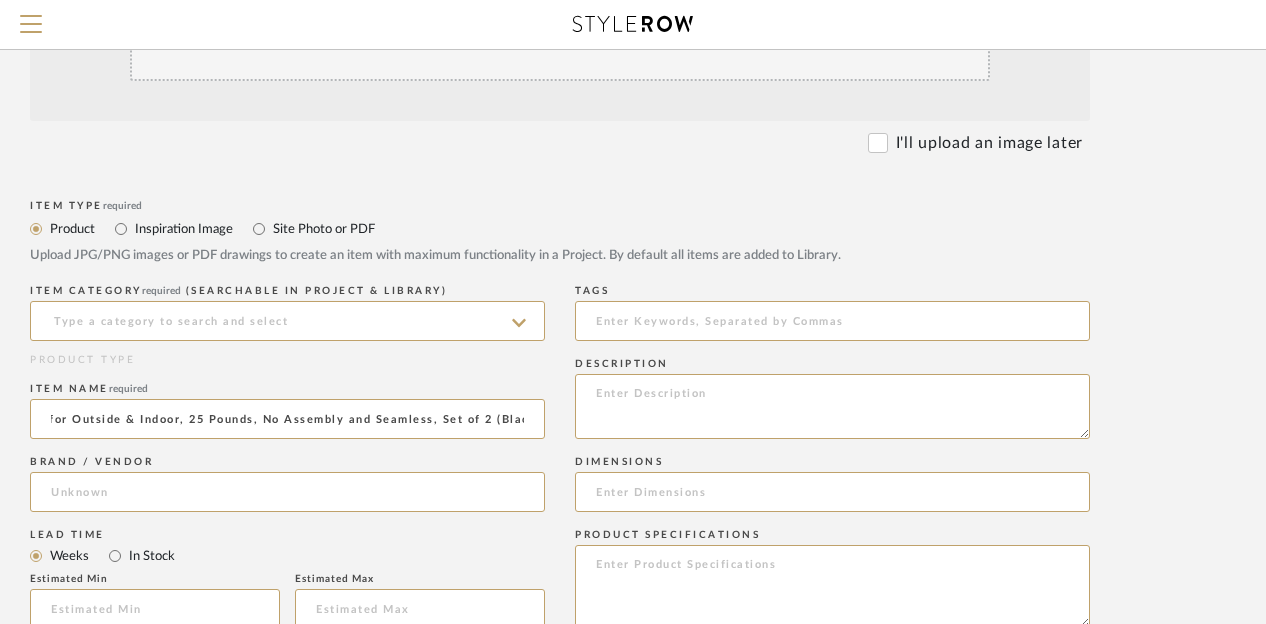 type on "Metallic Heavy Planter for Outdoor Plants, 14Lx14Wx30H Inches, Tall Metal Planter Box with Hand Brushed Gold Edge for Outside & Indoor, 25 Pounds, No Assembly and Seamless, Set of 2 (Black)" 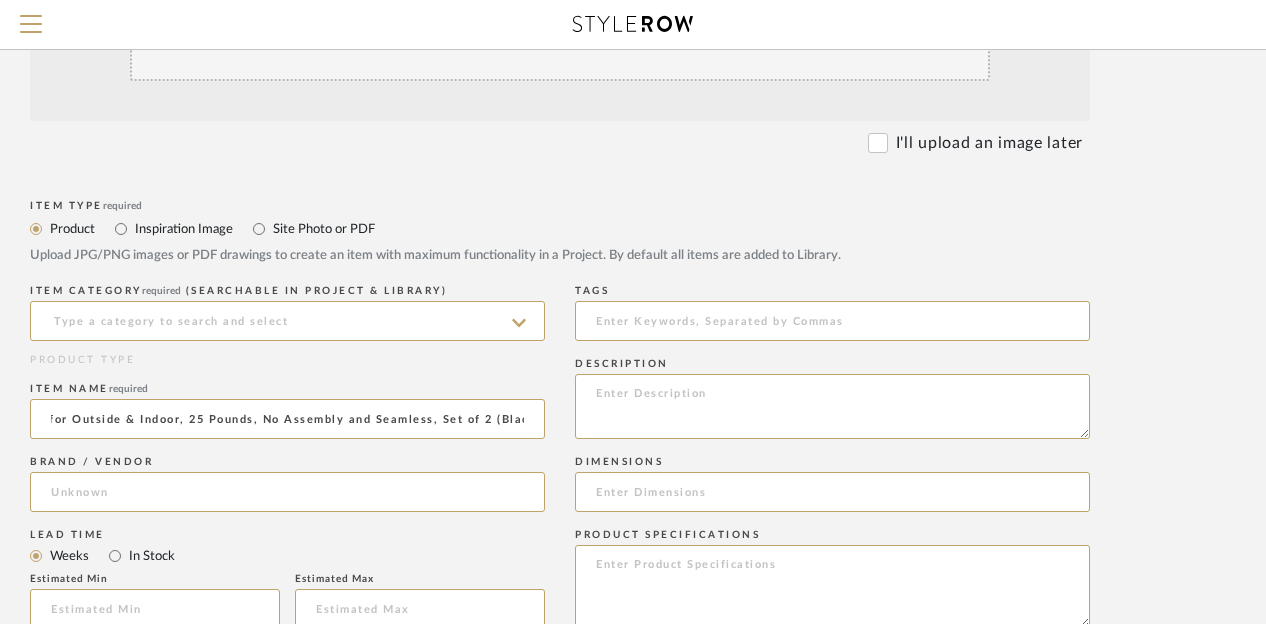 scroll, scrollTop: 0, scrollLeft: 0, axis: both 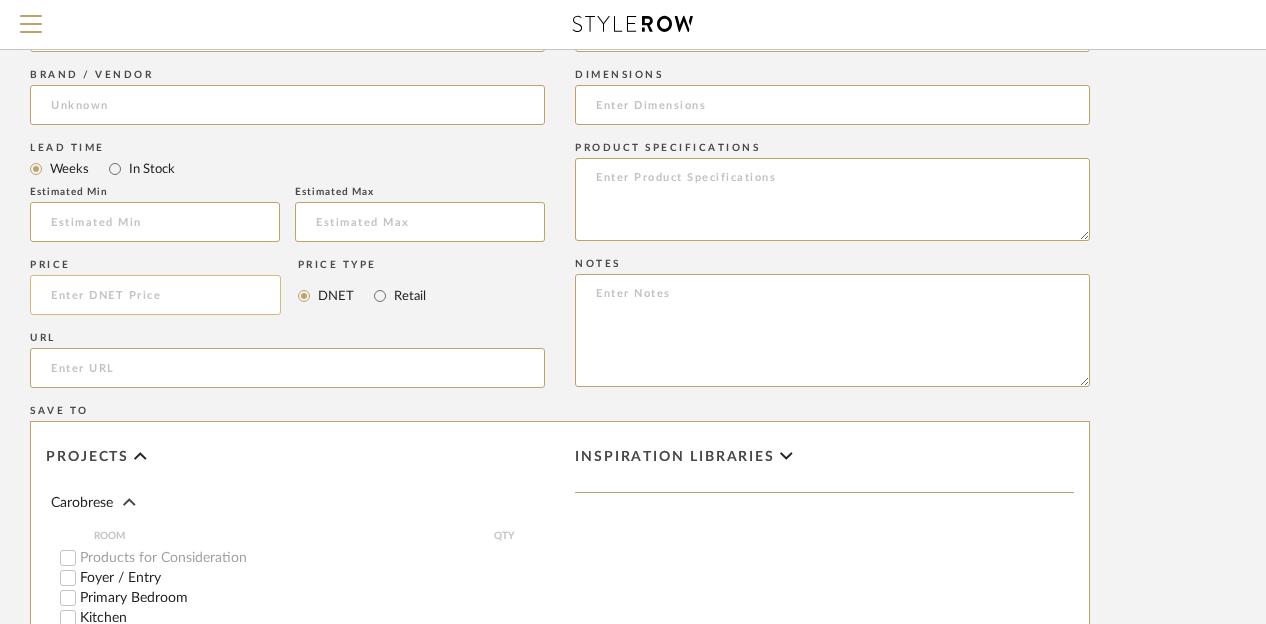 click 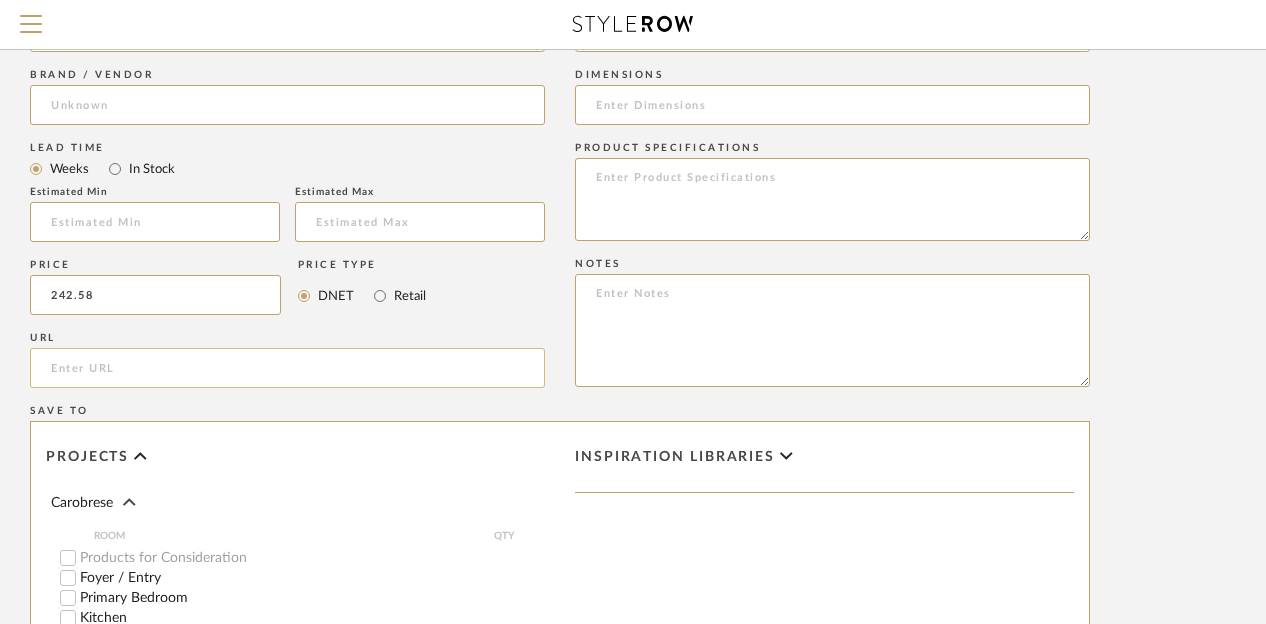 type on "$242.58" 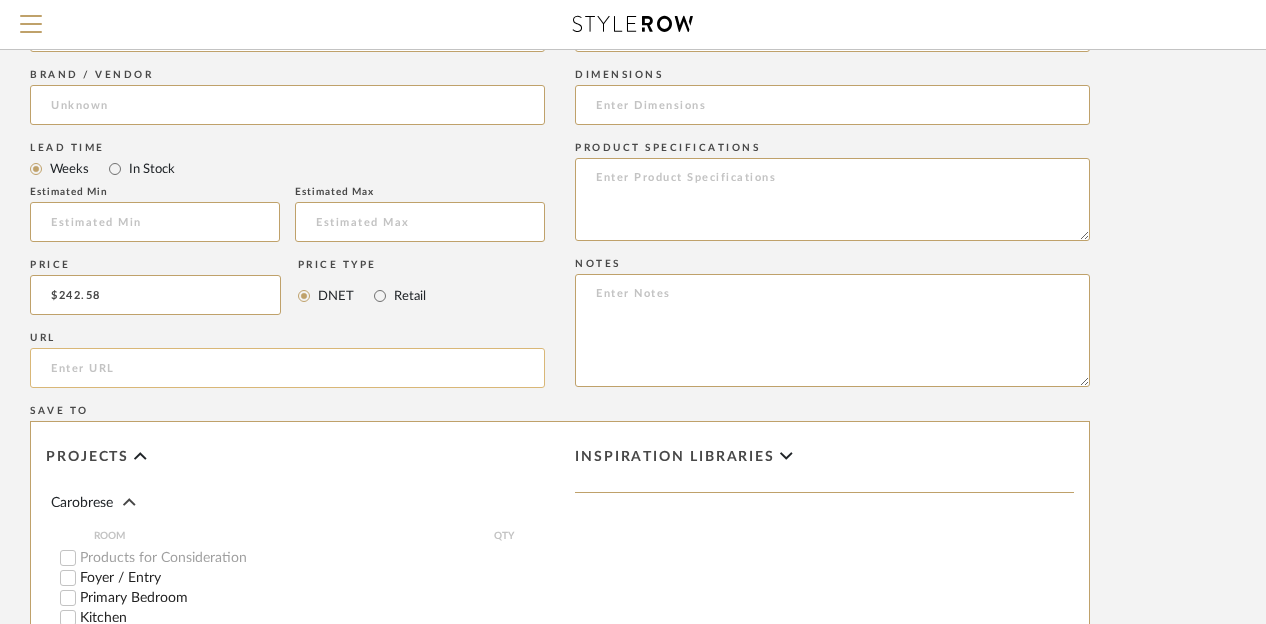 click 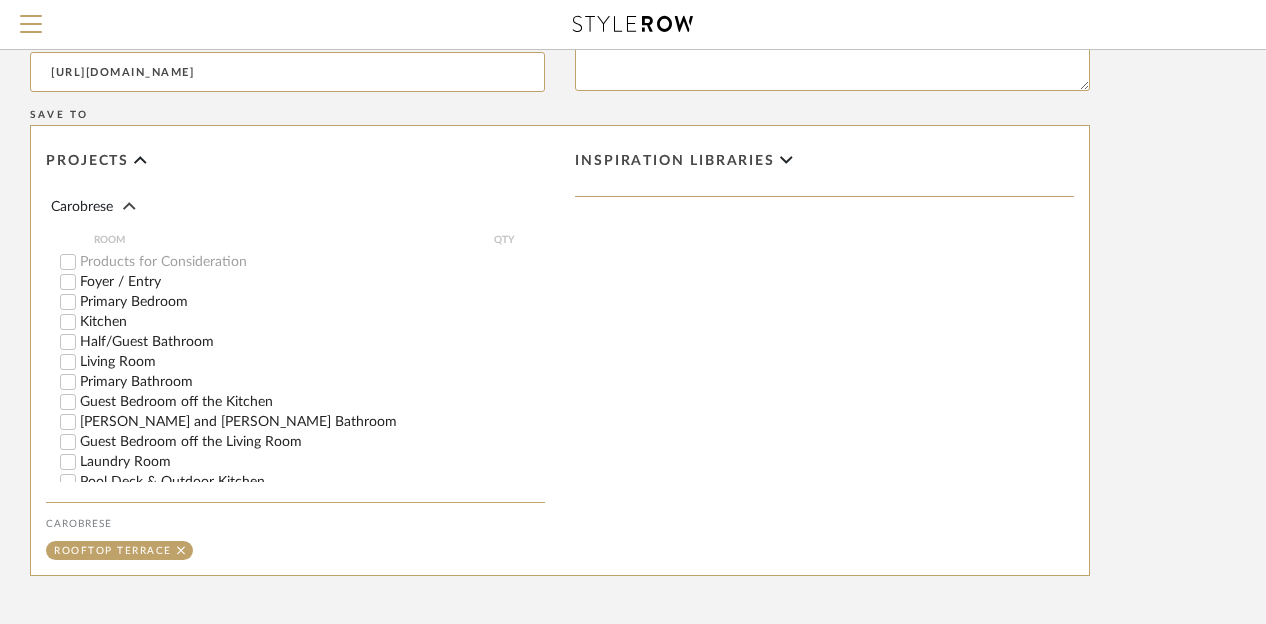 scroll, scrollTop: 1300, scrollLeft: 160, axis: both 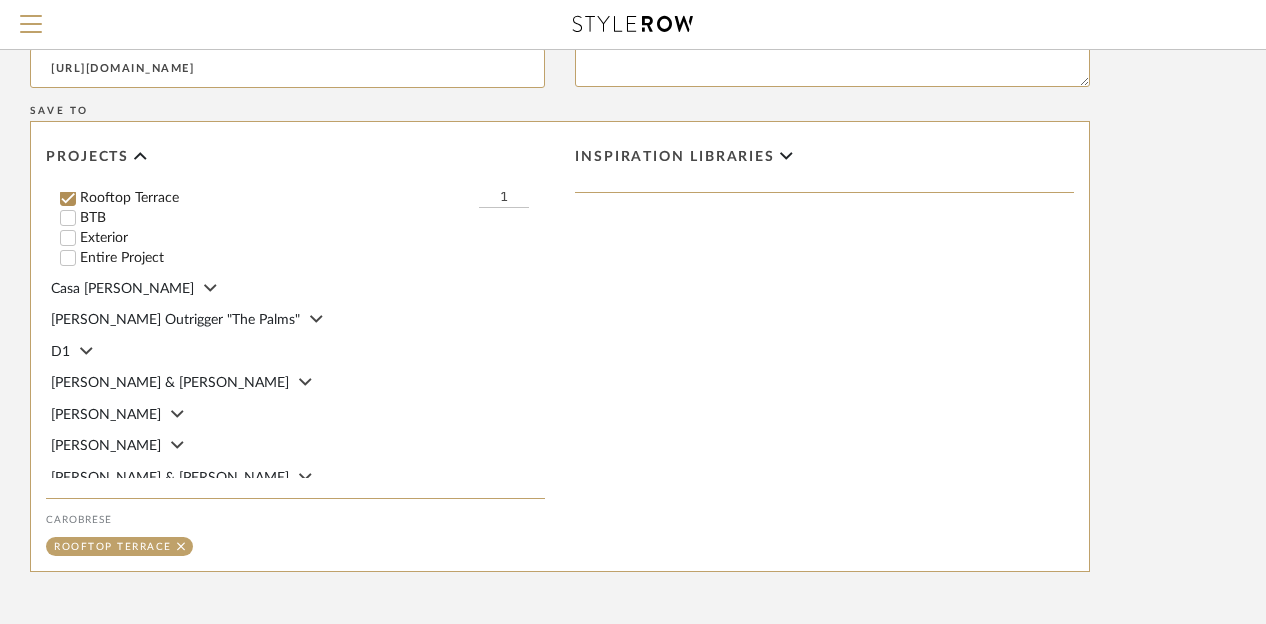 type on "[URL][DOMAIN_NAME]" 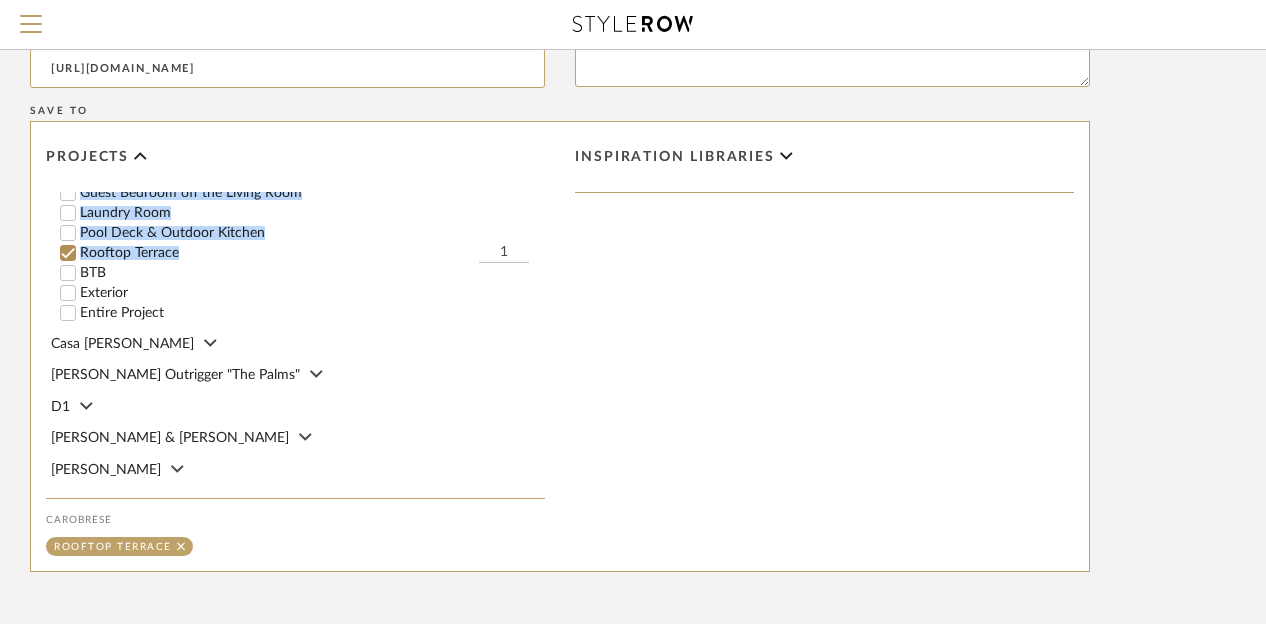 drag, startPoint x: 520, startPoint y: 187, endPoint x: 479, endPoint y: 197, distance: 42.201897 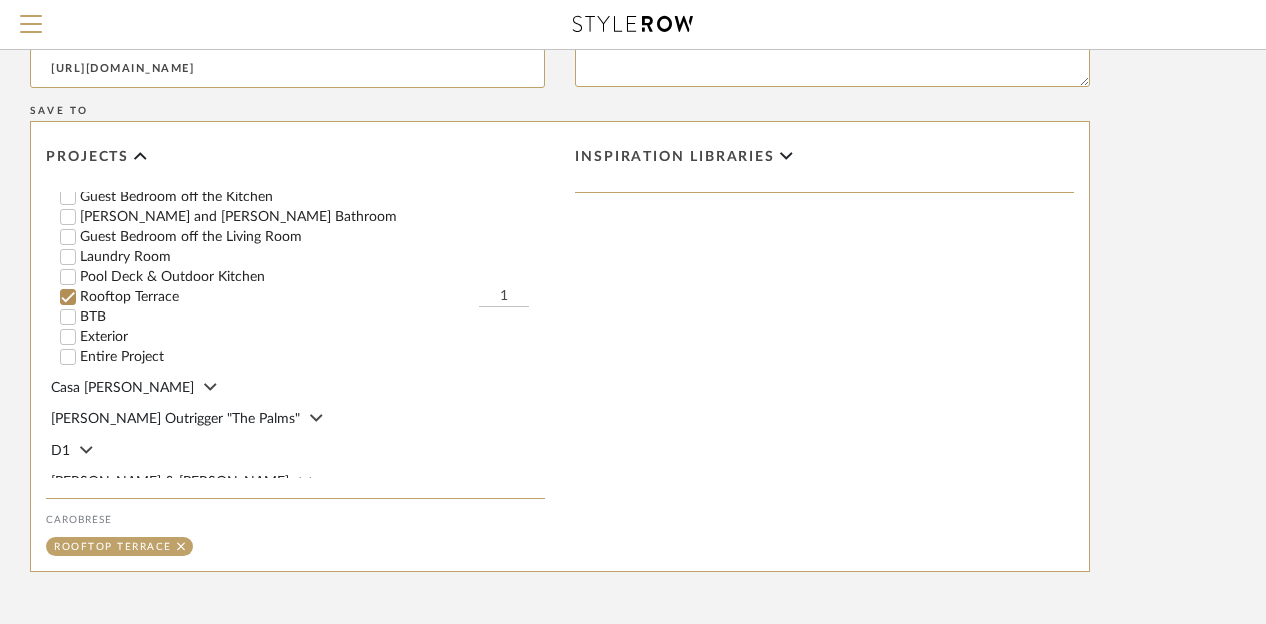 click on "1" 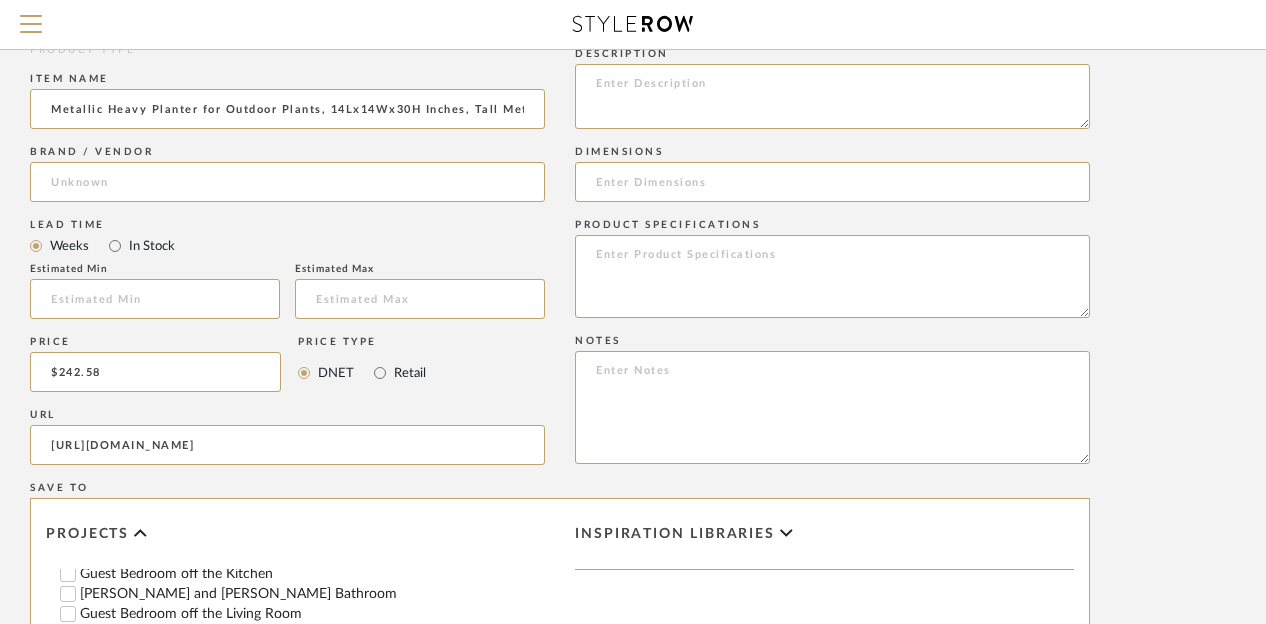 scroll, scrollTop: 800, scrollLeft: 160, axis: both 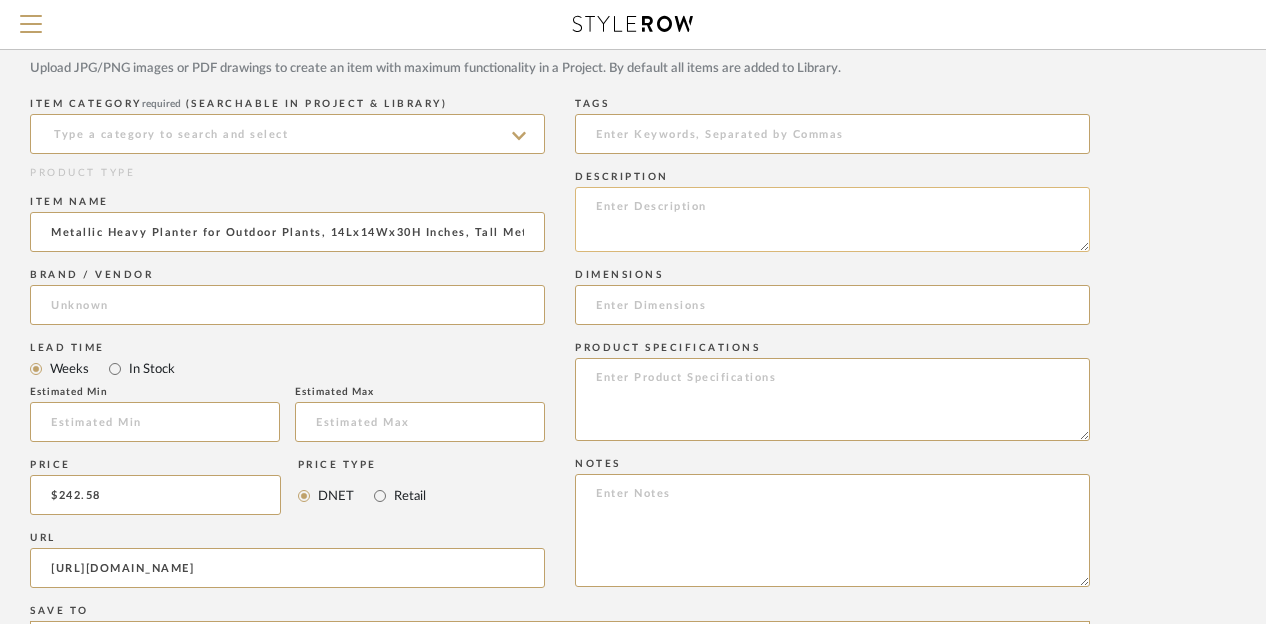 type on "2" 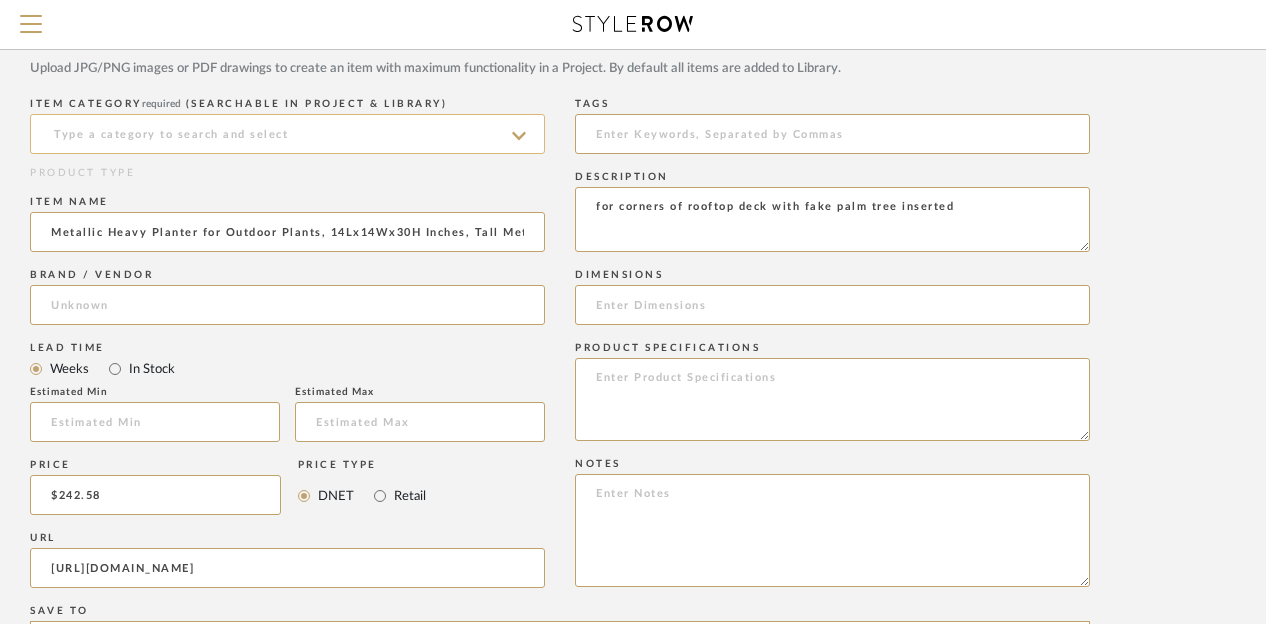 type on "for corners of rooftop deck with fake palm tree inserted" 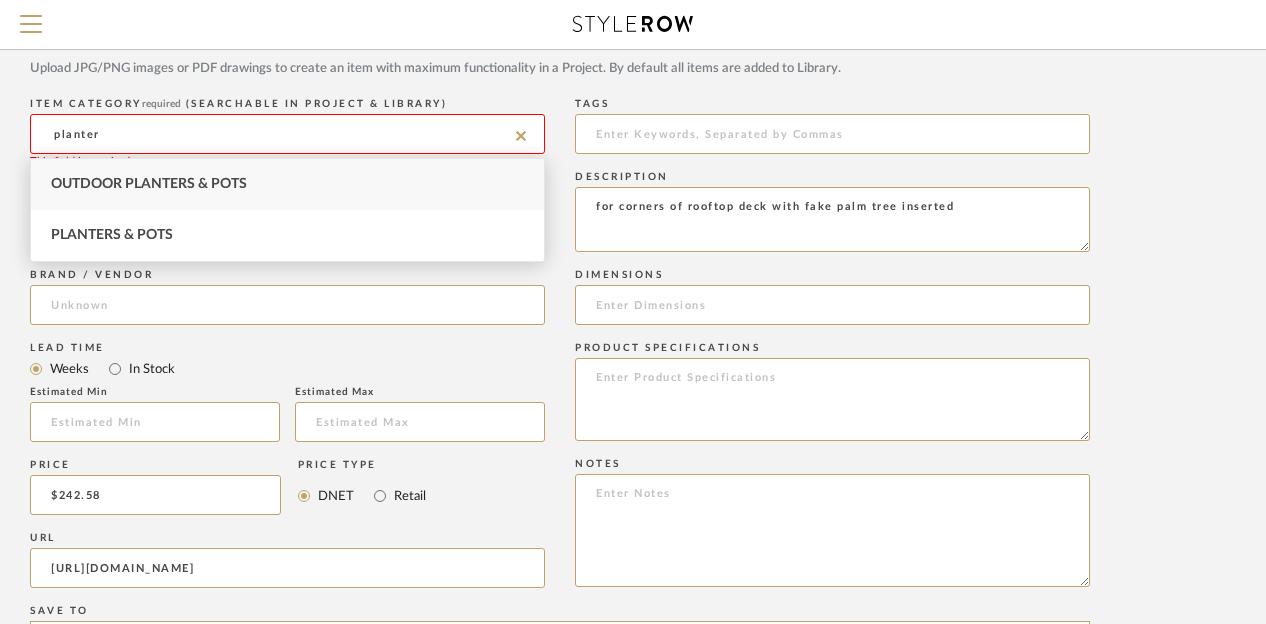 click on "Outdoor Planters & Pots" at bounding box center [287, 184] 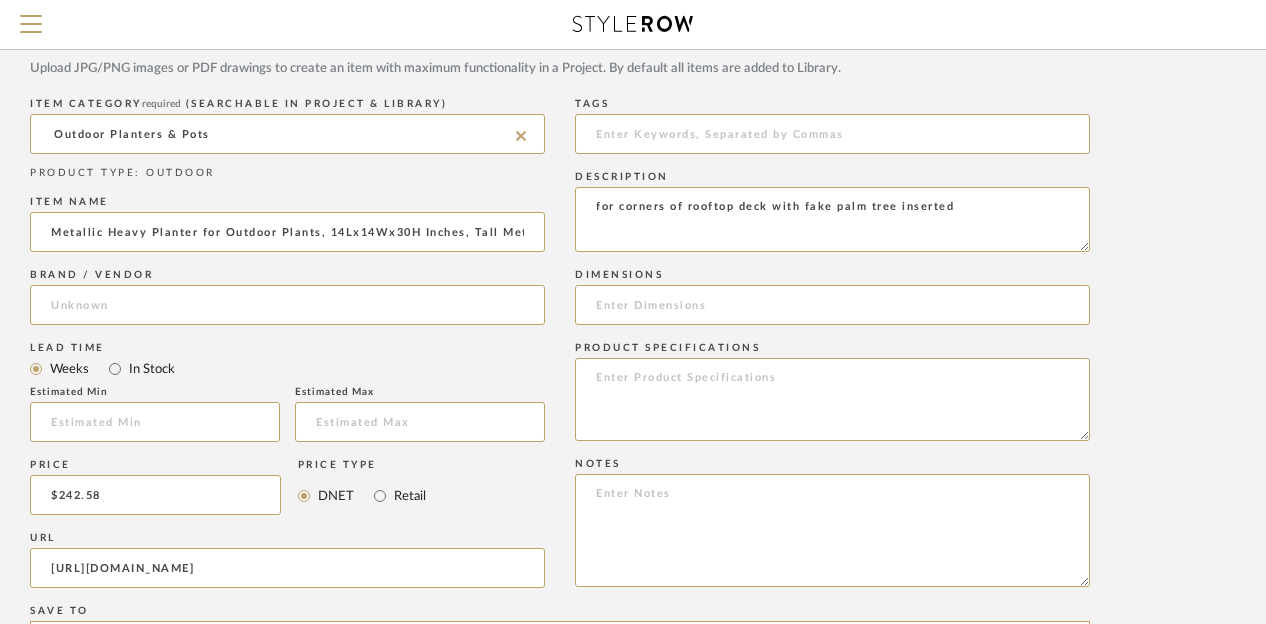 click on "Bulk upload images - create multiple items  Import from Pinterest - create items Drag and drop image or PDF files here or click to select. I'll upload an image later  Item Type  required Product Inspiration Image  Site Photo or PDF   Upload JPG/PNG images or PDF drawings to create an item with maximum functionality in a Project. By default all items are added to Library.   ITEM CATEGORY  required (Searchable in Project & Library) Outdoor Planters & Pots  PRODUCT TYPE : OUTDOOR  Item name  Metallic Heavy Planter for Outdoor Plants, 14Lx14Wx30H Inches, Tall Metal Planter Box with Hand Brushed Gold Edge for Outside & Indoor, 25 Pounds, No Assembly and Seamless, Set of 2 (Black)  Brand / Vendor   Lead Time  Weeks In Stock  Estimated Min   Estimated Max   Price  $242.58  Price Type  DNET Retail  URL  [URL][DOMAIN_NAME]  Tags   Description  for corners of rooftop deck with fake palm tree inserted  Dimensions   Product Specifications   Notes   Save To  Projects Carobrese ROOM QTY  Products for Consideration  2" 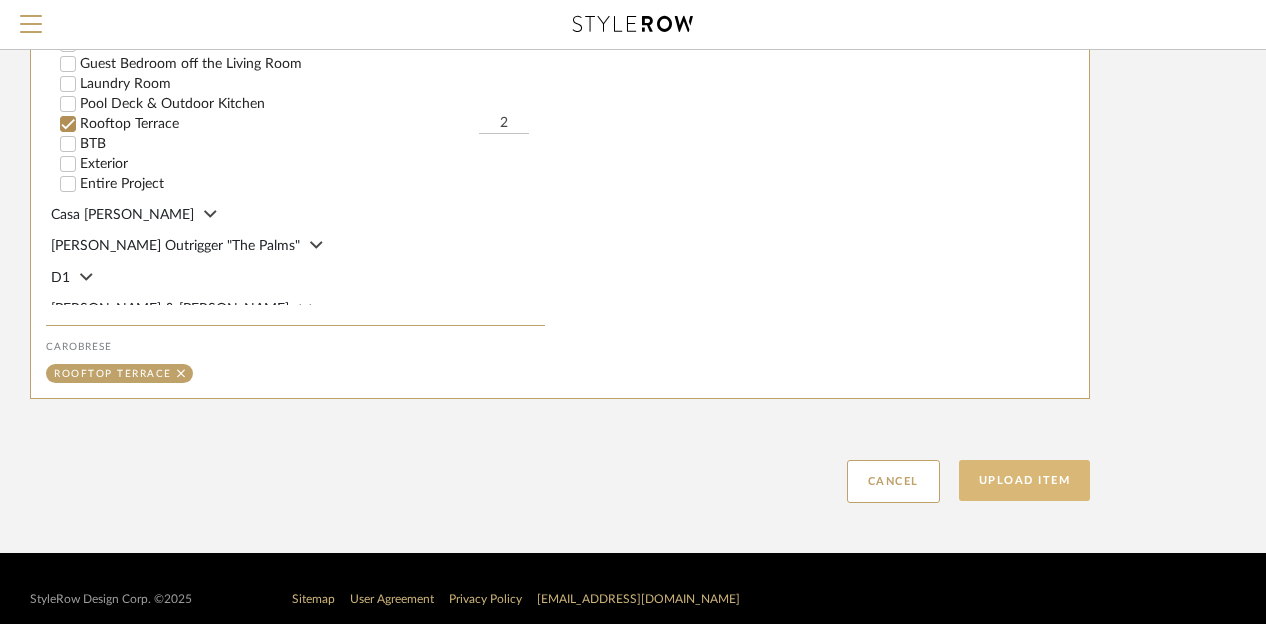 scroll, scrollTop: 1492, scrollLeft: 160, axis: both 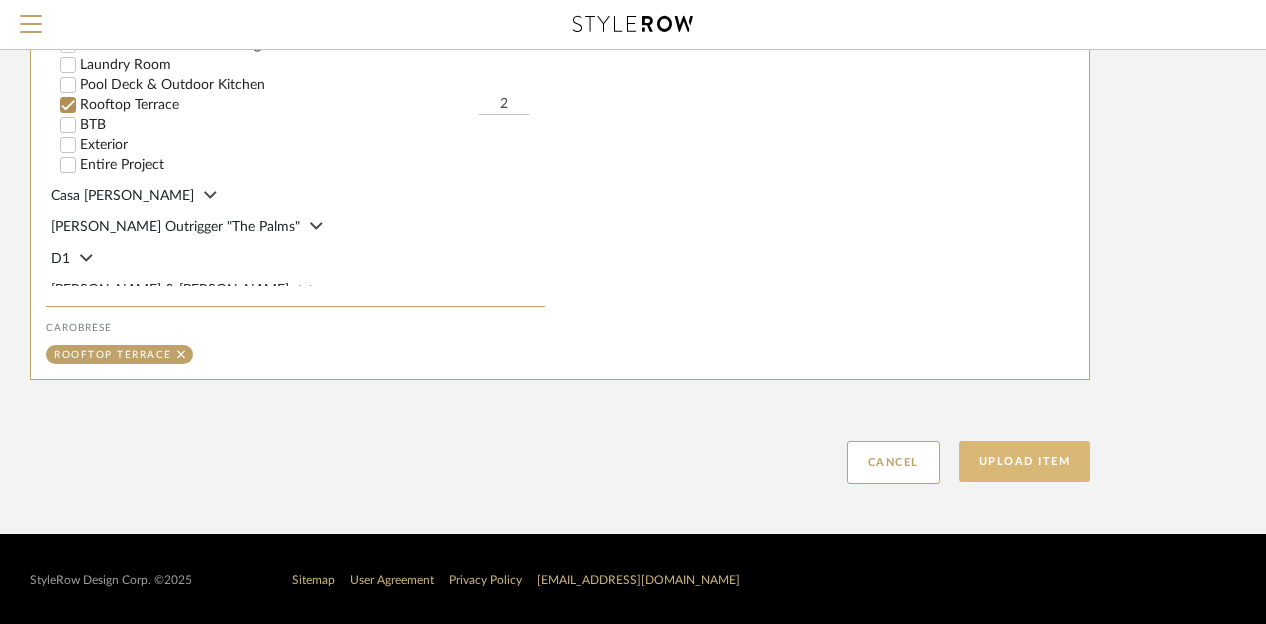 click on "Upload Item" 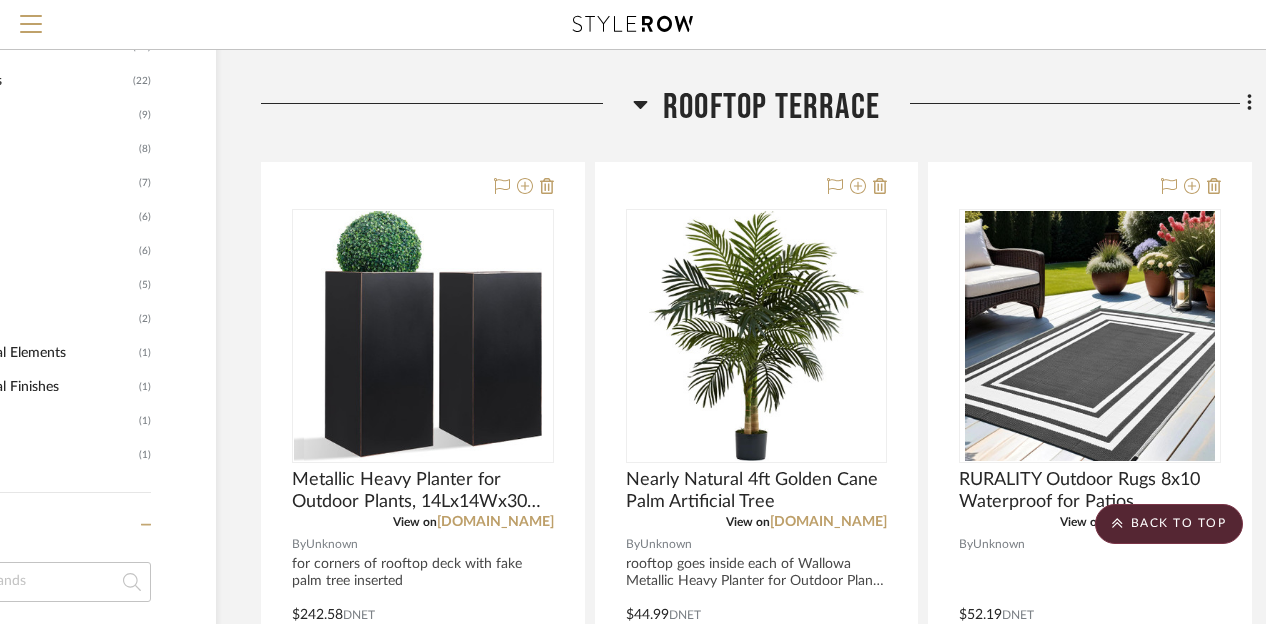 scroll, scrollTop: 1013, scrollLeft: 160, axis: both 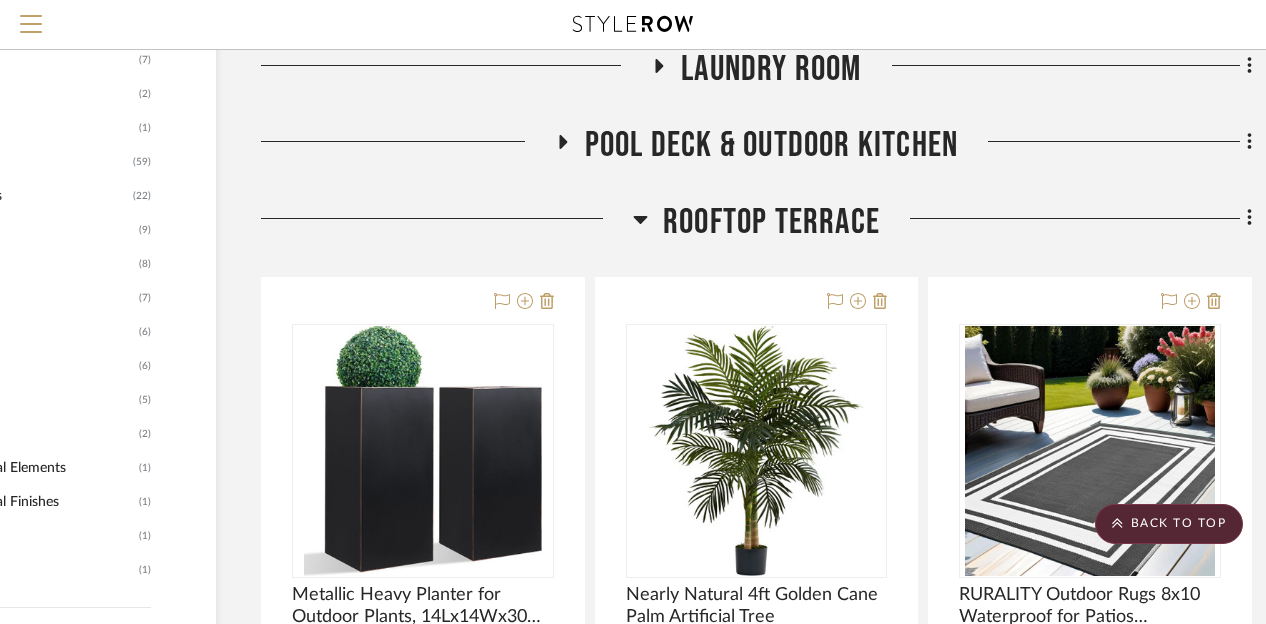 click 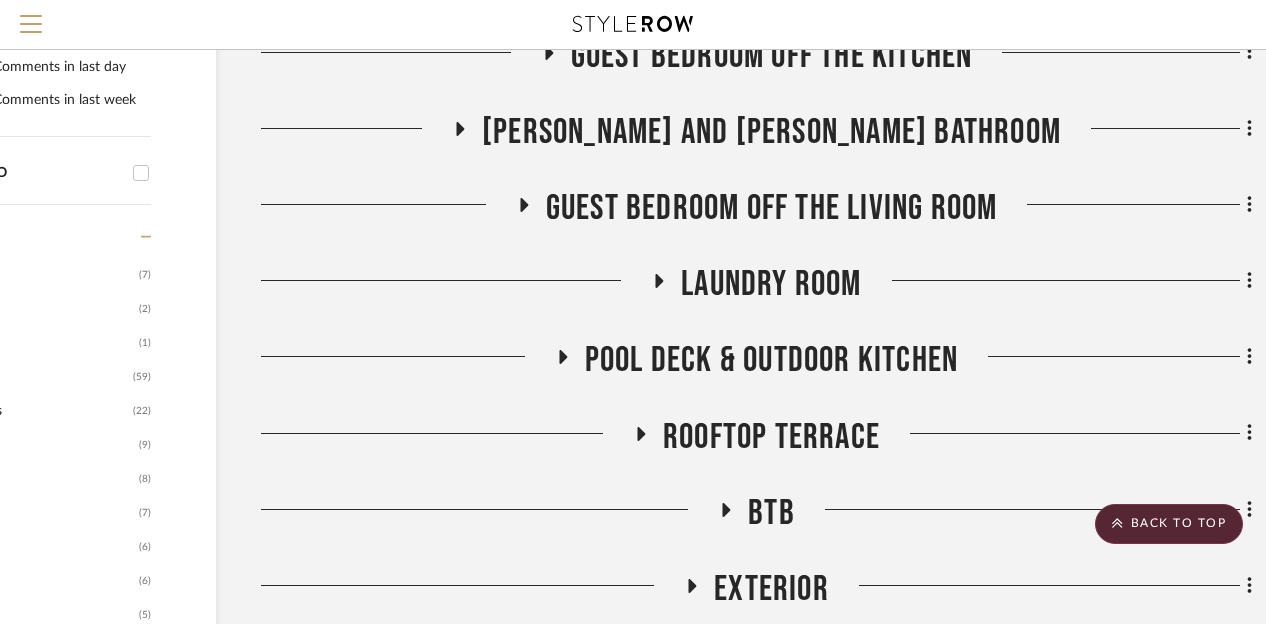 scroll, scrollTop: 813, scrollLeft: 160, axis: both 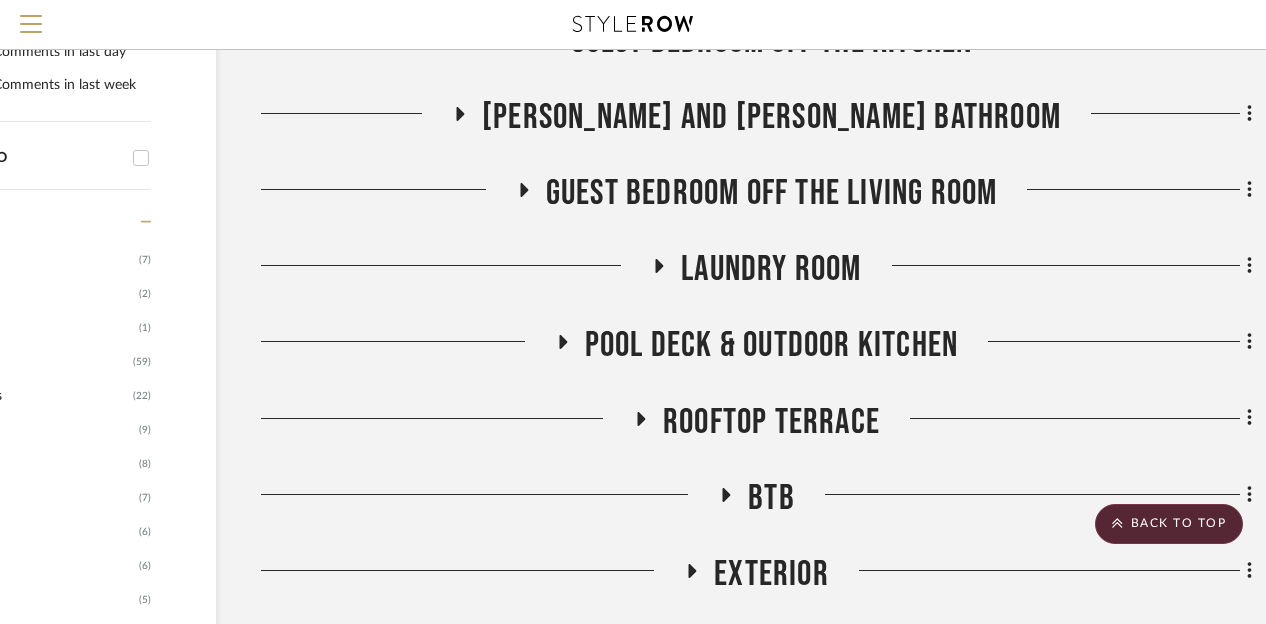 click 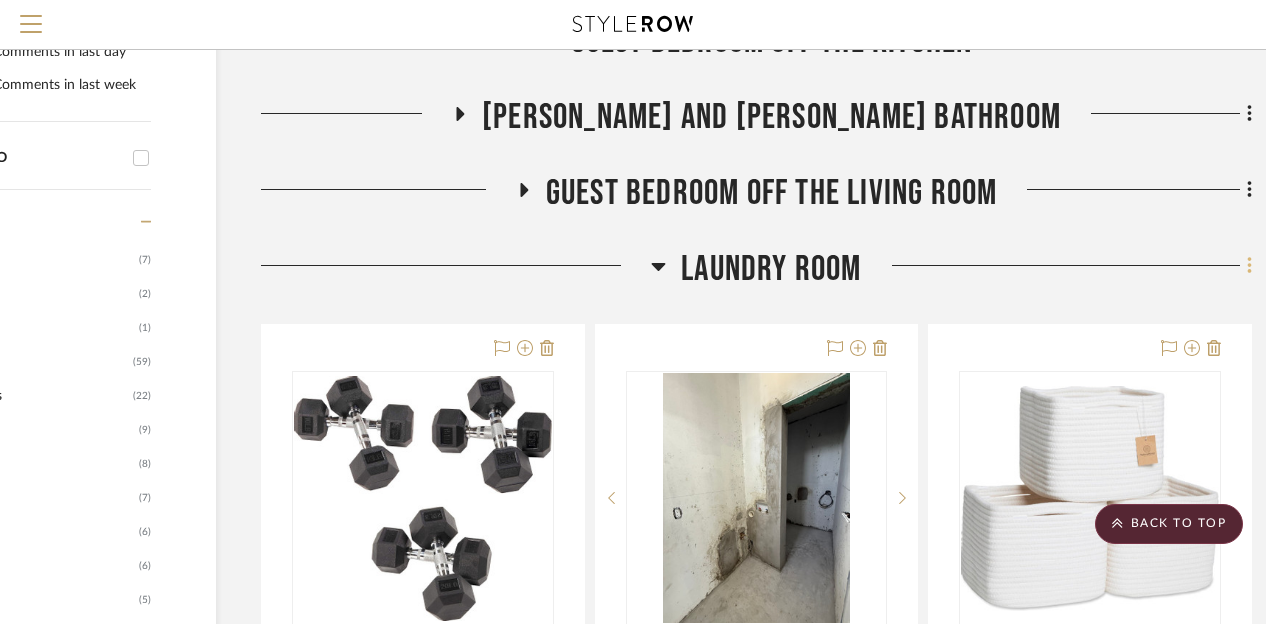 click 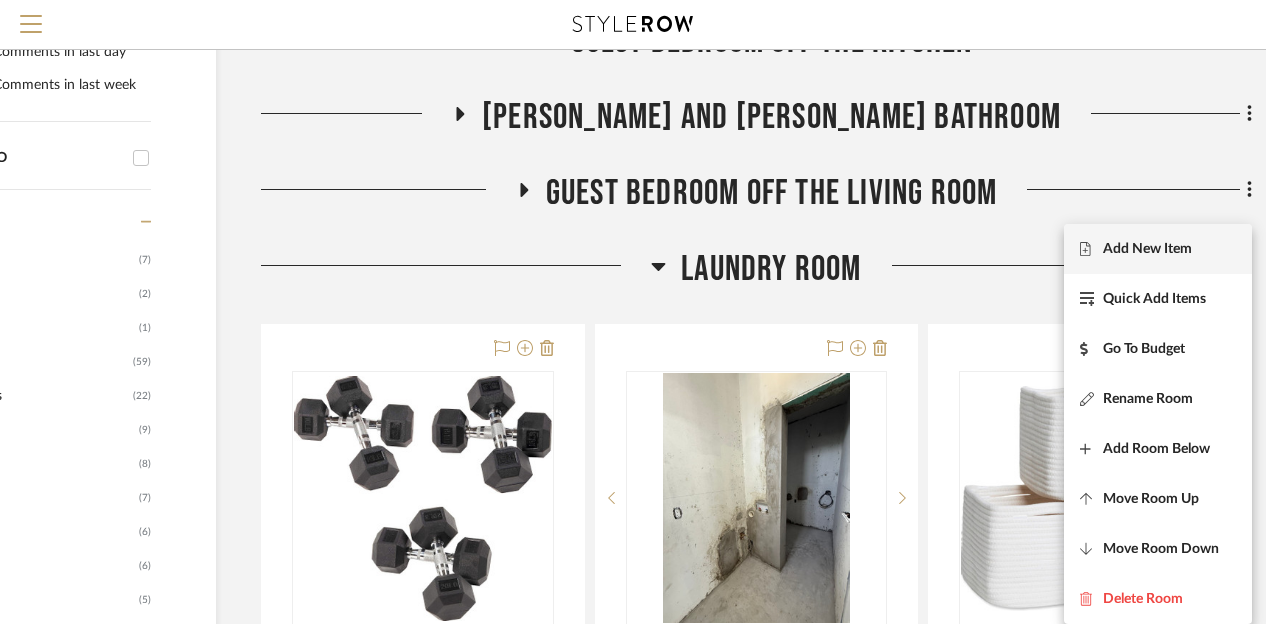 click on "Add New Item" at bounding box center (1147, 249) 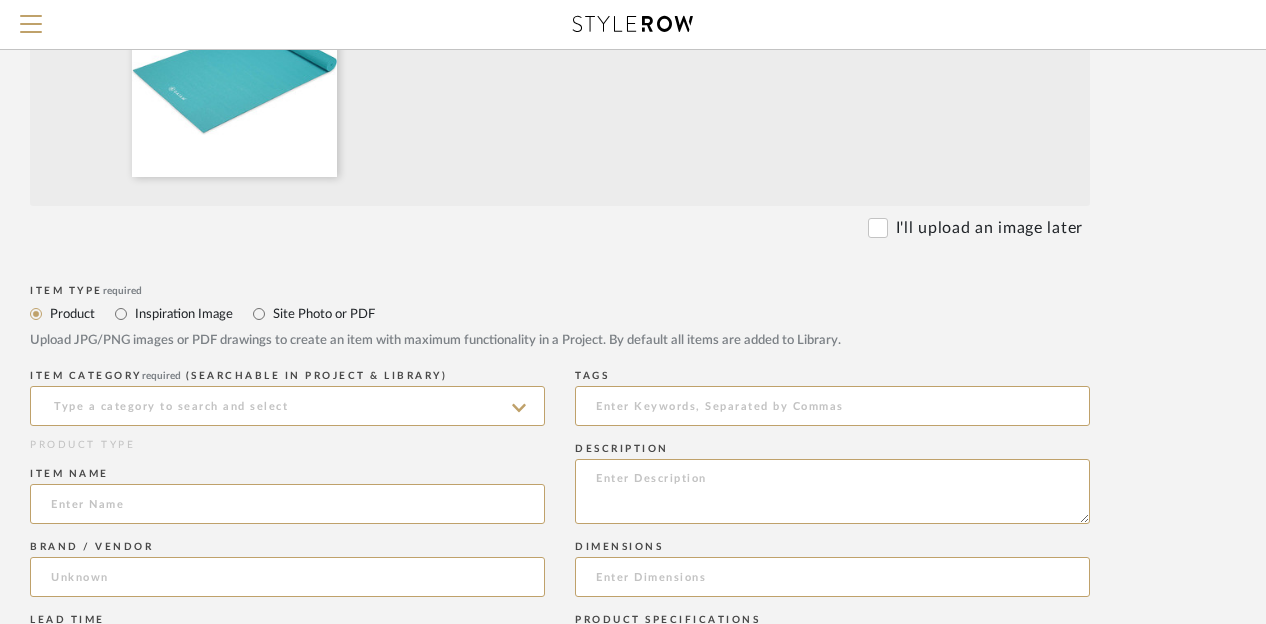scroll, scrollTop: 700, scrollLeft: 160, axis: both 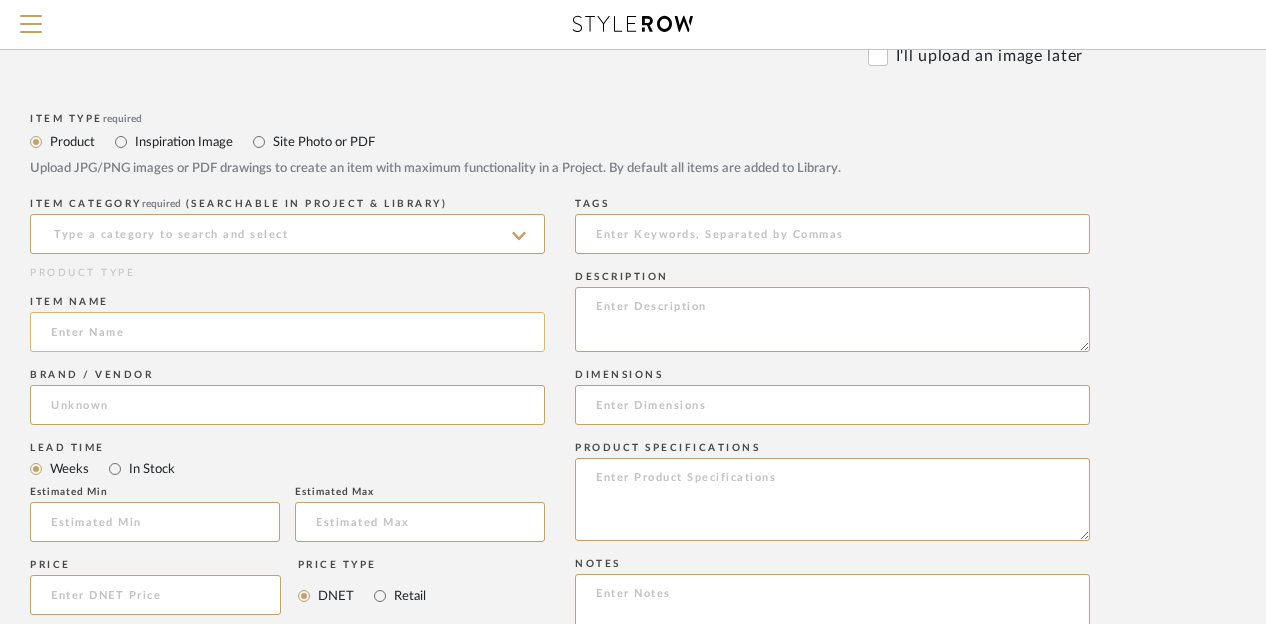 click 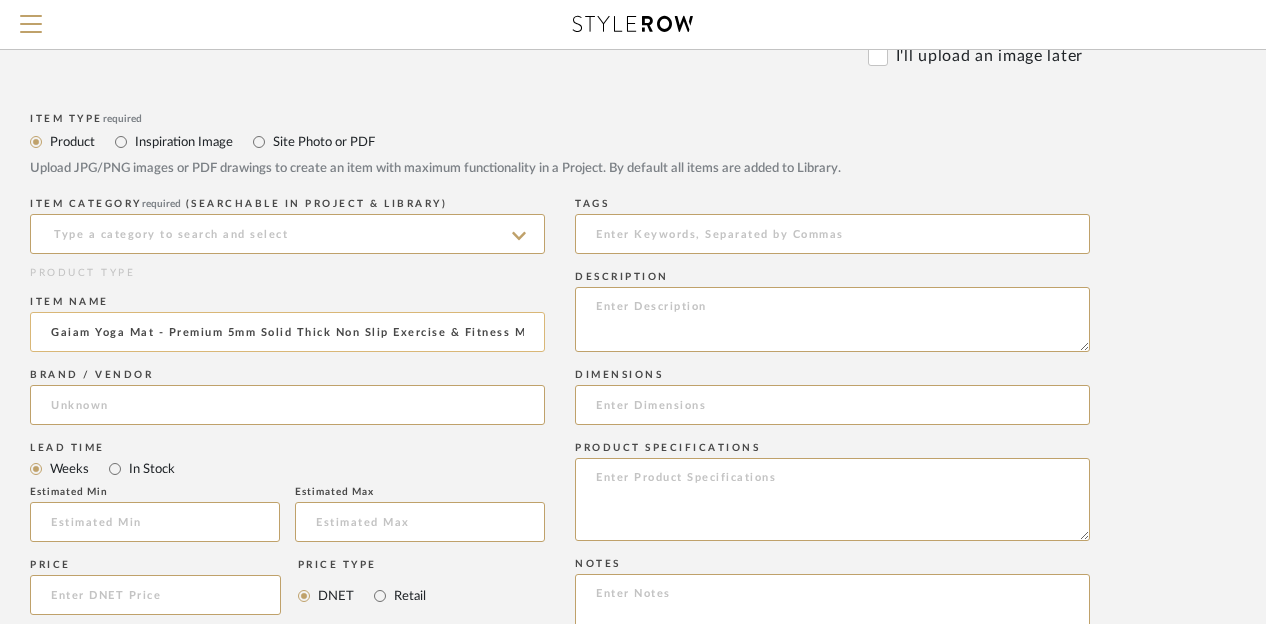 scroll, scrollTop: 0, scrollLeft: 142, axis: horizontal 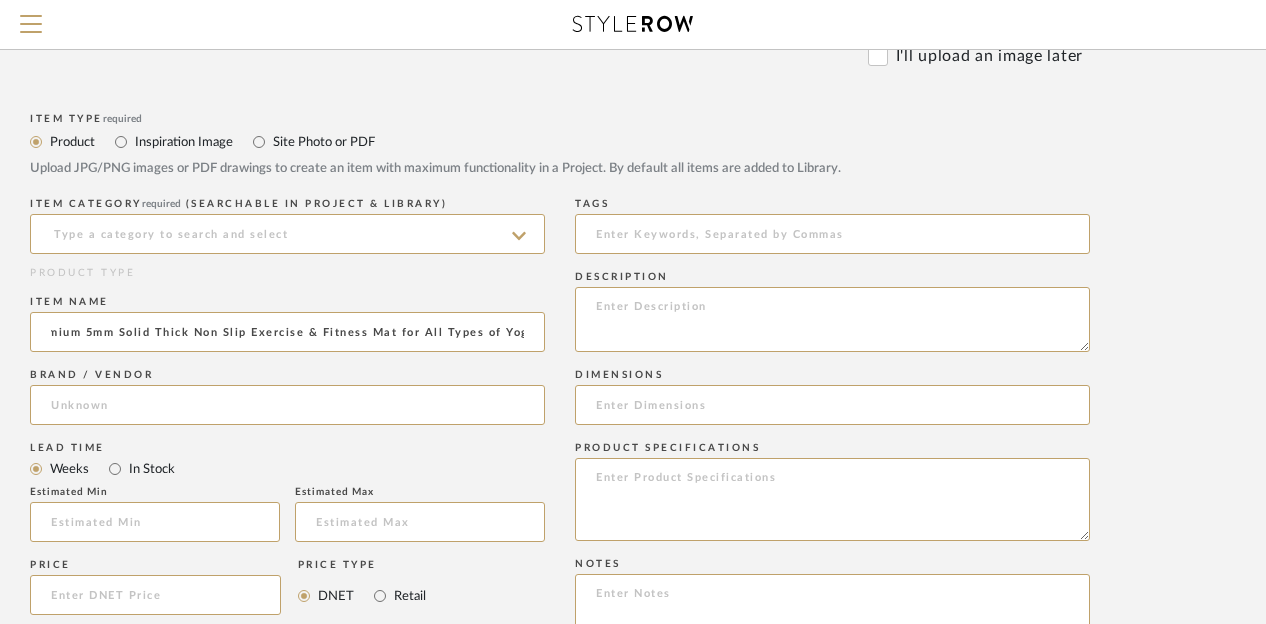 type on "Gaiam Yoga Mat - Premium 5mm Solid Thick Non Slip Exercise & Fitness Mat for All Types of Yoga" 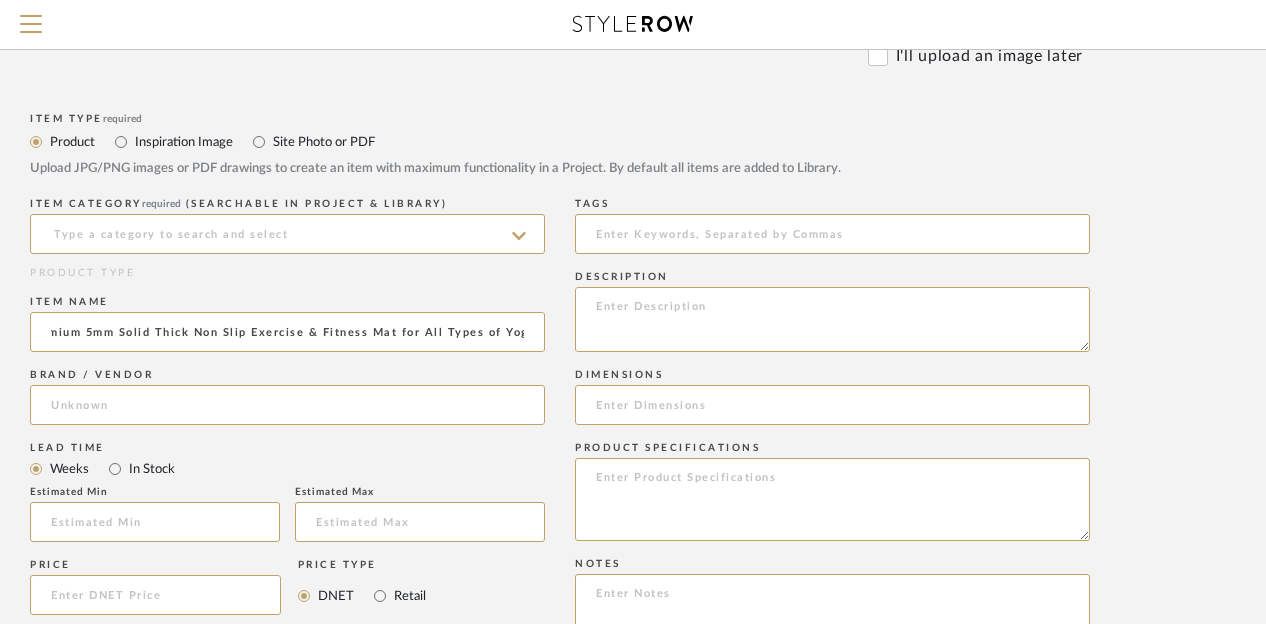 scroll, scrollTop: 0, scrollLeft: 0, axis: both 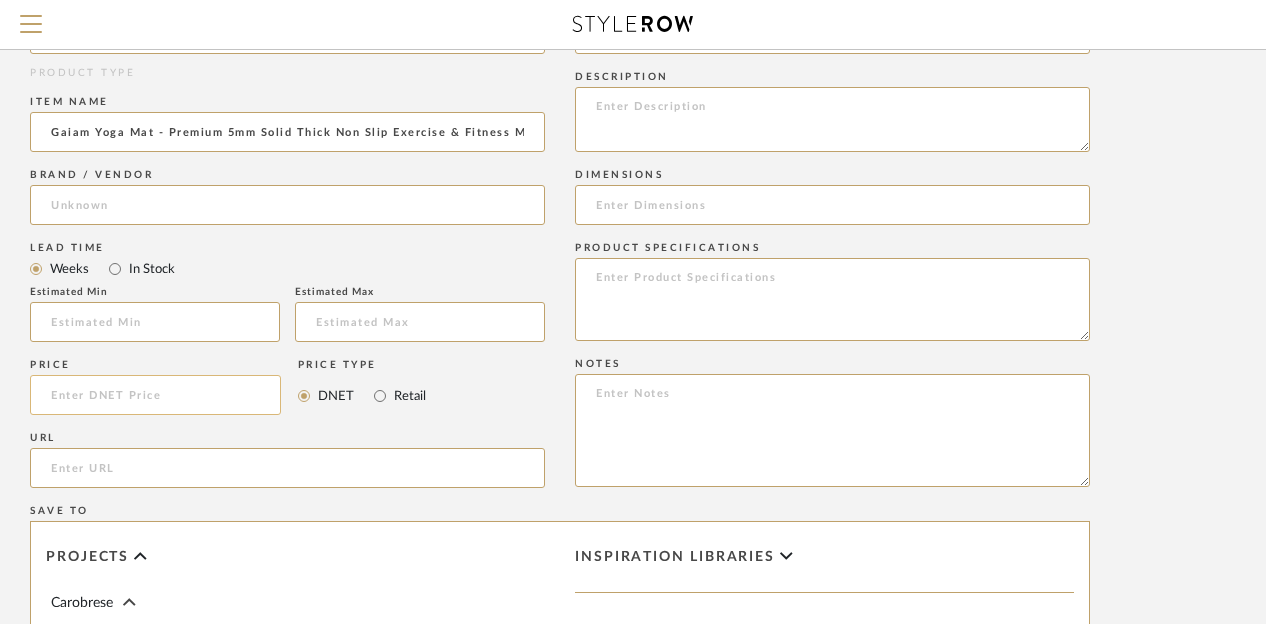 click 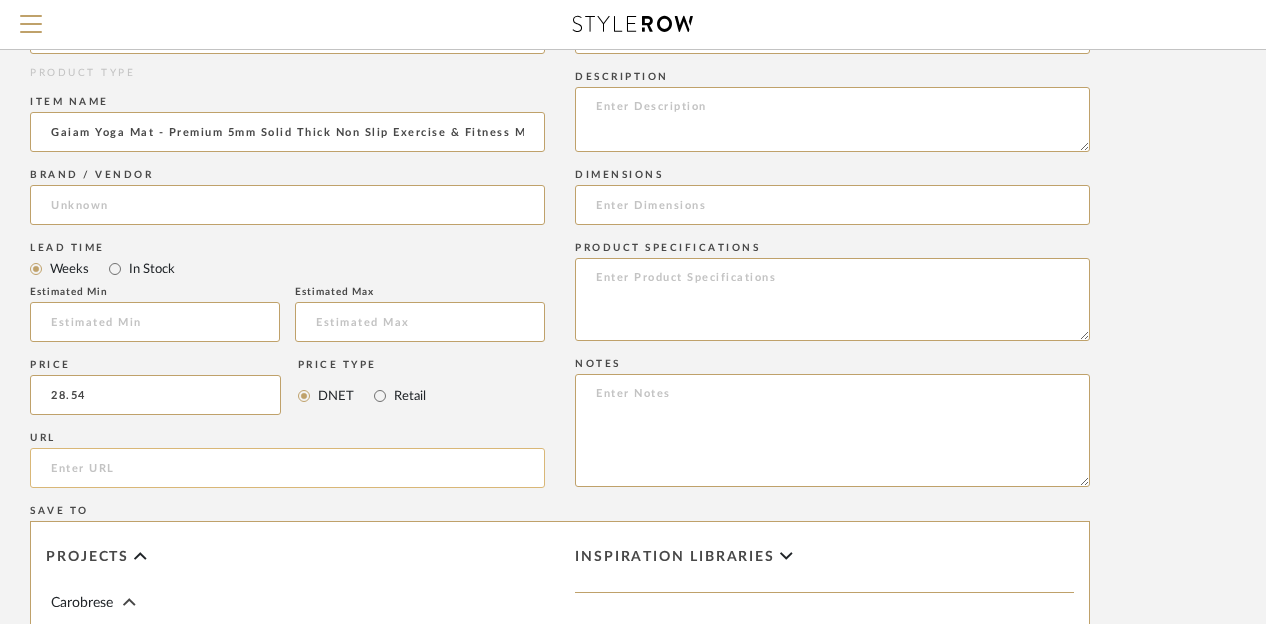 type on "$28.54" 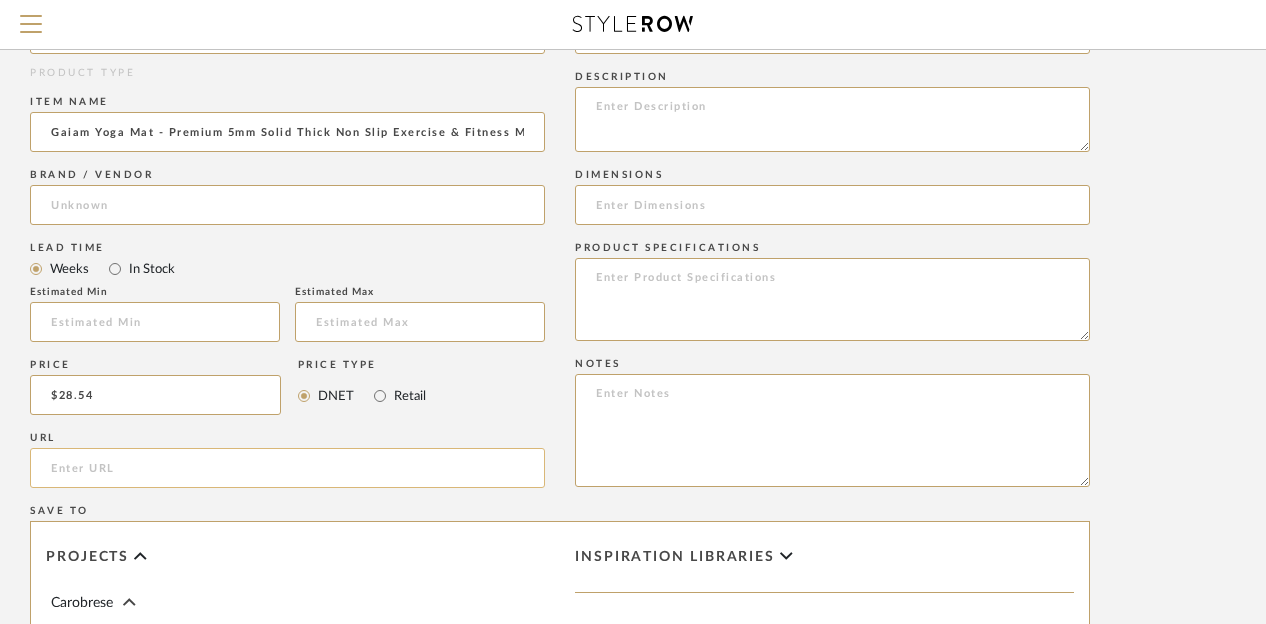 click 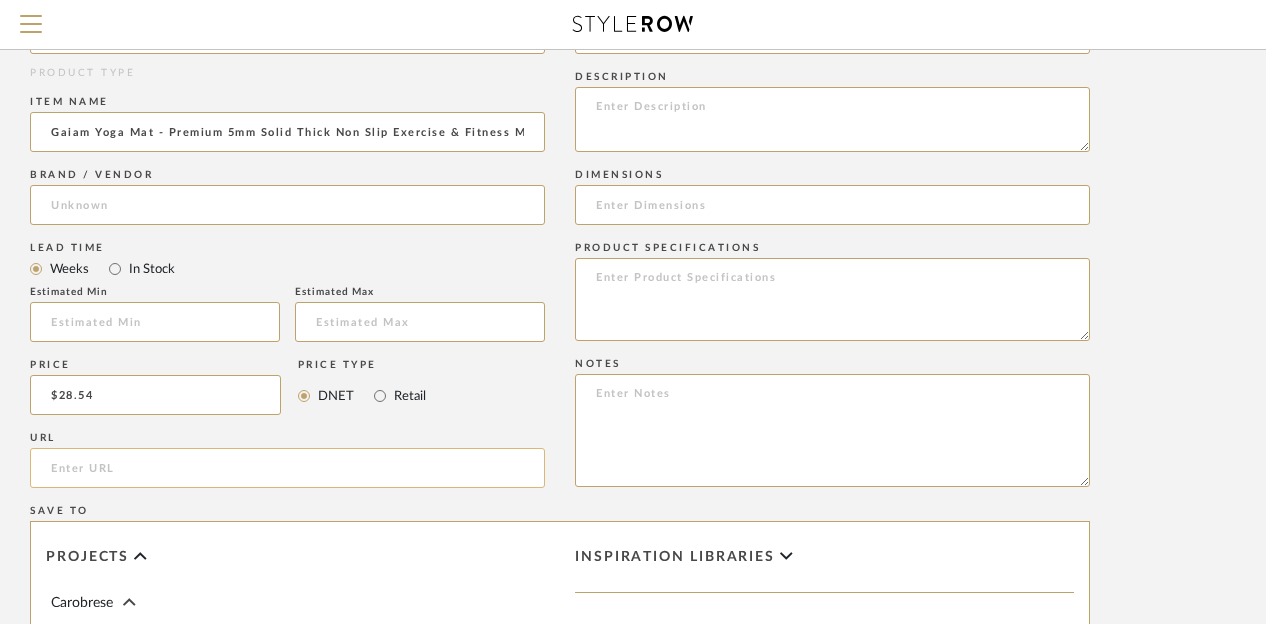 click 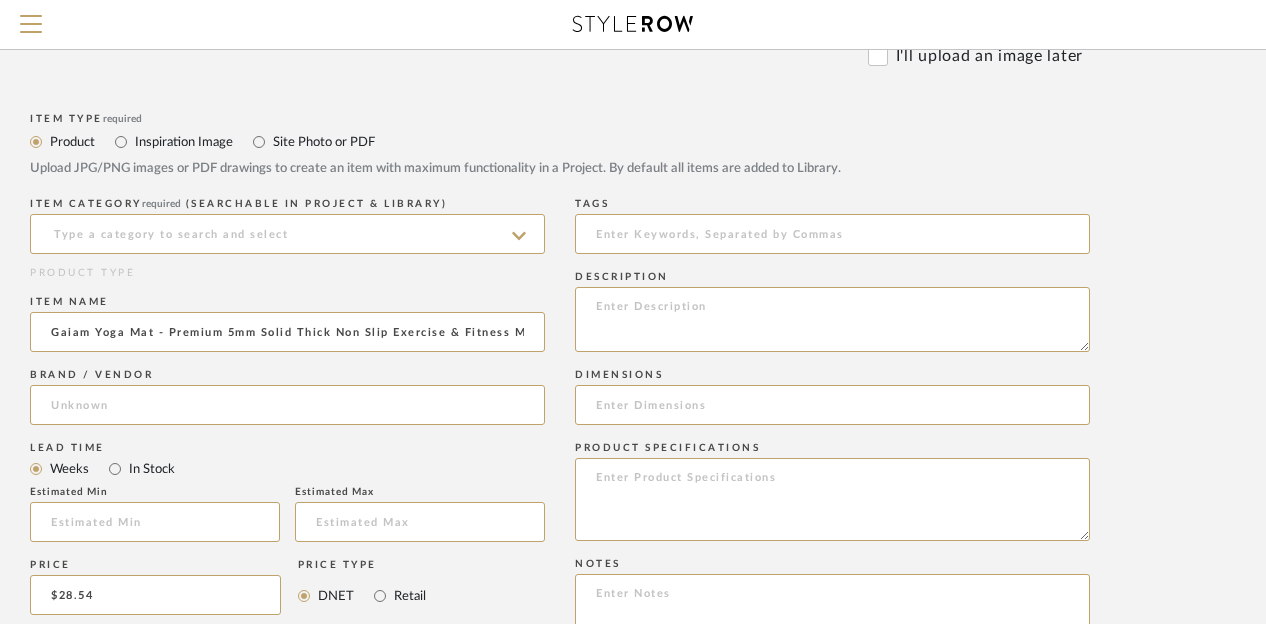 scroll, scrollTop: 700, scrollLeft: 160, axis: both 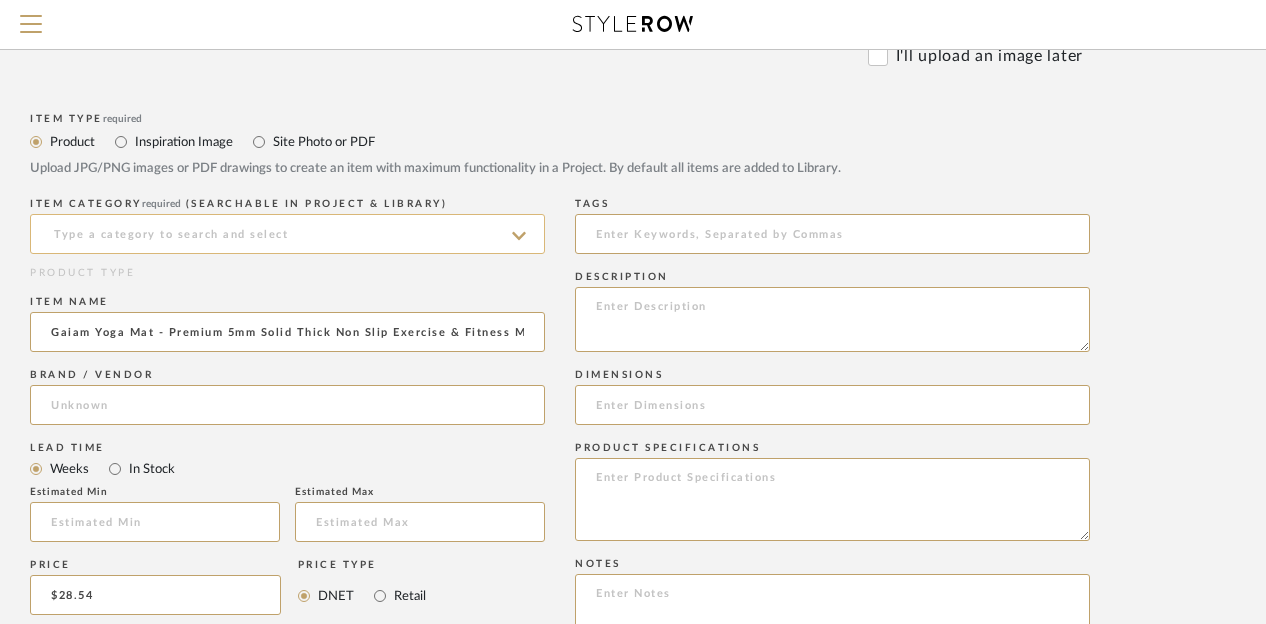 type on "[URL][DOMAIN_NAME]" 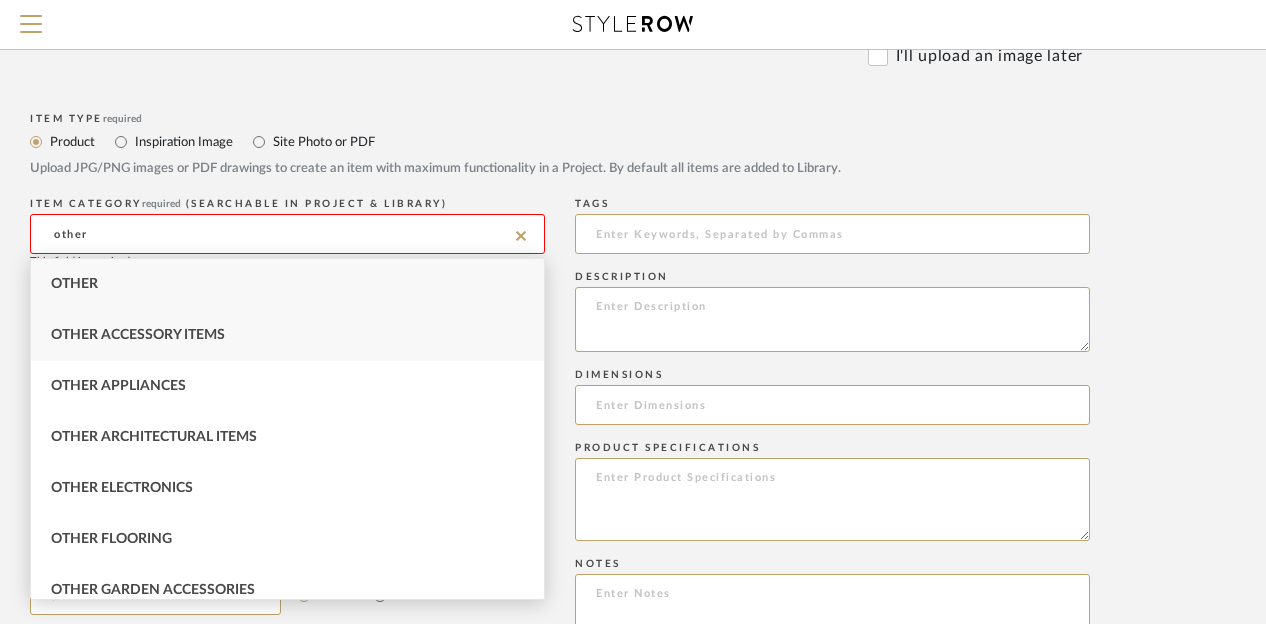 click on "Other Accessory Items" at bounding box center [138, 335] 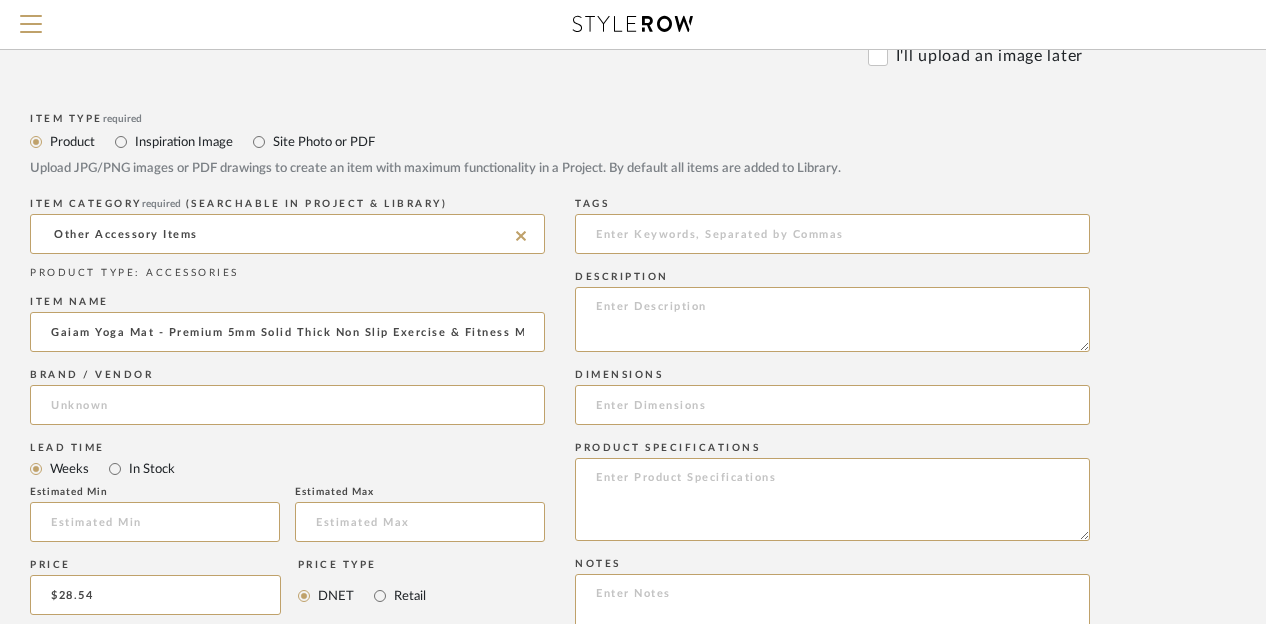 click on "Item Type  required Product Inspiration Image  Site Photo or PDF   Upload JPG/PNG images or PDF drawings to create an item with maximum functionality in a Project. By default all items are added to Library." 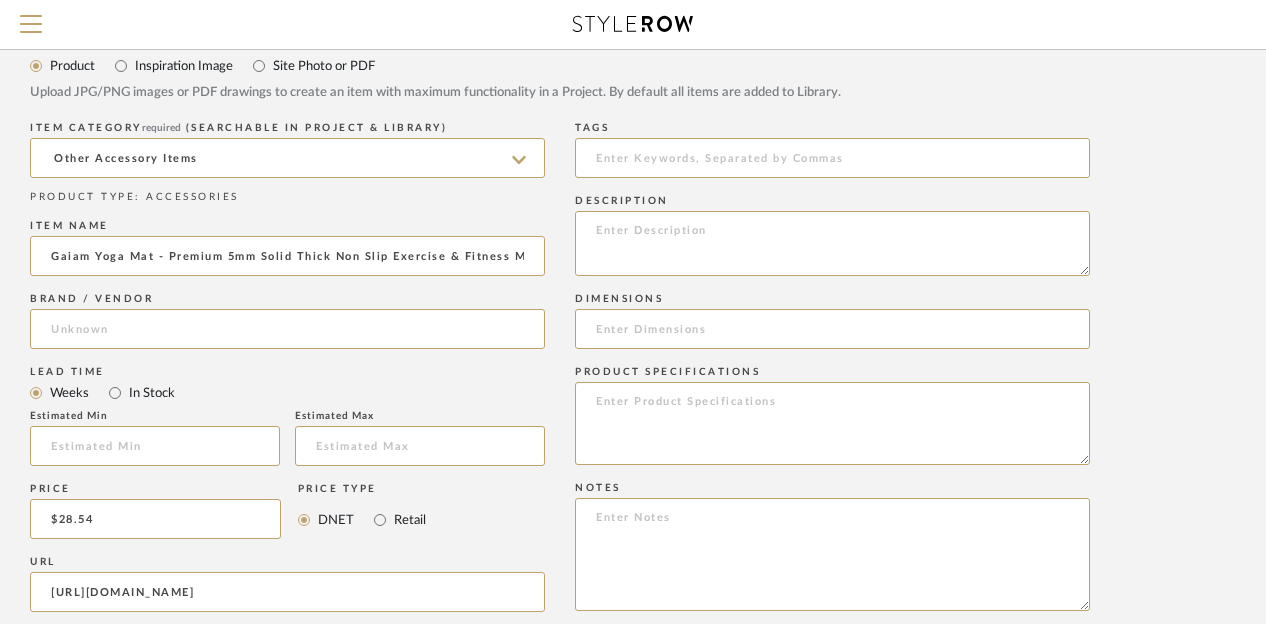 scroll, scrollTop: 1000, scrollLeft: 160, axis: both 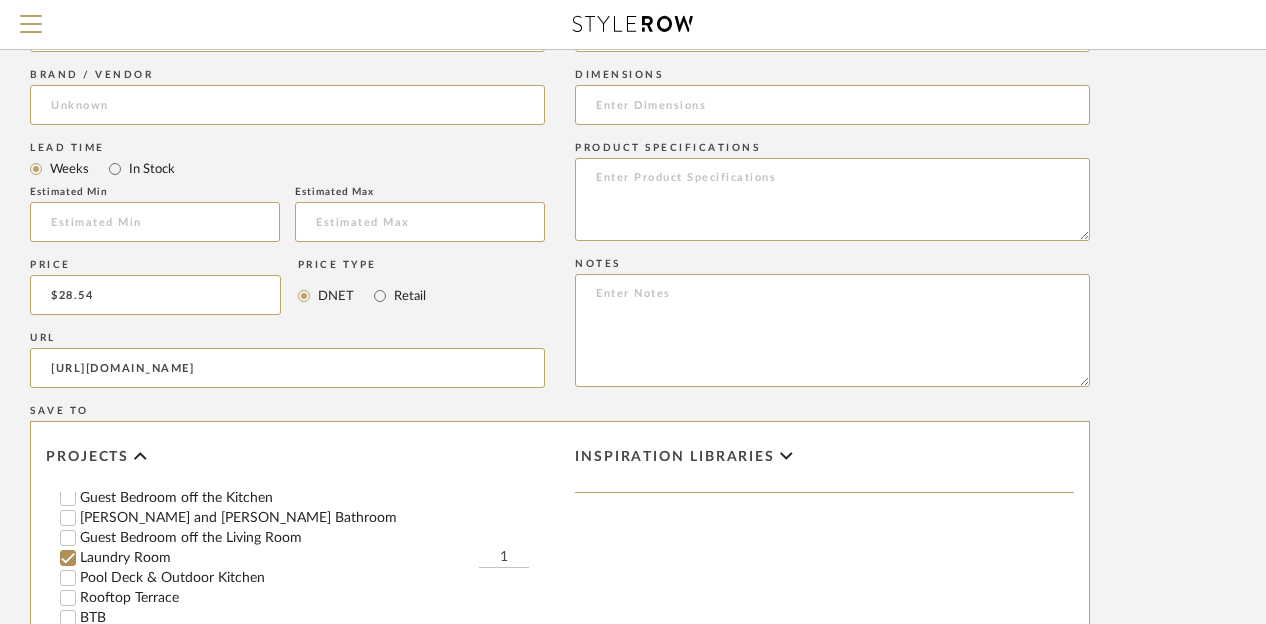 click on "1" 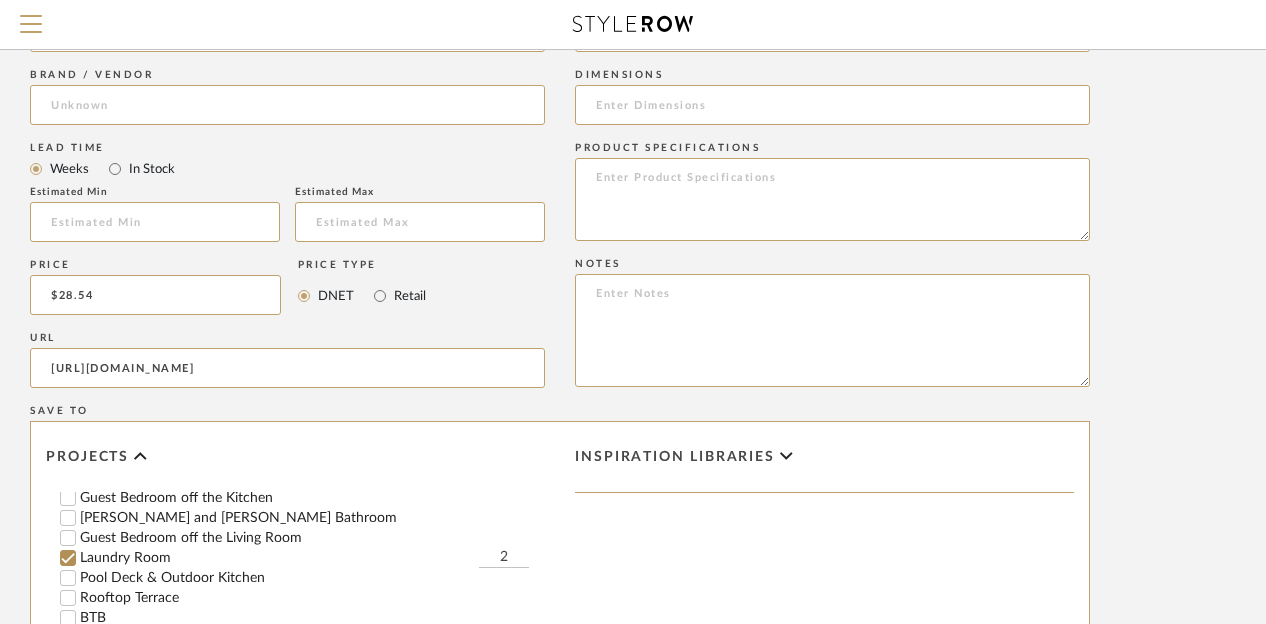 type on "2" 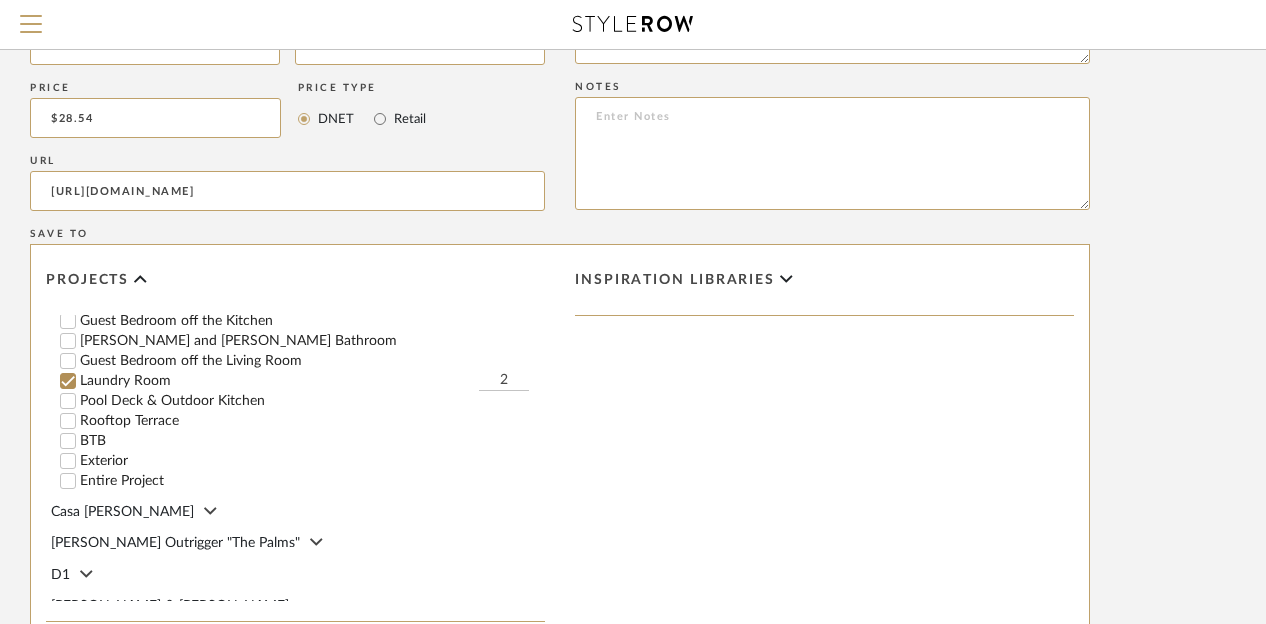 scroll, scrollTop: 1400, scrollLeft: 160, axis: both 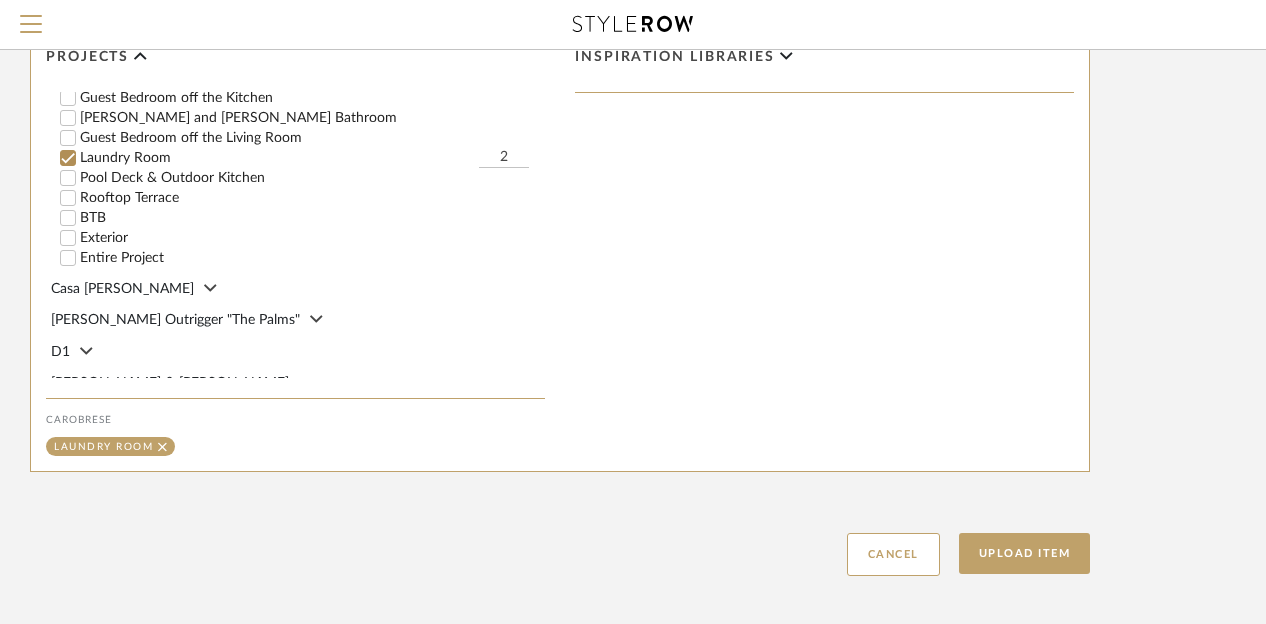 drag, startPoint x: 992, startPoint y: 546, endPoint x: 1000, endPoint y: 525, distance: 22.472204 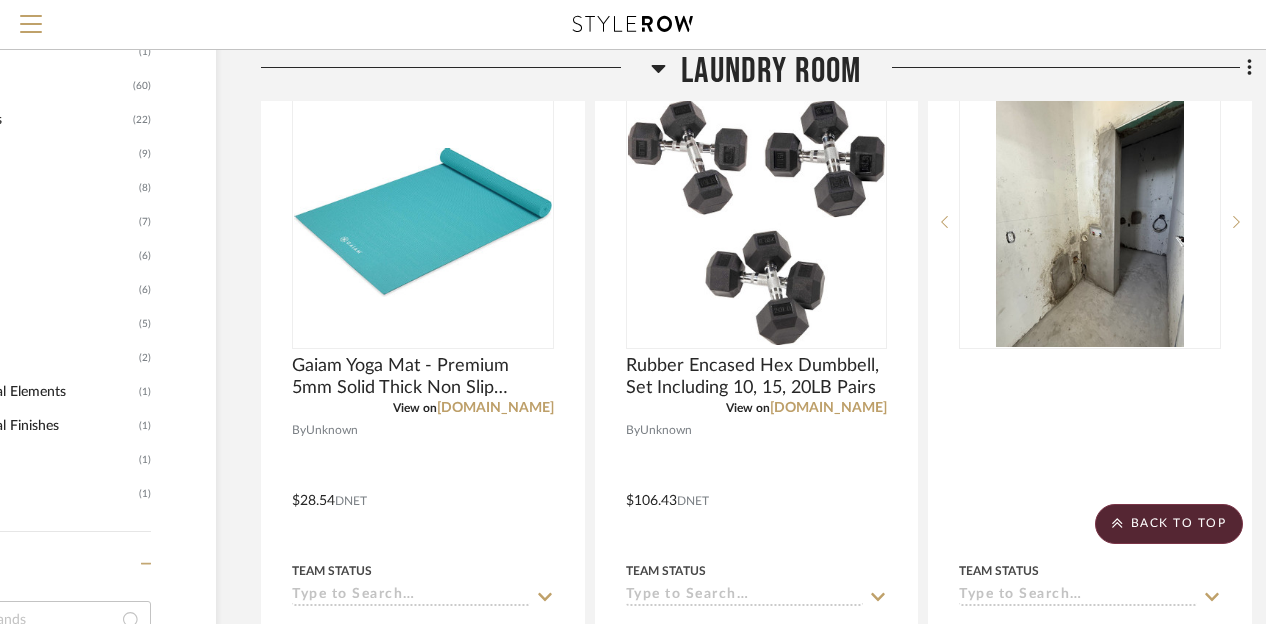 scroll, scrollTop: 1061, scrollLeft: 160, axis: both 